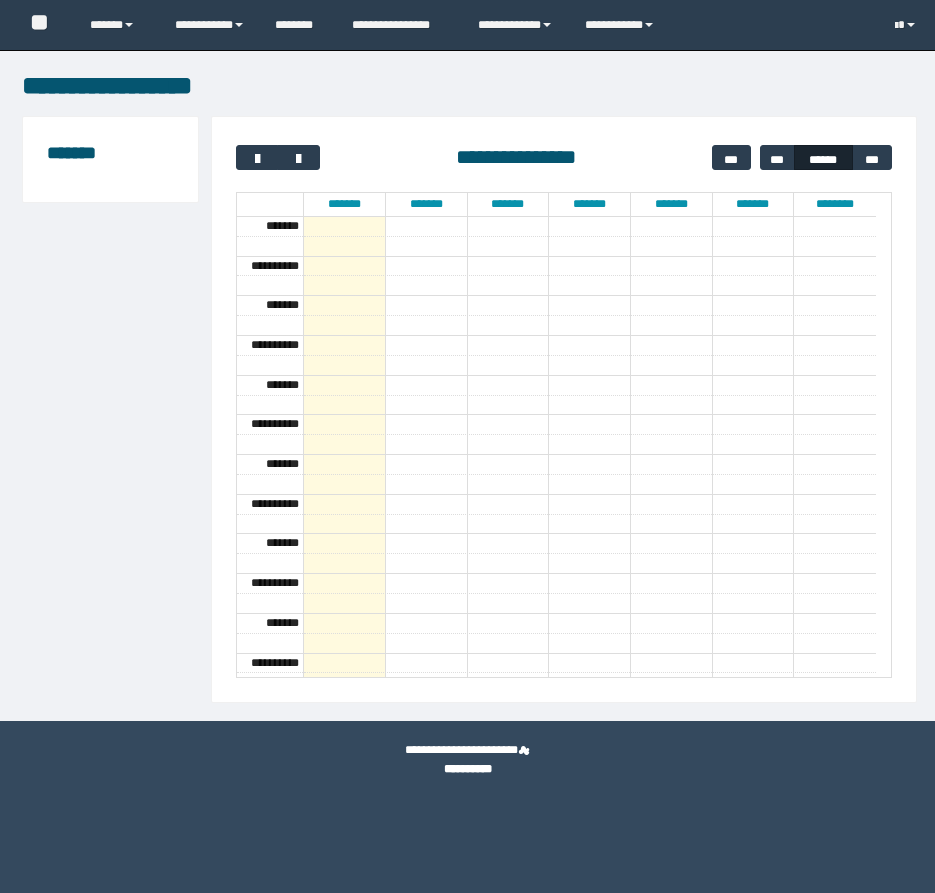 scroll, scrollTop: 0, scrollLeft: 0, axis: both 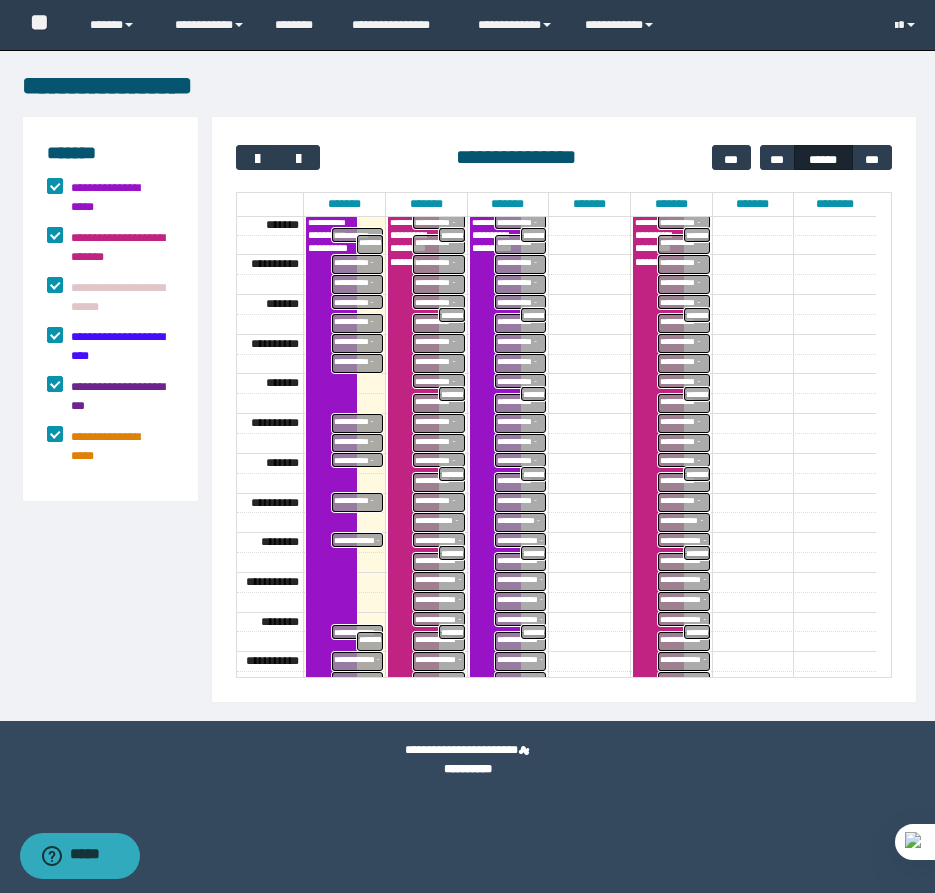 click on "**********" at bounding box center (118, 248) 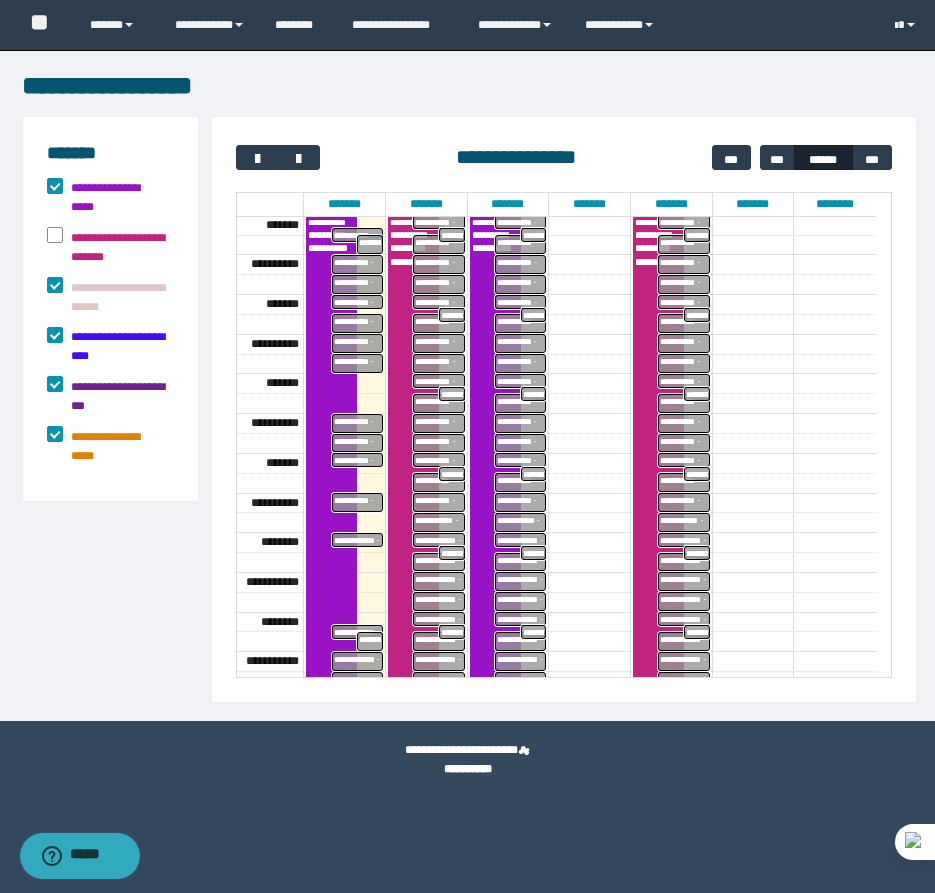 click on "**********" at bounding box center (110, 320) 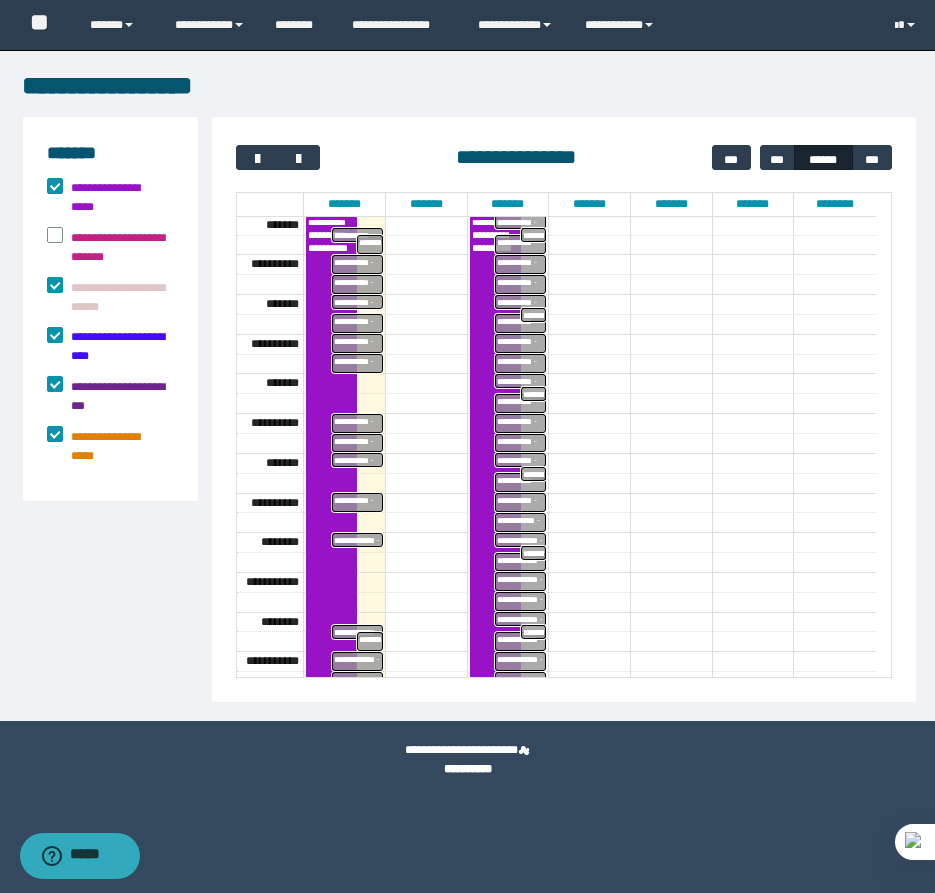 click on "**********" at bounding box center (118, 298) 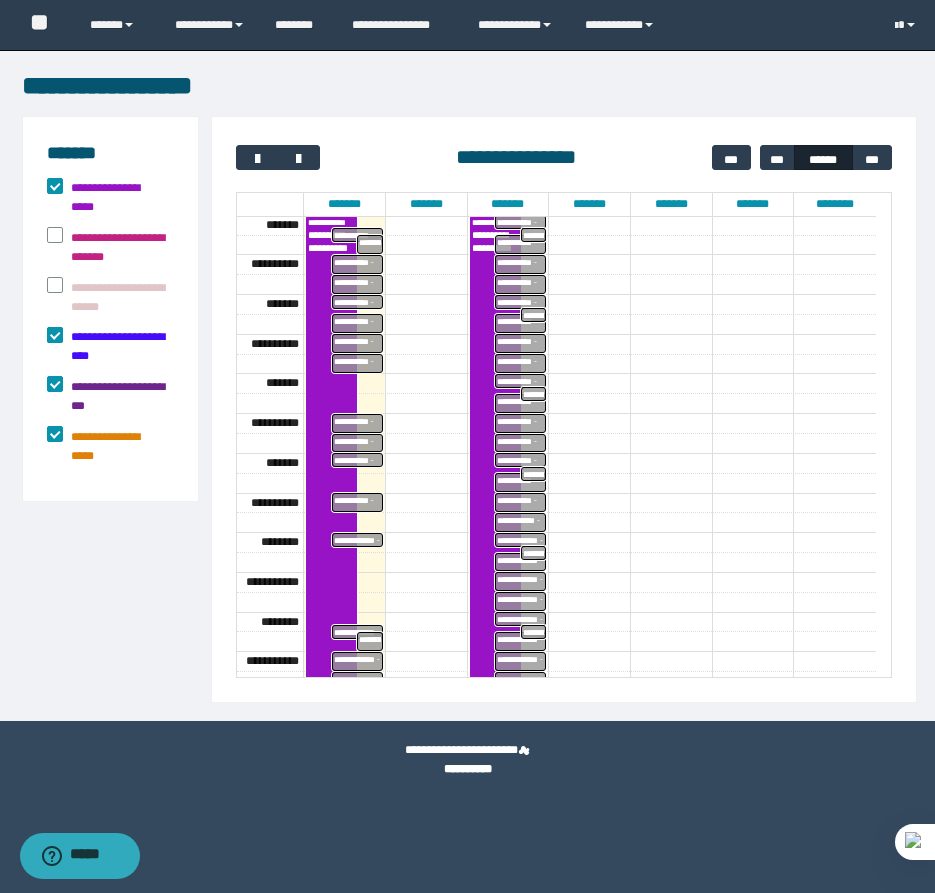 click on "**********" at bounding box center (118, 347) 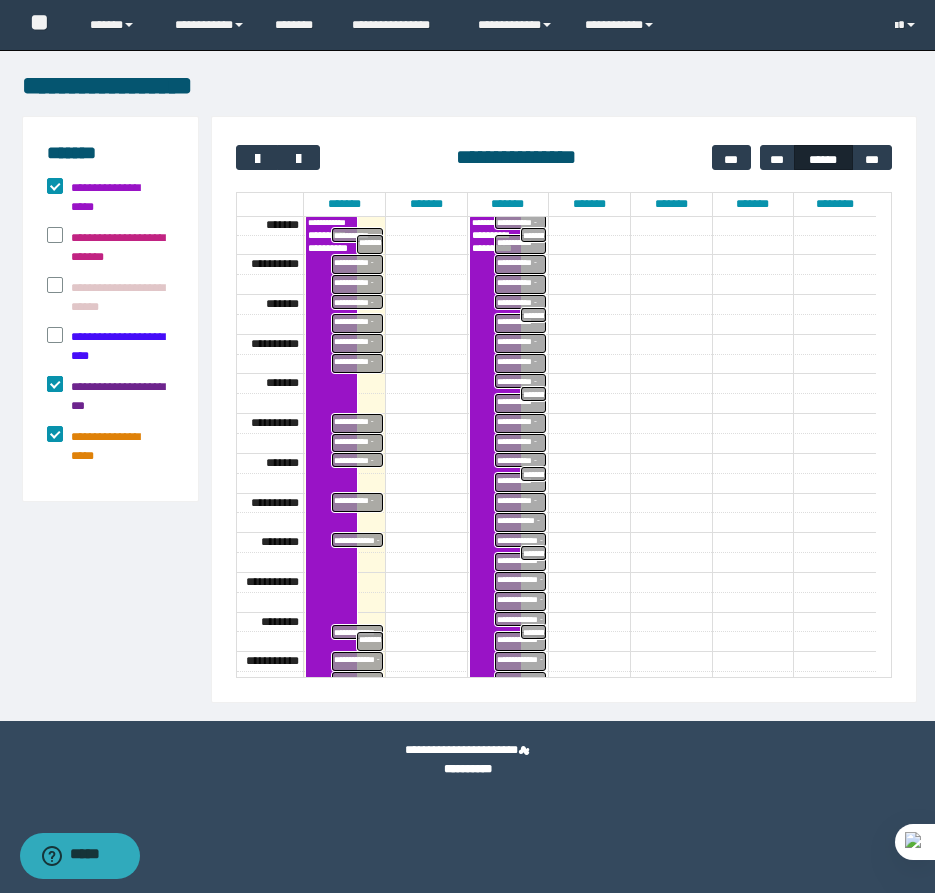 click on "**********" at bounding box center (118, 397) 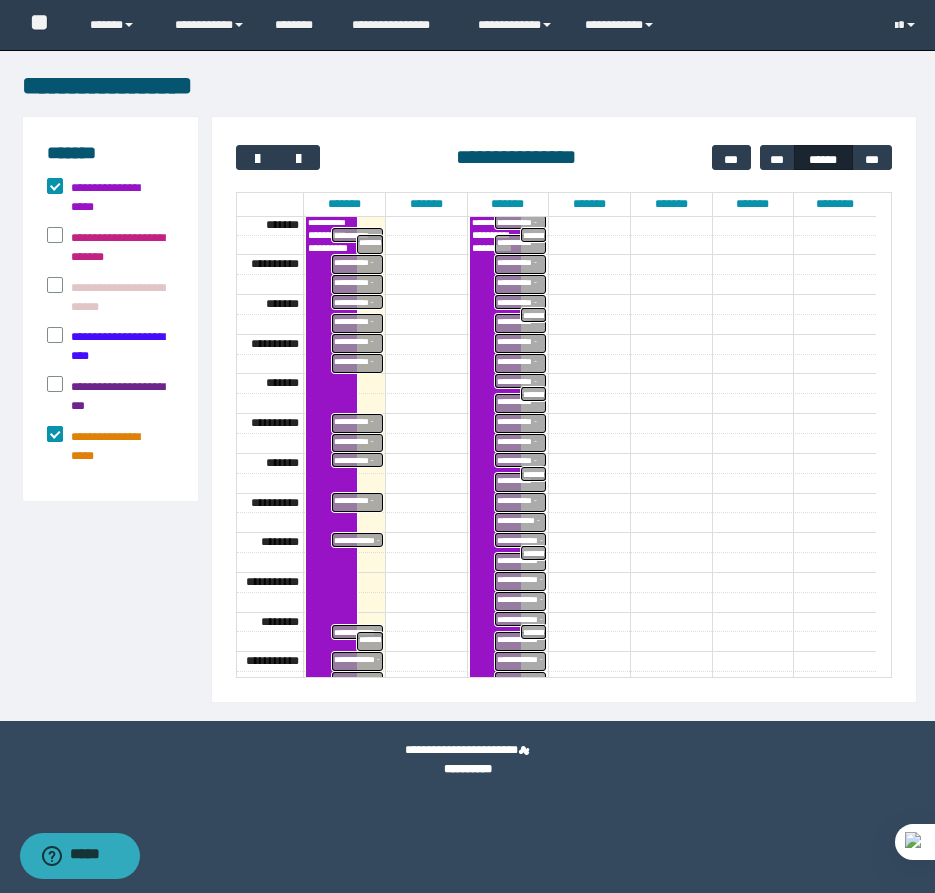 click on "**********" at bounding box center (118, 447) 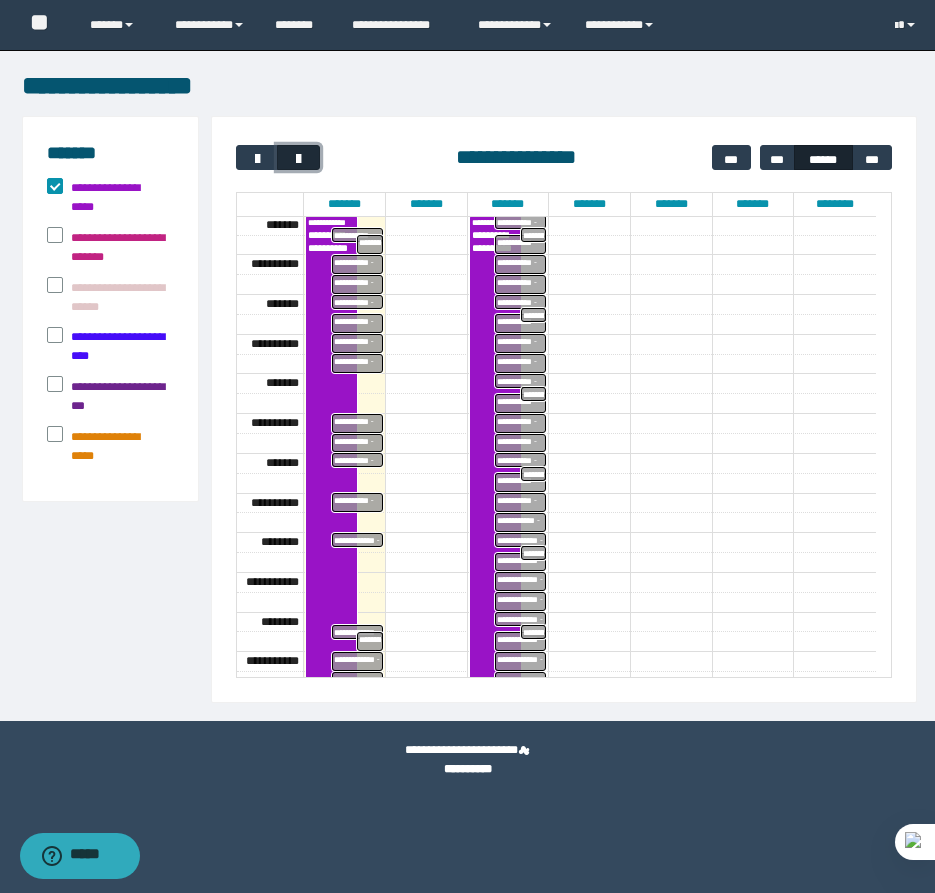 click at bounding box center (299, 159) 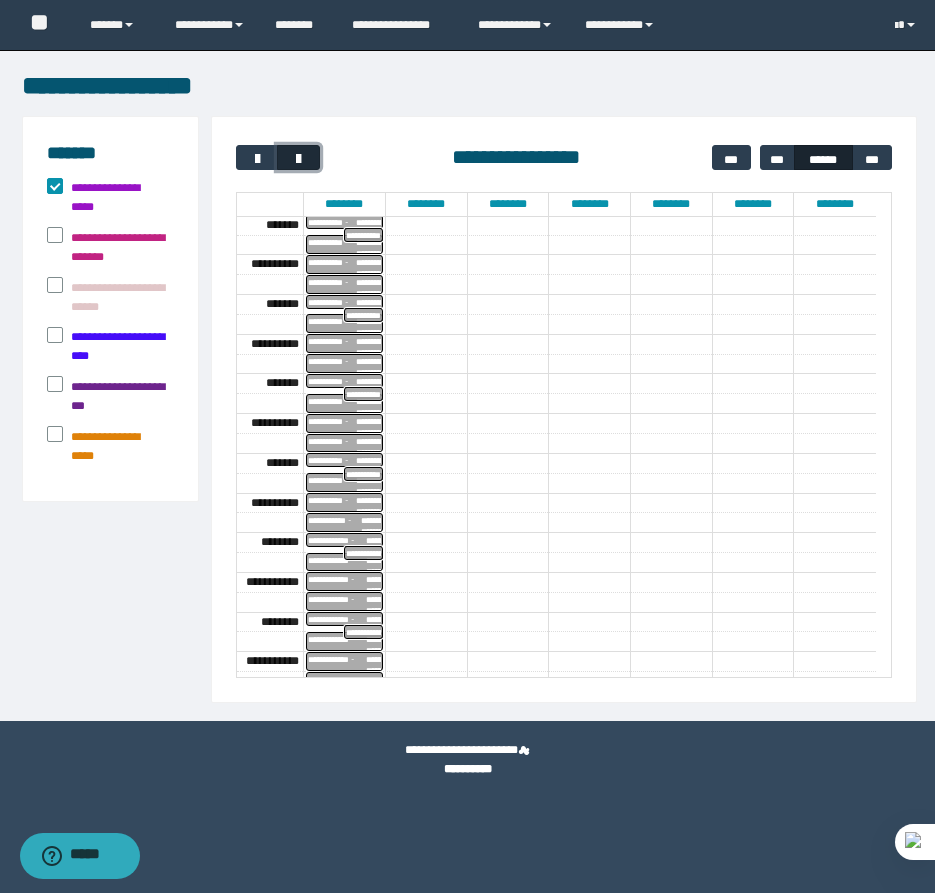 click at bounding box center (299, 159) 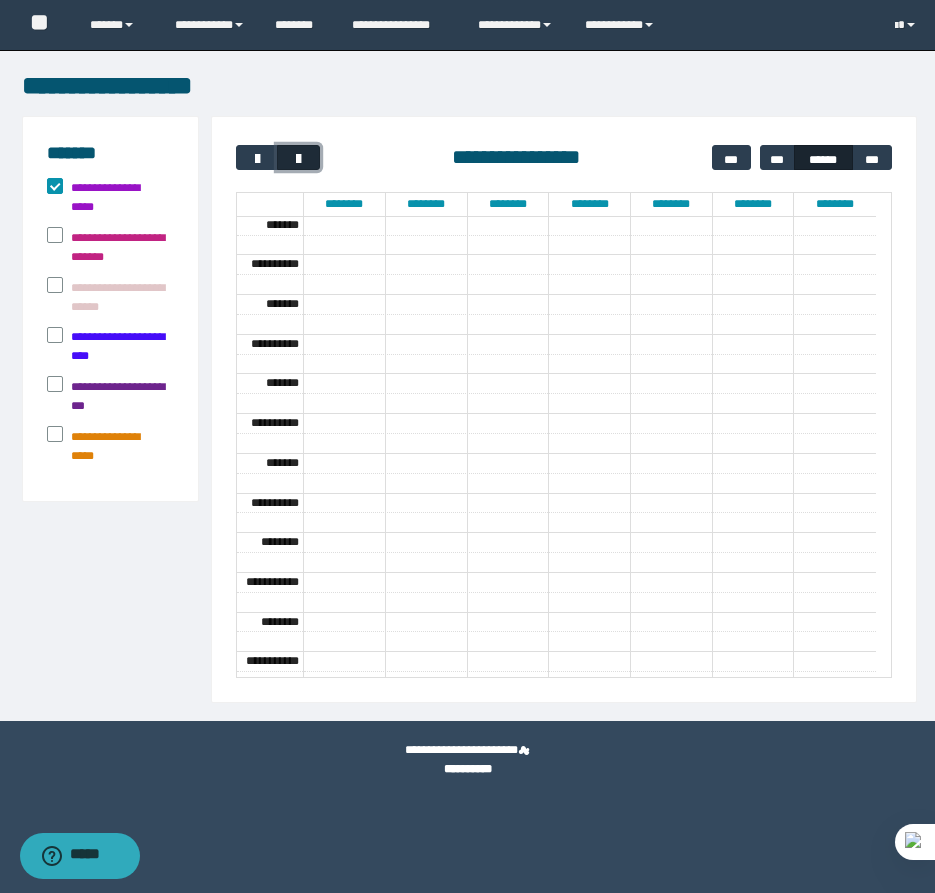 click at bounding box center [299, 159] 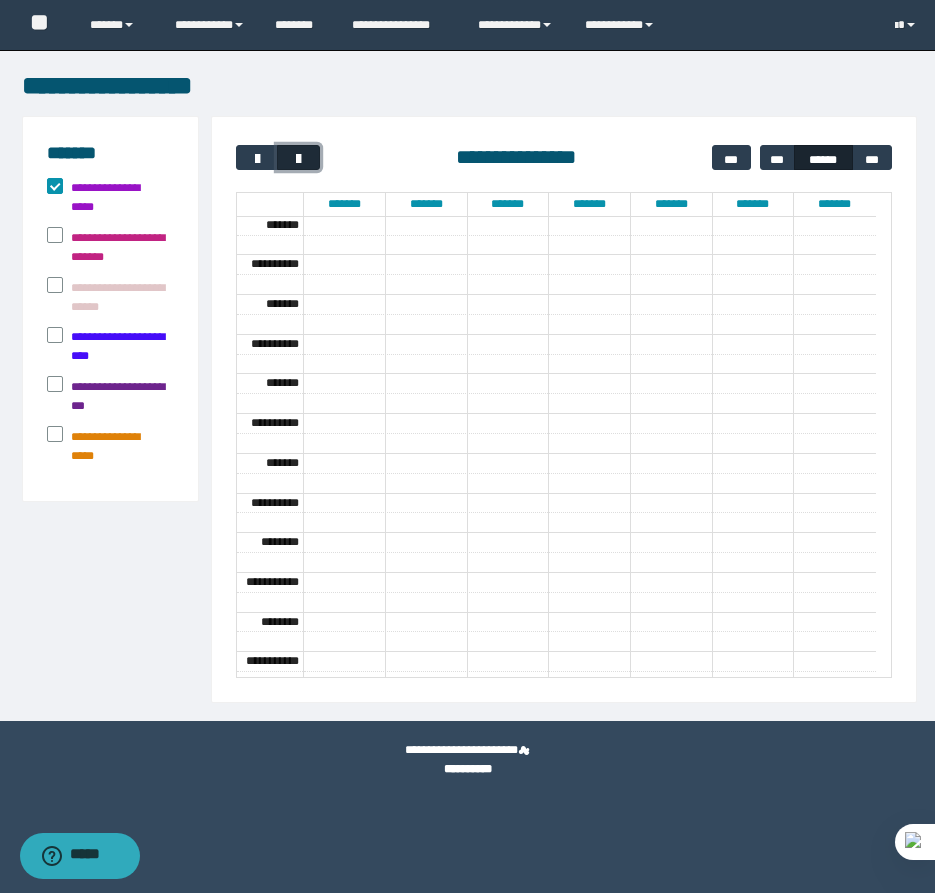click at bounding box center (299, 159) 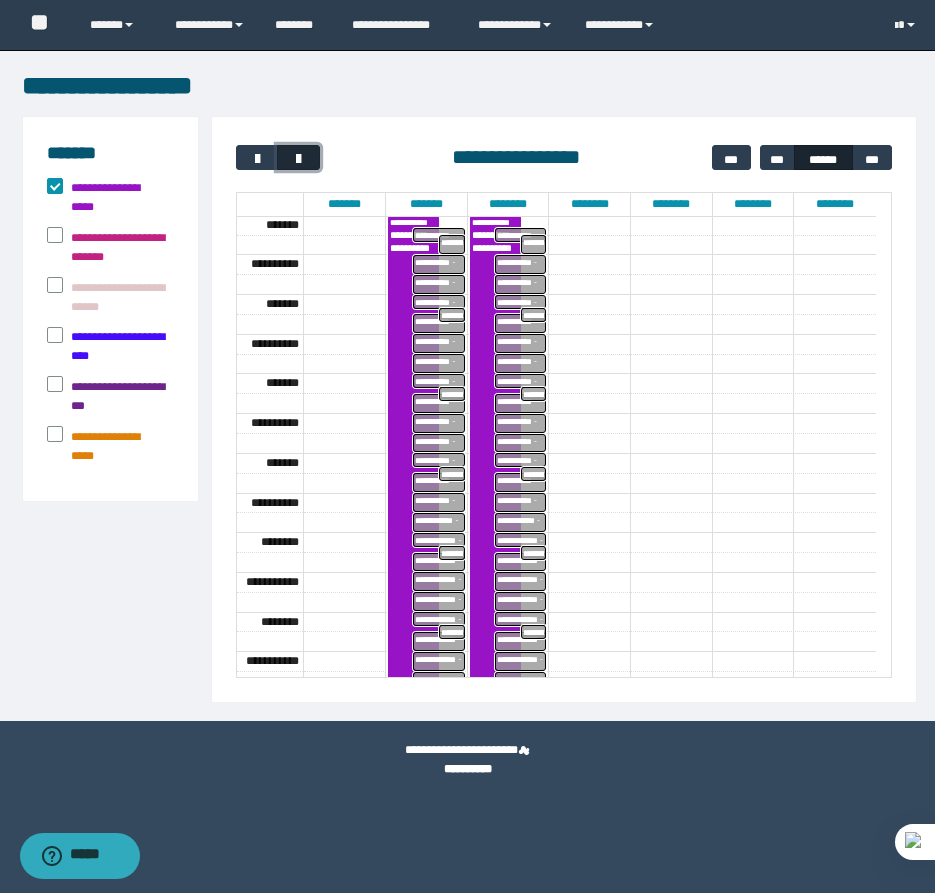click at bounding box center [299, 159] 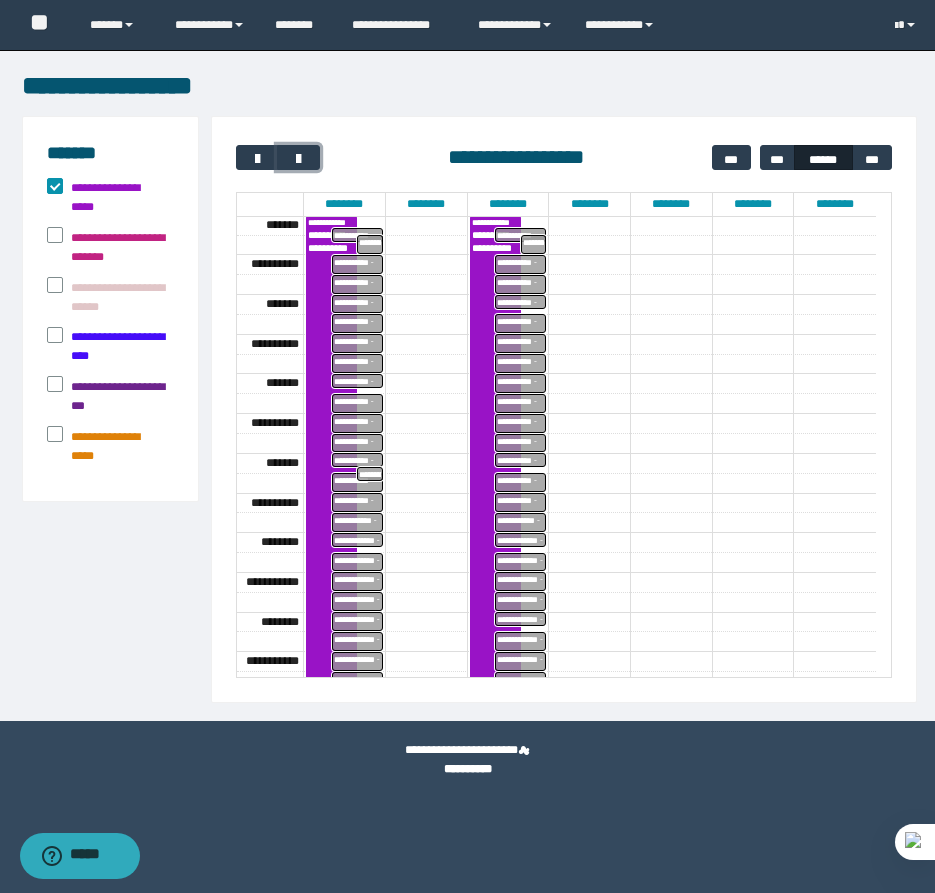 scroll, scrollTop: 60, scrollLeft: 0, axis: vertical 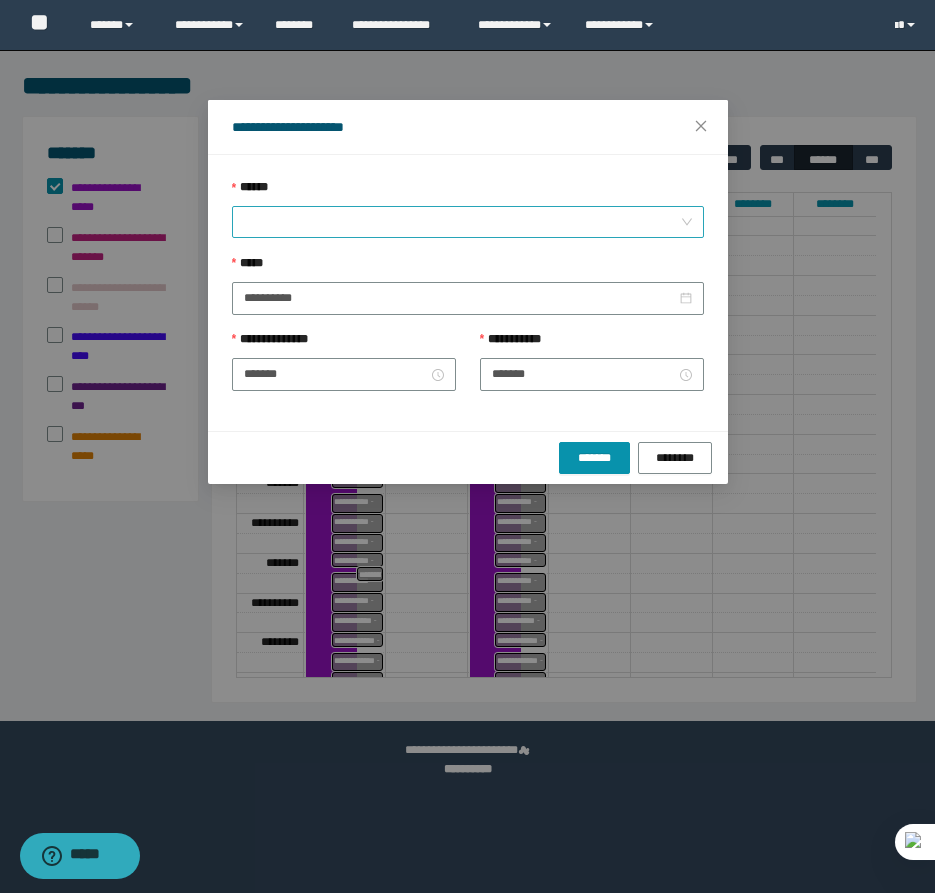 click on "******" at bounding box center [462, 222] 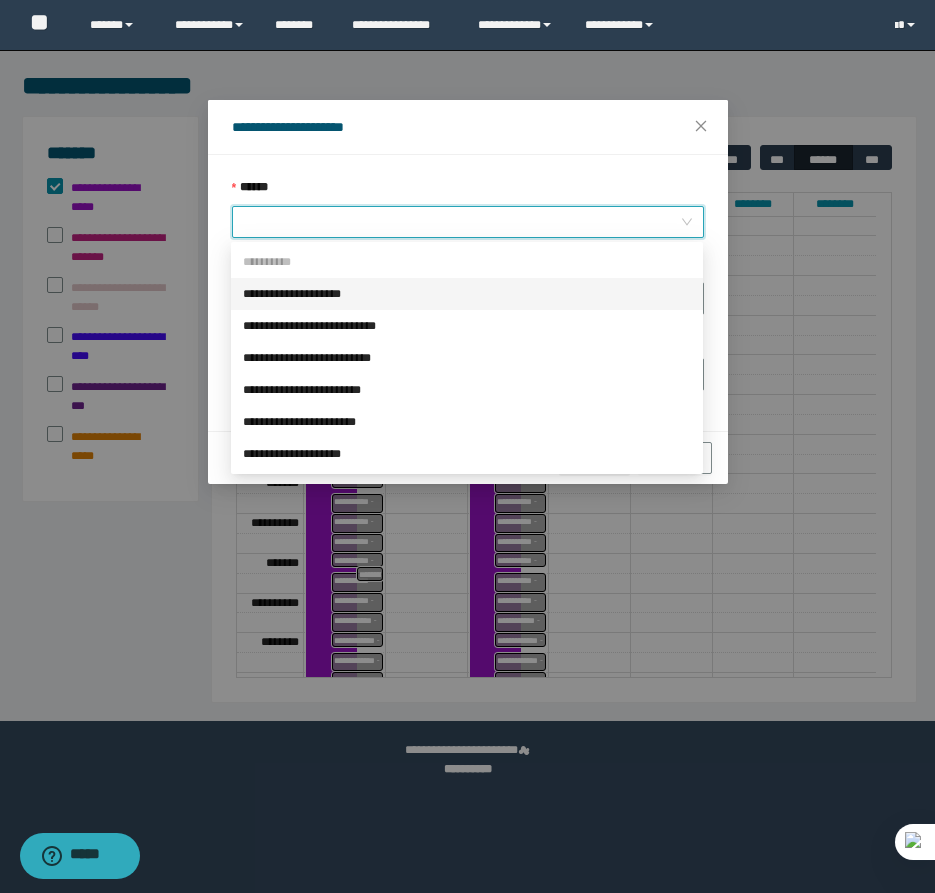 click on "**********" at bounding box center (467, 294) 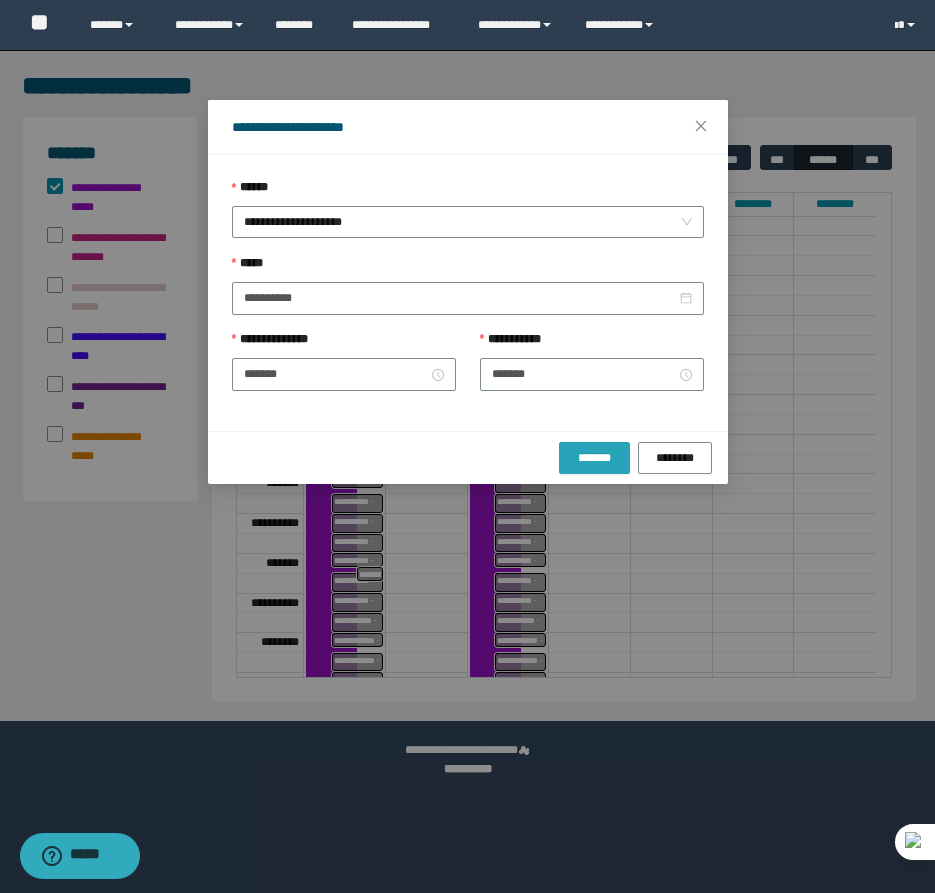click on "*******" at bounding box center [594, 458] 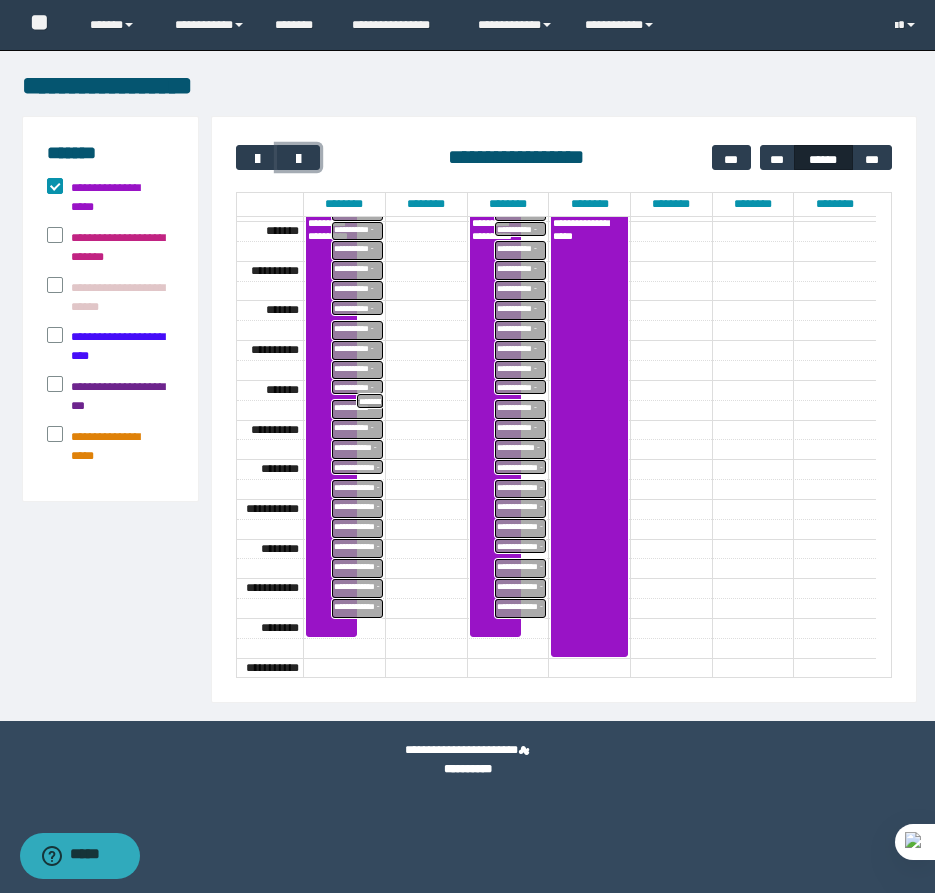 scroll, scrollTop: 248, scrollLeft: 0, axis: vertical 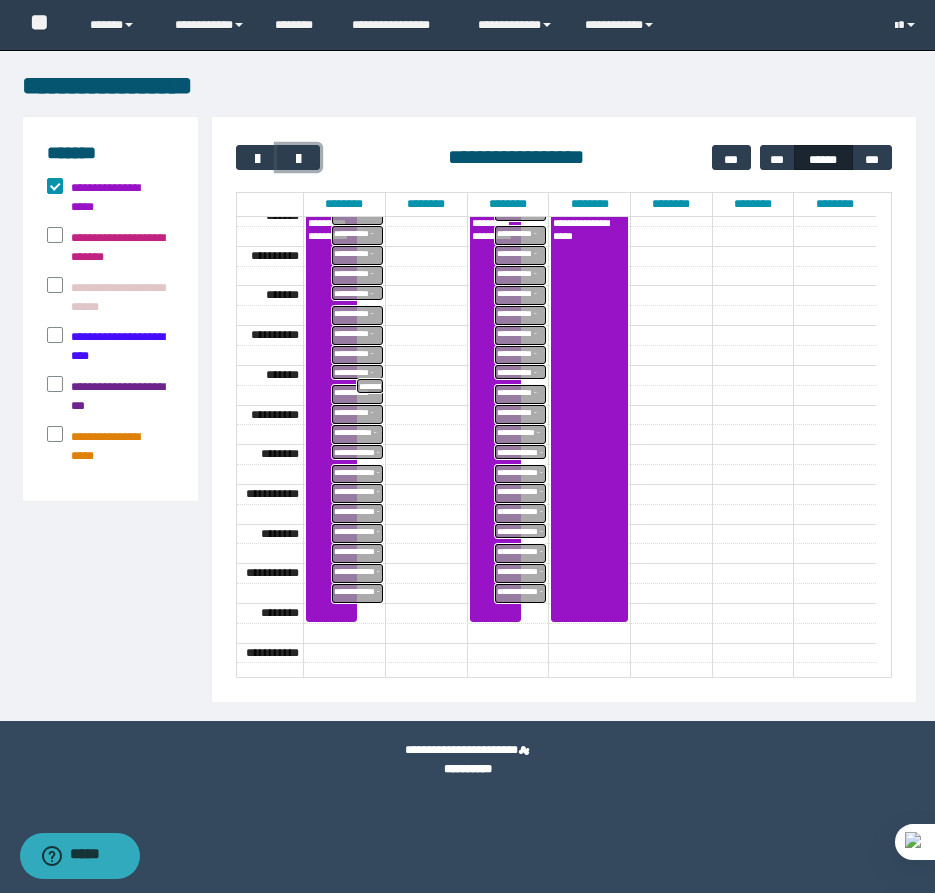 drag, startPoint x: 613, startPoint y: 330, endPoint x: 584, endPoint y: 614, distance: 285.4768 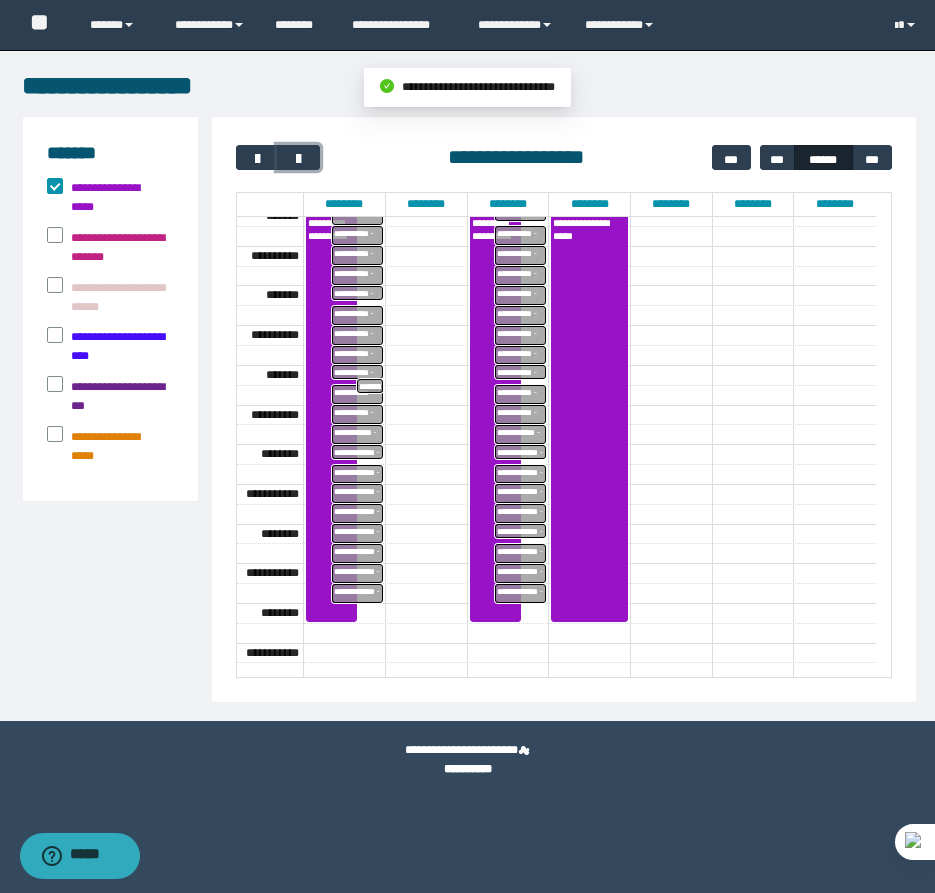 scroll, scrollTop: 448, scrollLeft: 0, axis: vertical 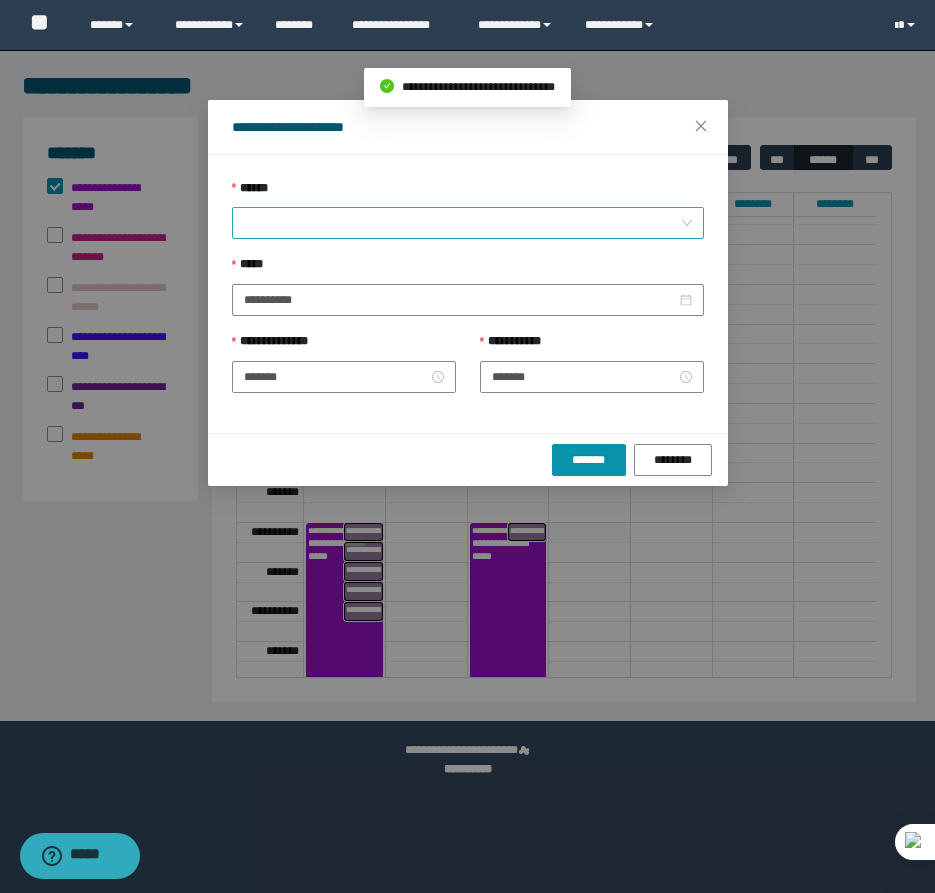 click on "******" at bounding box center [462, 223] 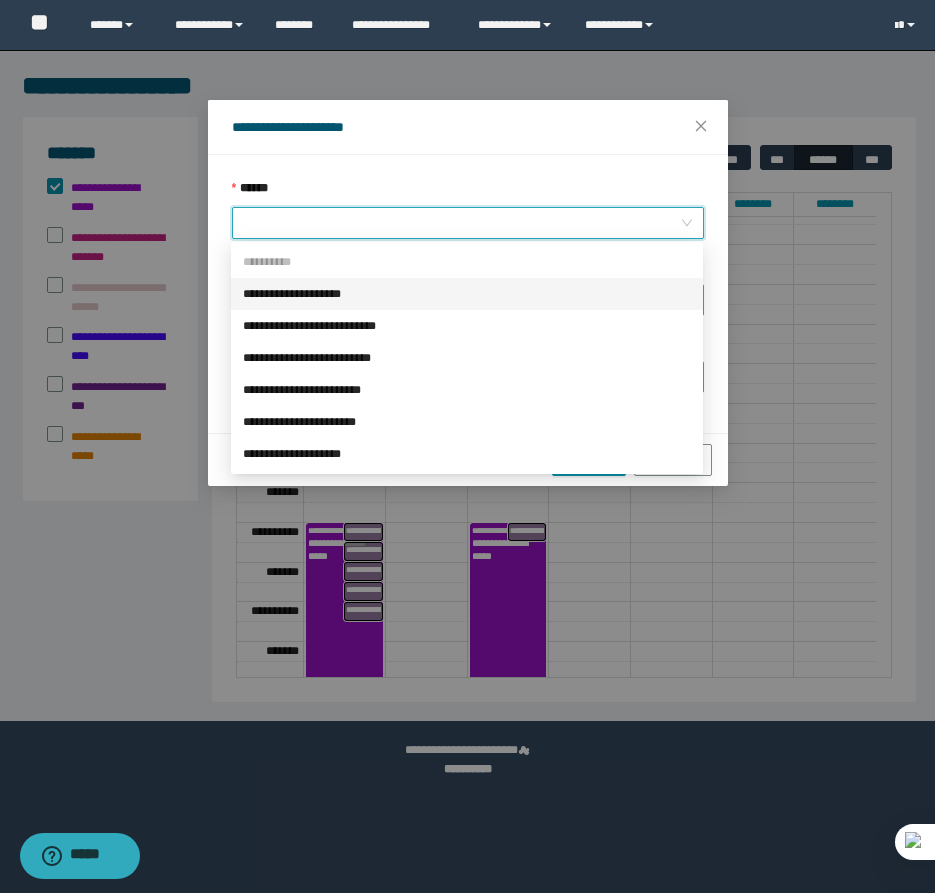click on "**********" at bounding box center [467, 294] 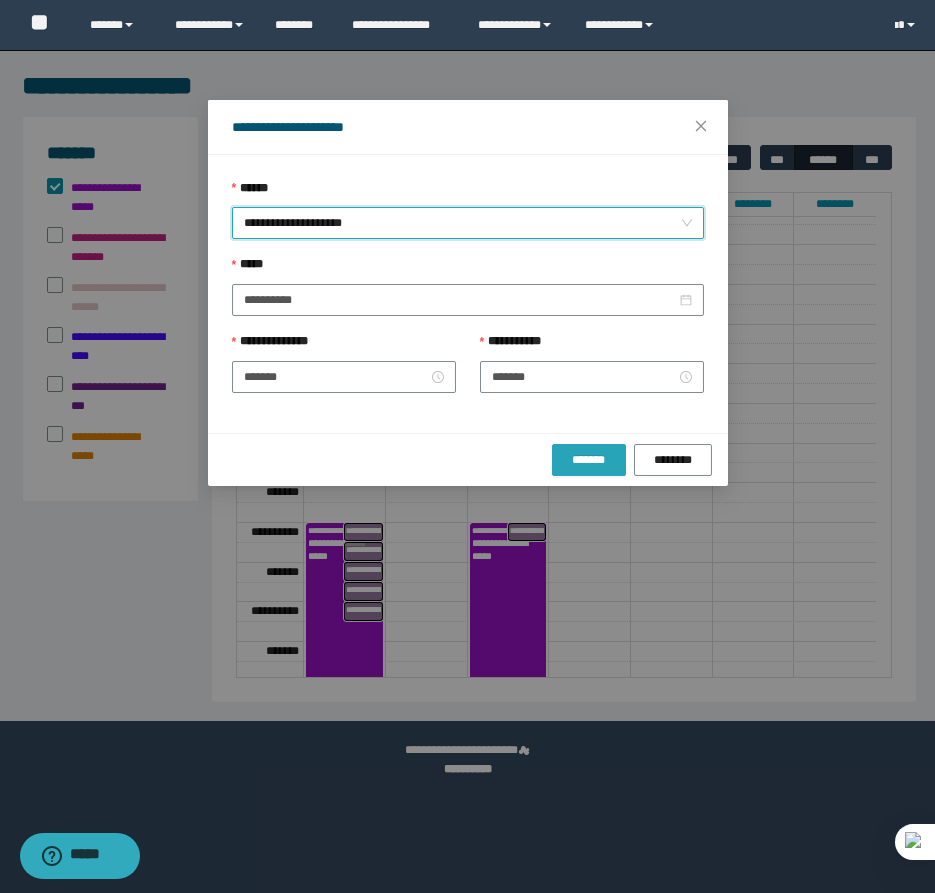 click on "*******" at bounding box center (589, 460) 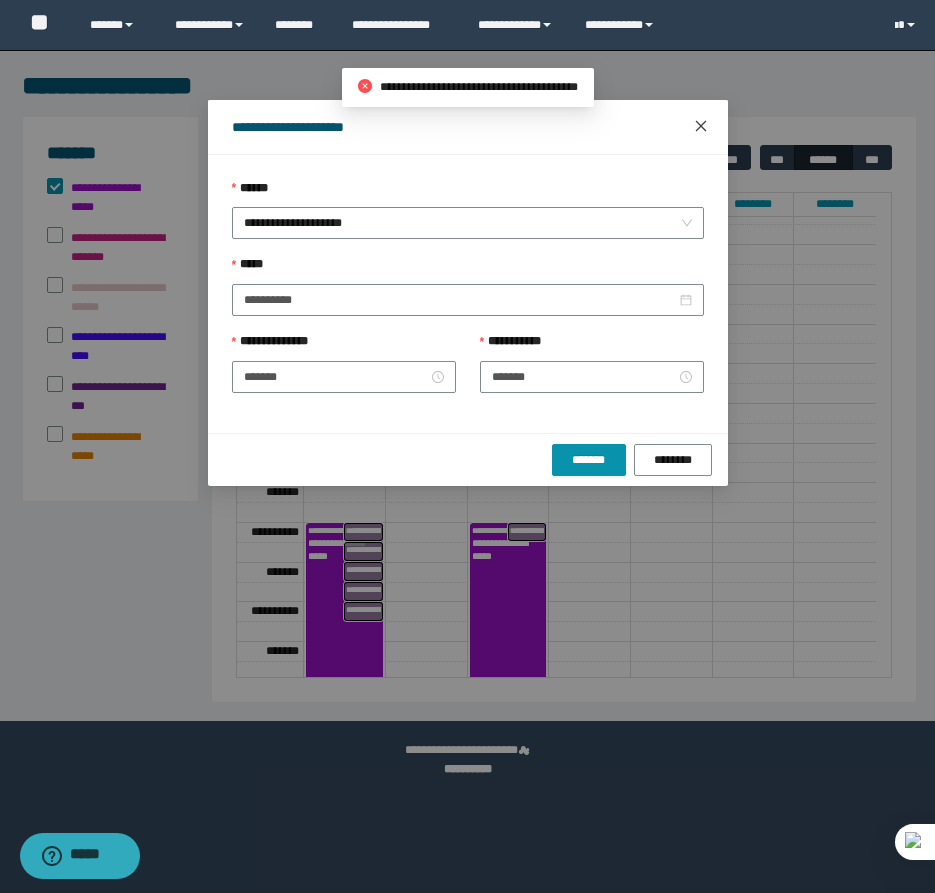 click at bounding box center [701, 127] 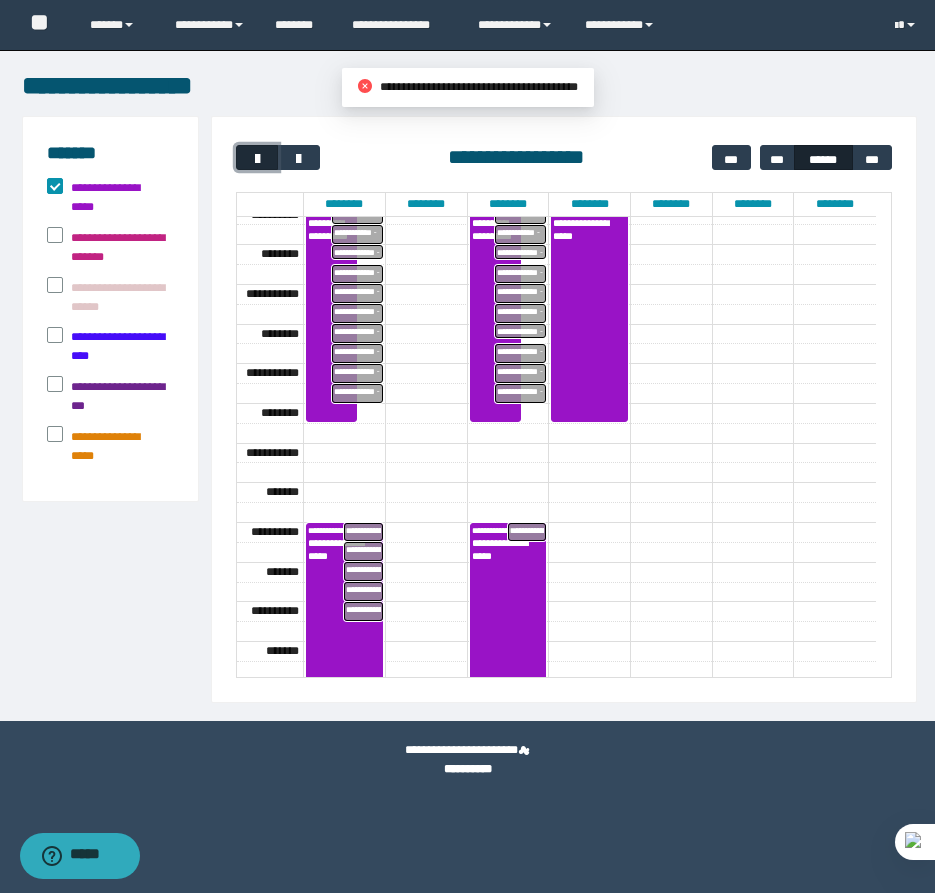 click at bounding box center (257, 159) 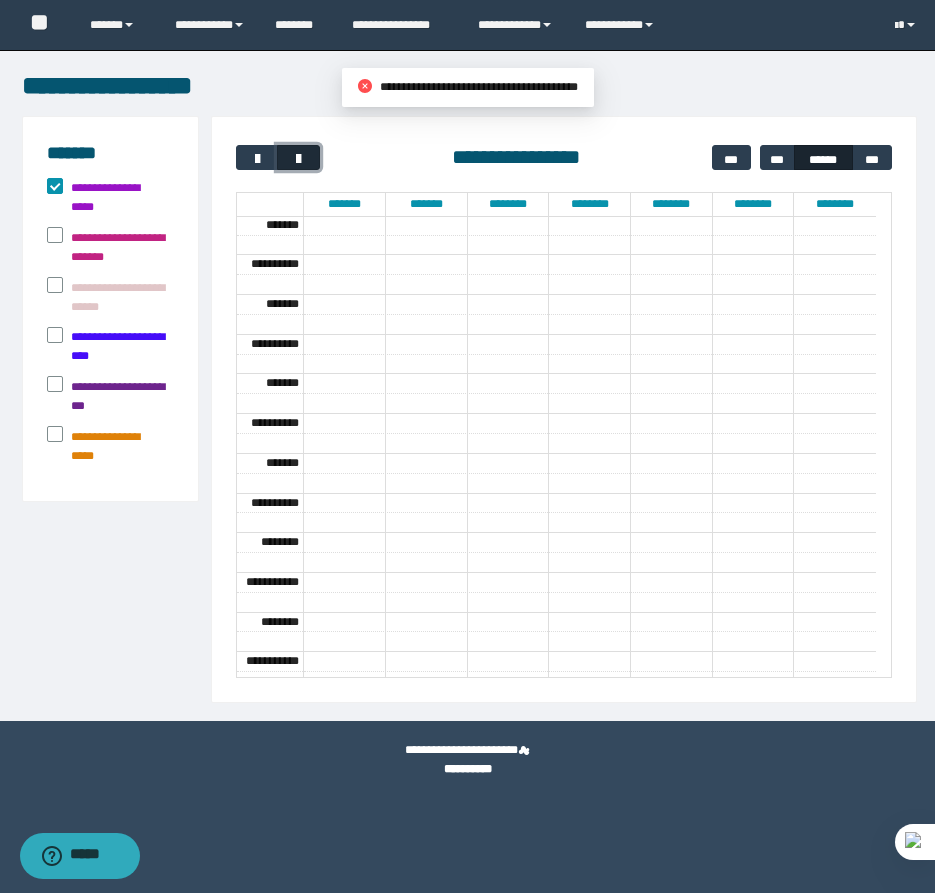 click at bounding box center (298, 157) 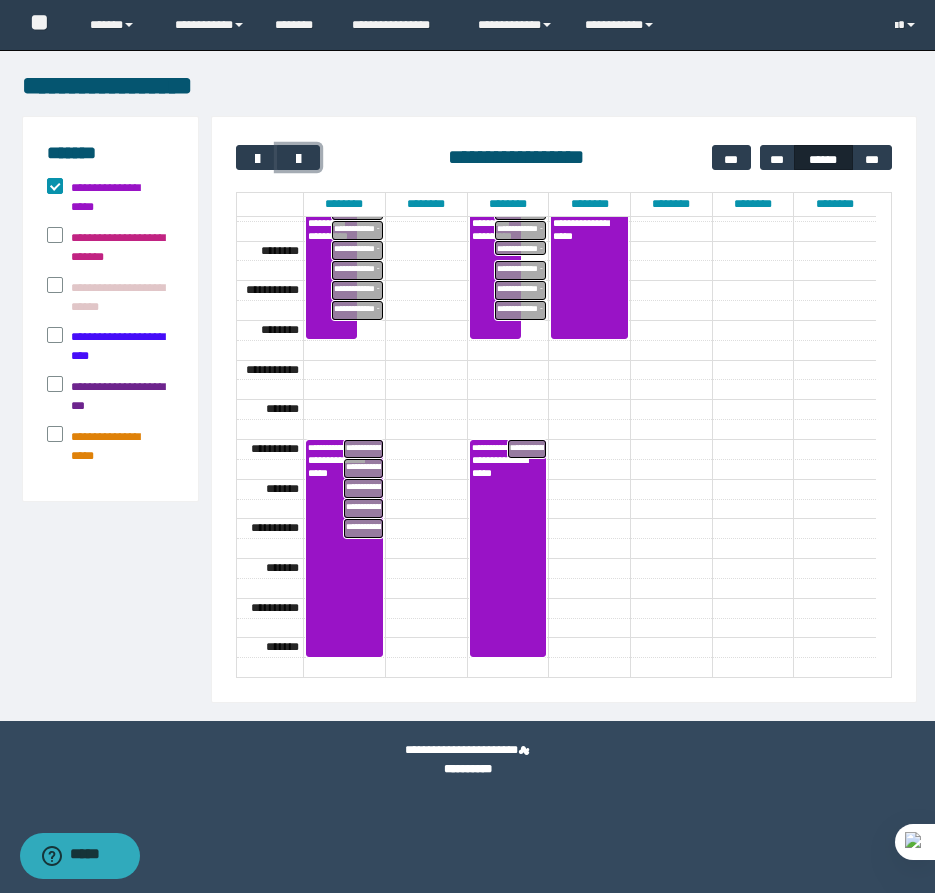 scroll, scrollTop: 560, scrollLeft: 0, axis: vertical 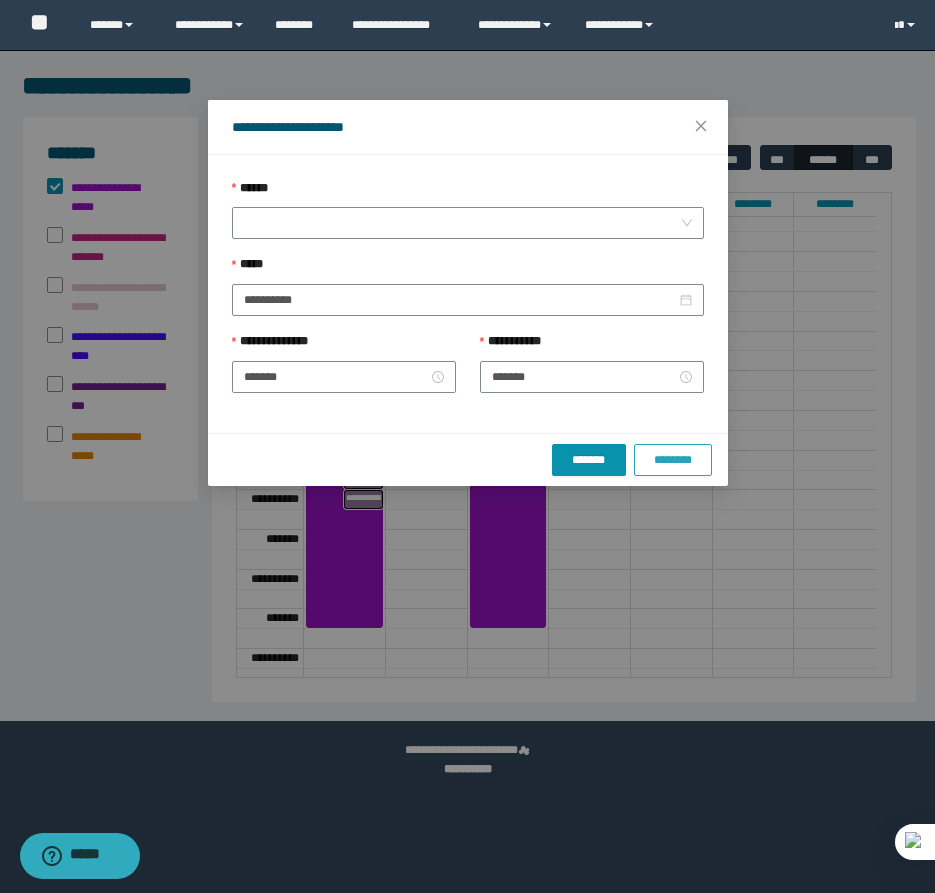 click on "********" at bounding box center [672, 460] 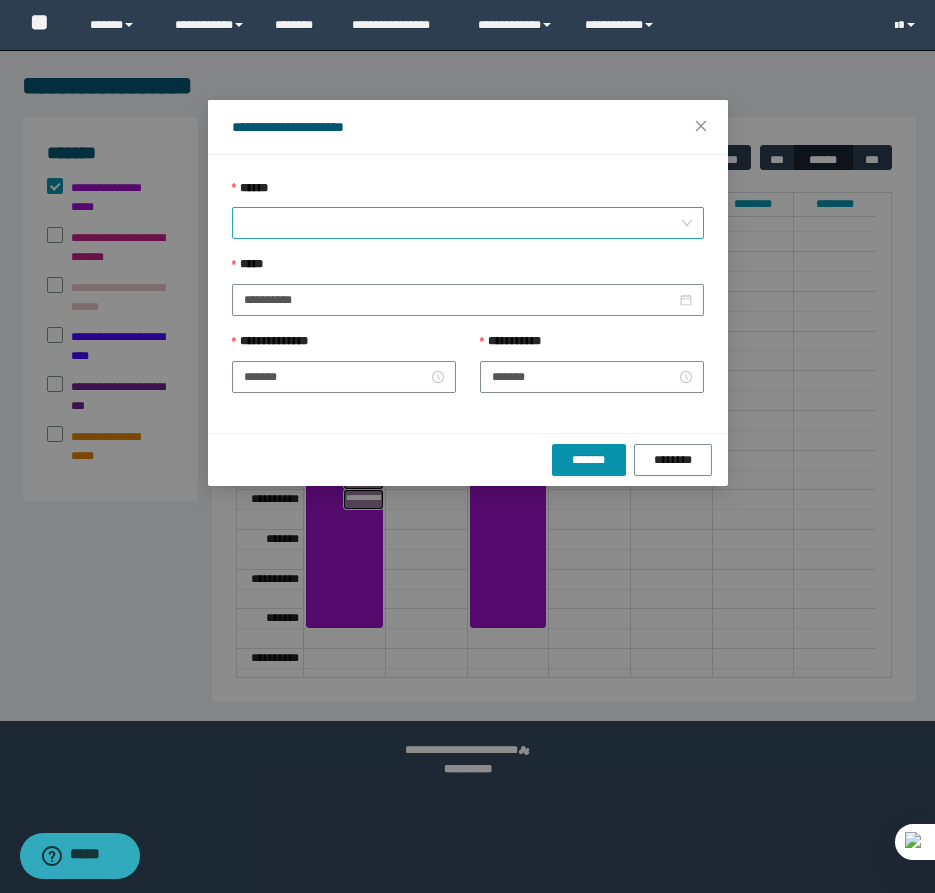 click on "******" at bounding box center [462, 223] 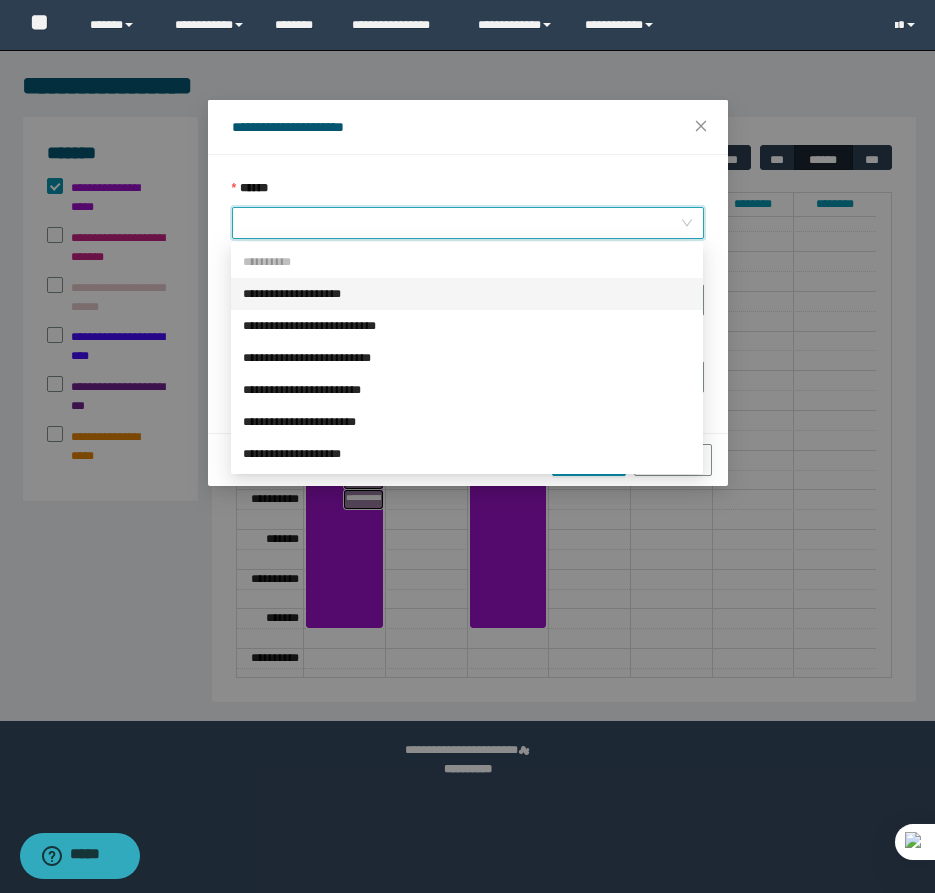 click on "**********" at bounding box center [467, 294] 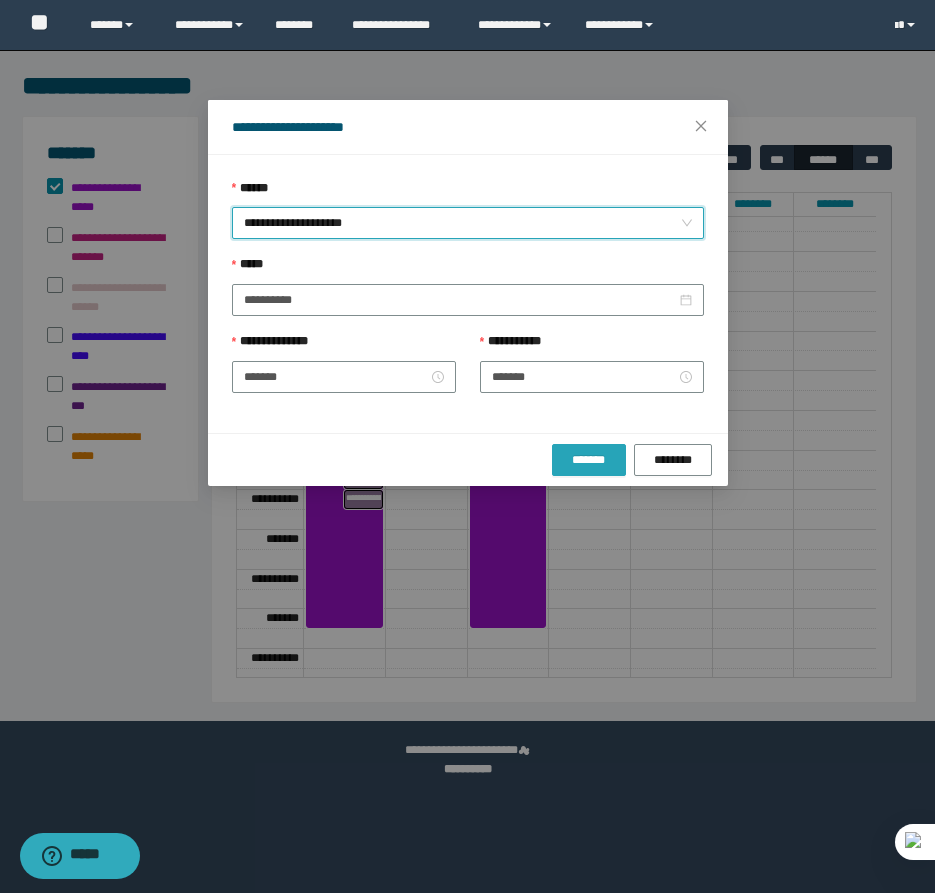 click on "*******" at bounding box center [589, 460] 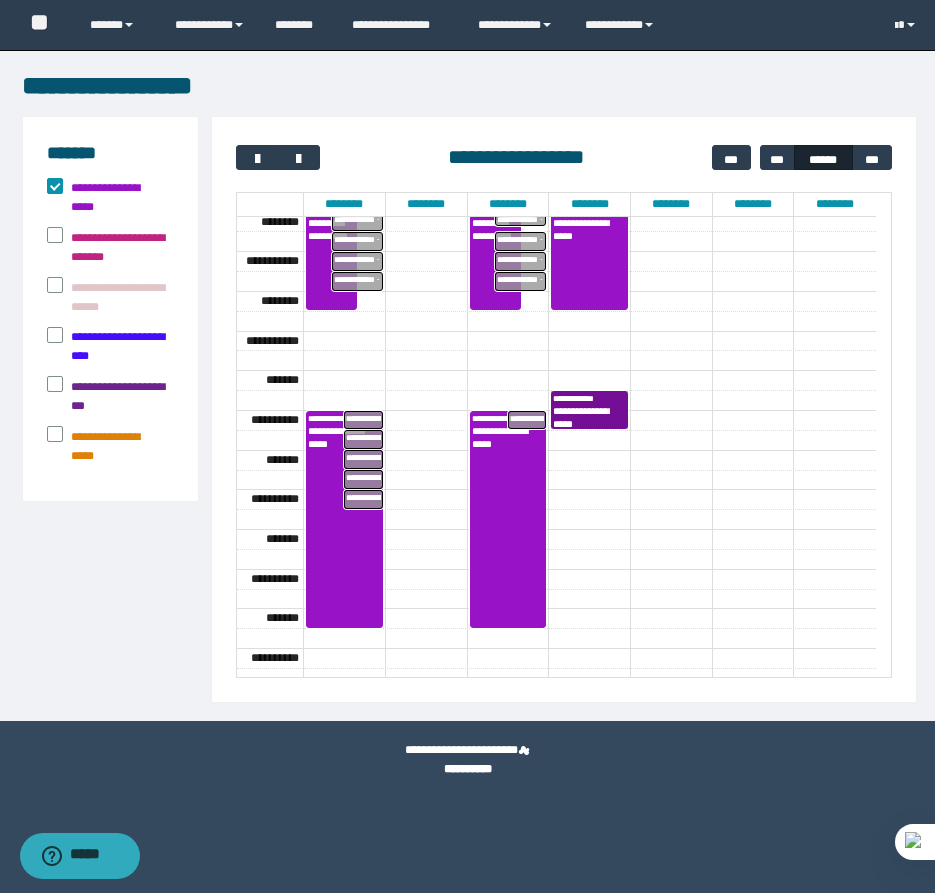 drag, startPoint x: 595, startPoint y: 407, endPoint x: 573, endPoint y: 410, distance: 22.203604 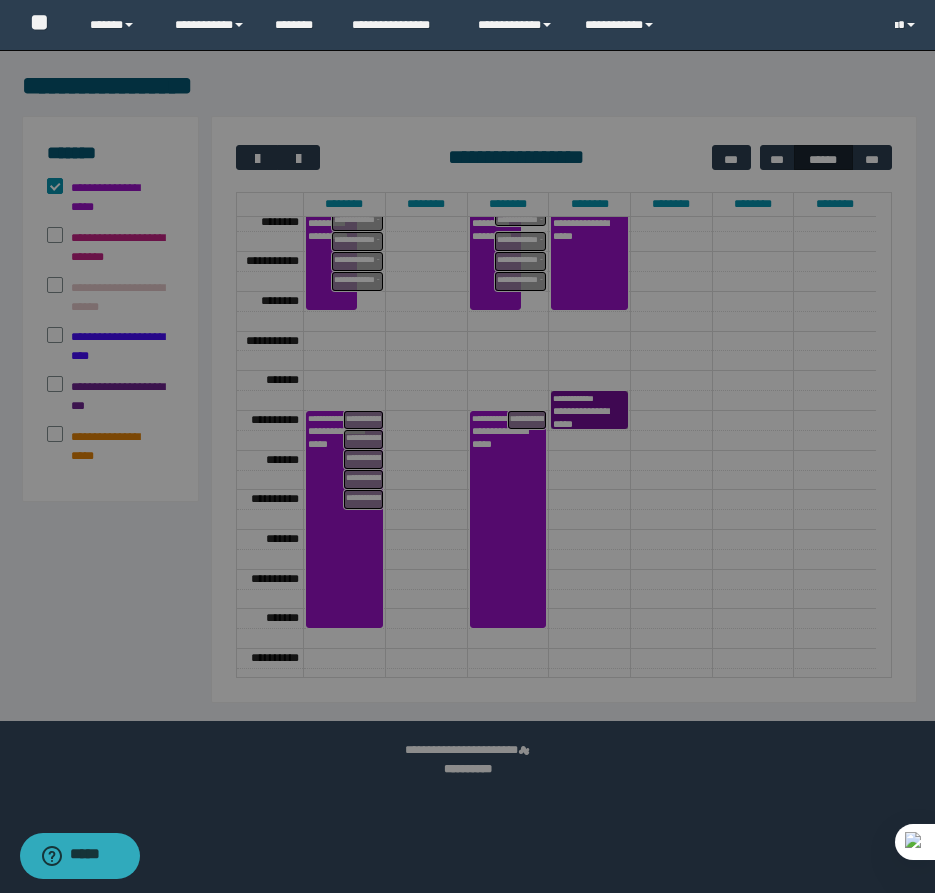 type on "*******" 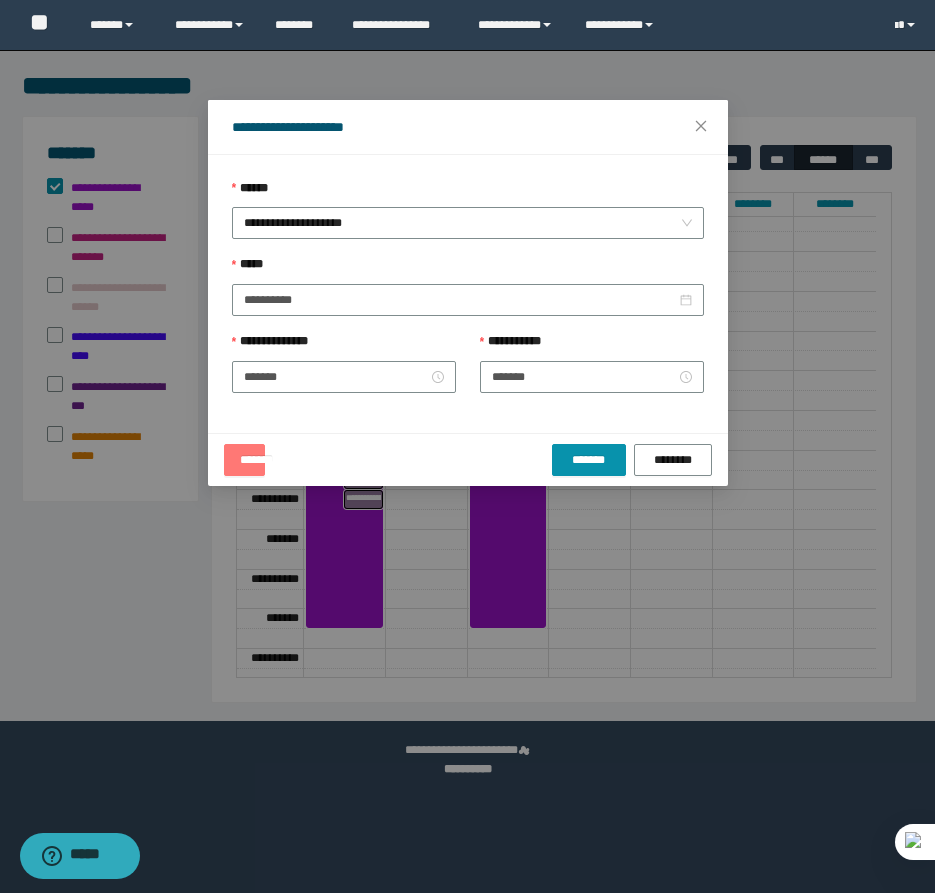 click on "*******" at bounding box center (244, 460) 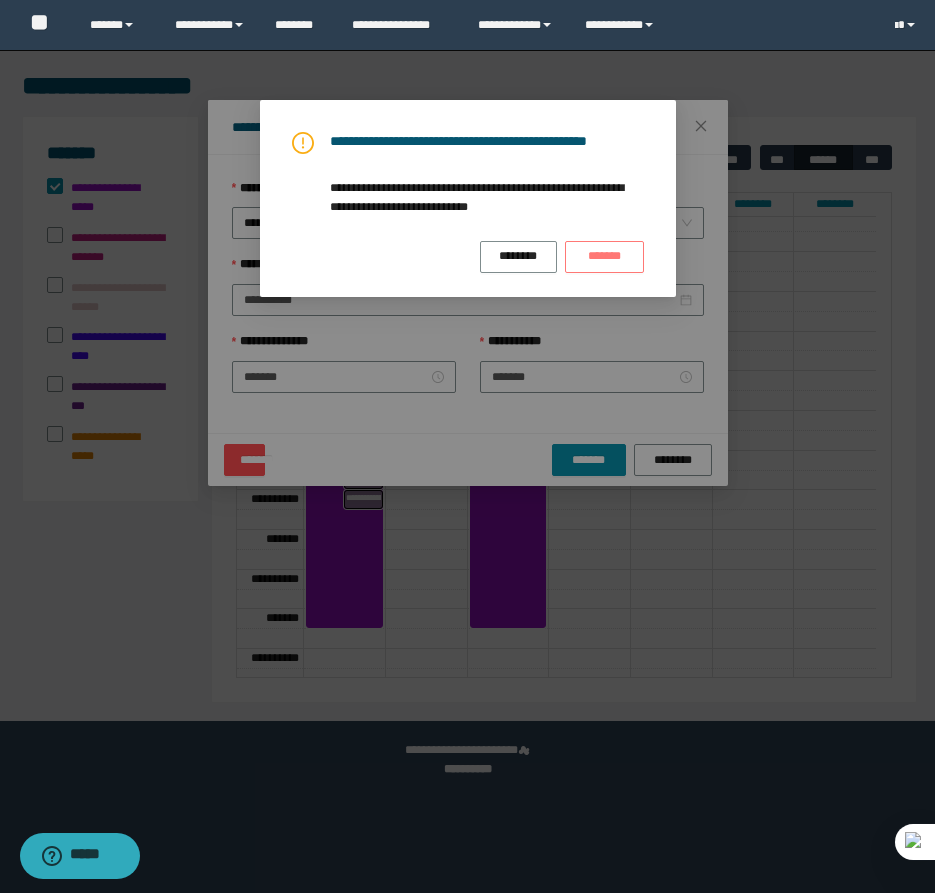 click on "*******" at bounding box center [604, 256] 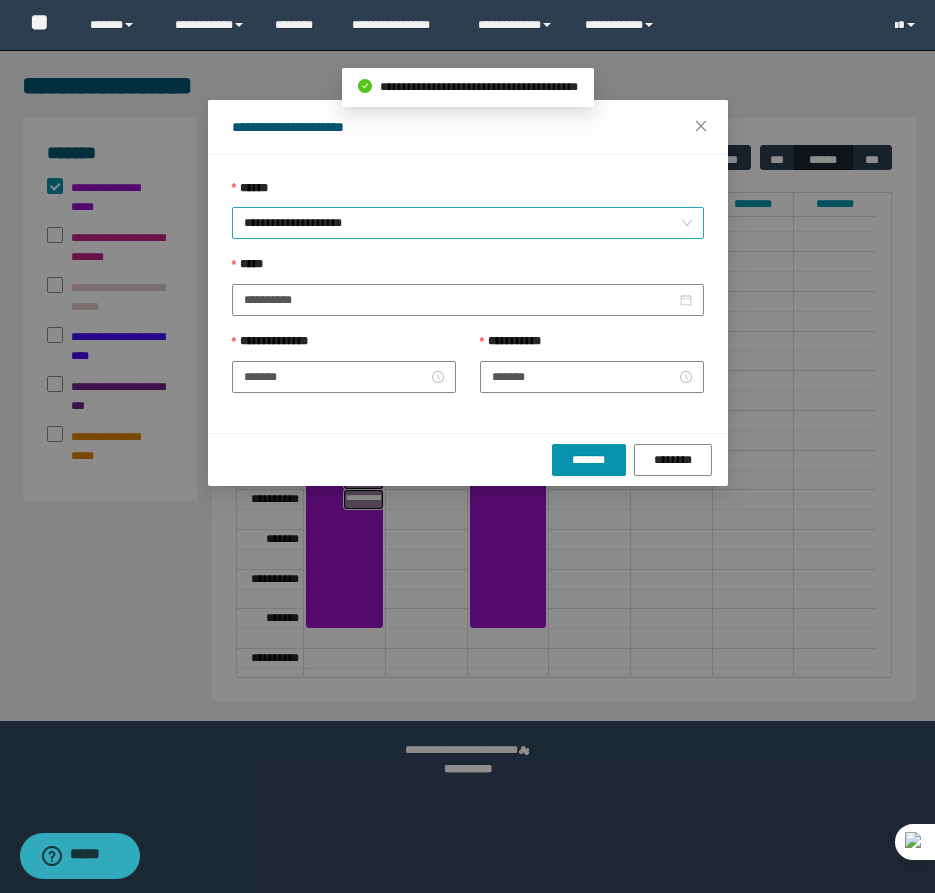 click on "**********" at bounding box center (468, 223) 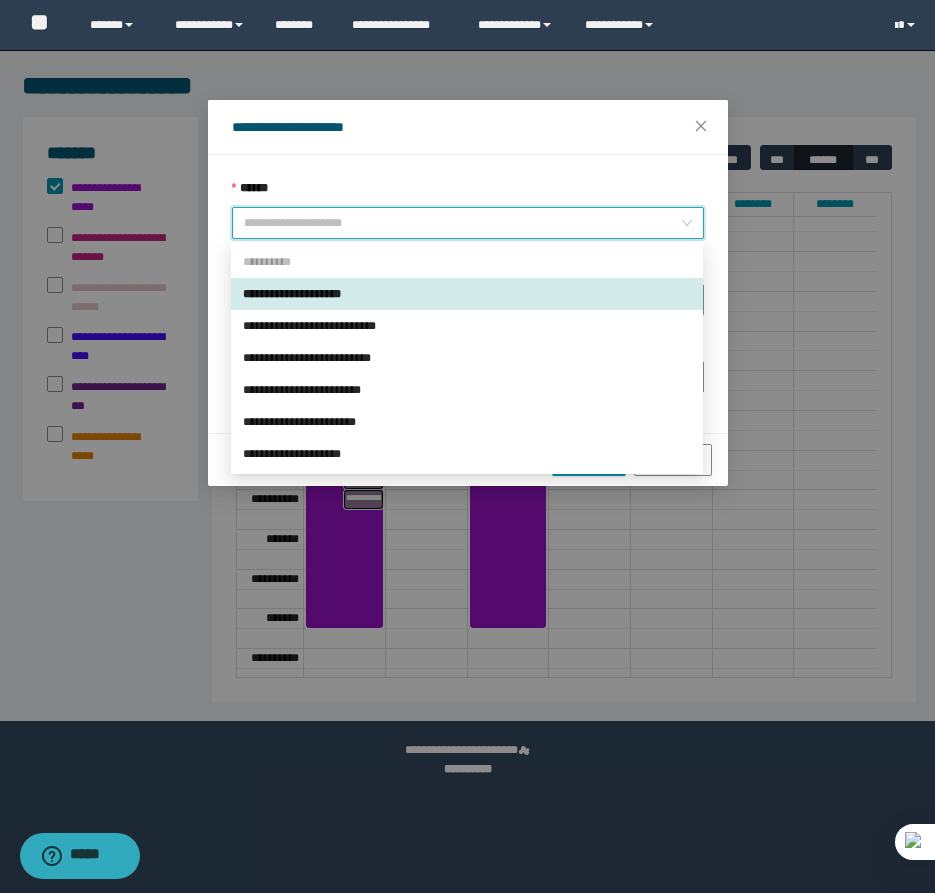 click on "**********" at bounding box center (467, 294) 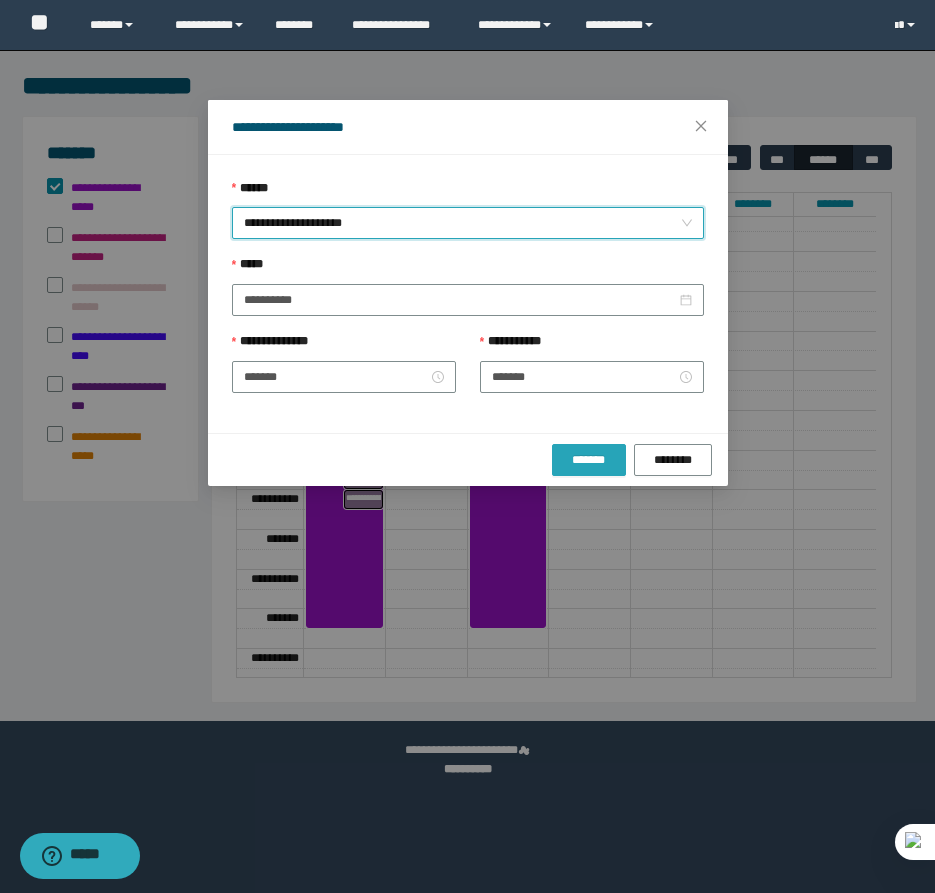click on "*******" at bounding box center (589, 460) 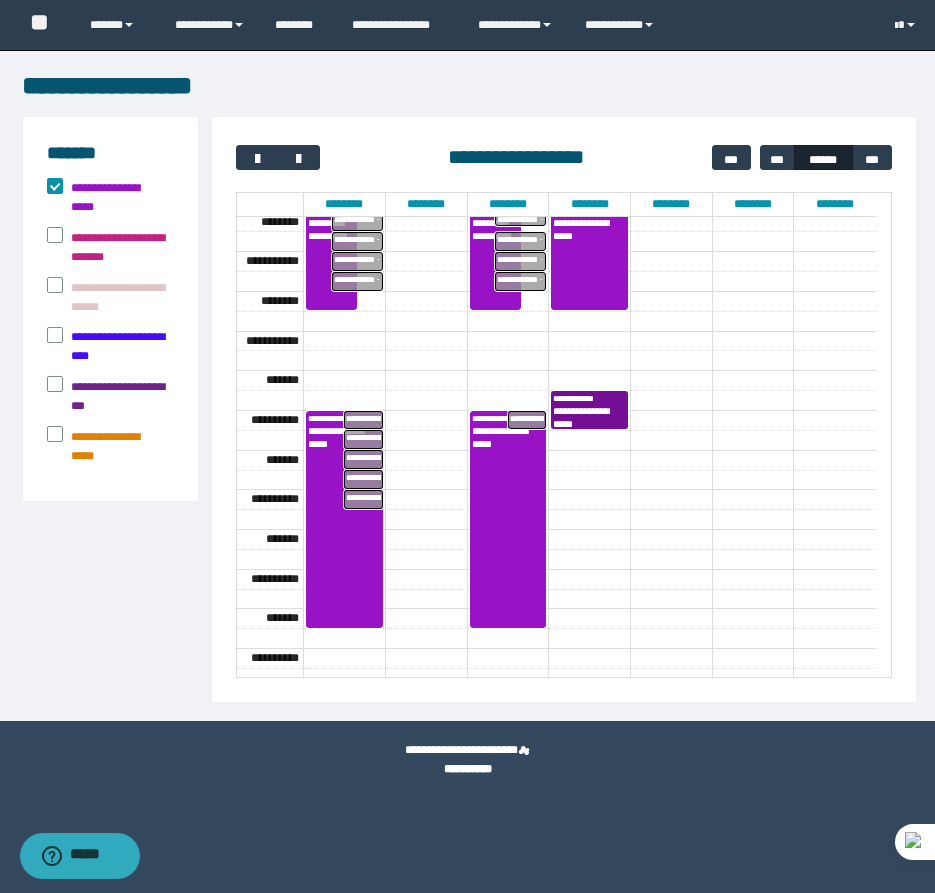 drag, startPoint x: 594, startPoint y: 412, endPoint x: 570, endPoint y: 403, distance: 25.632011 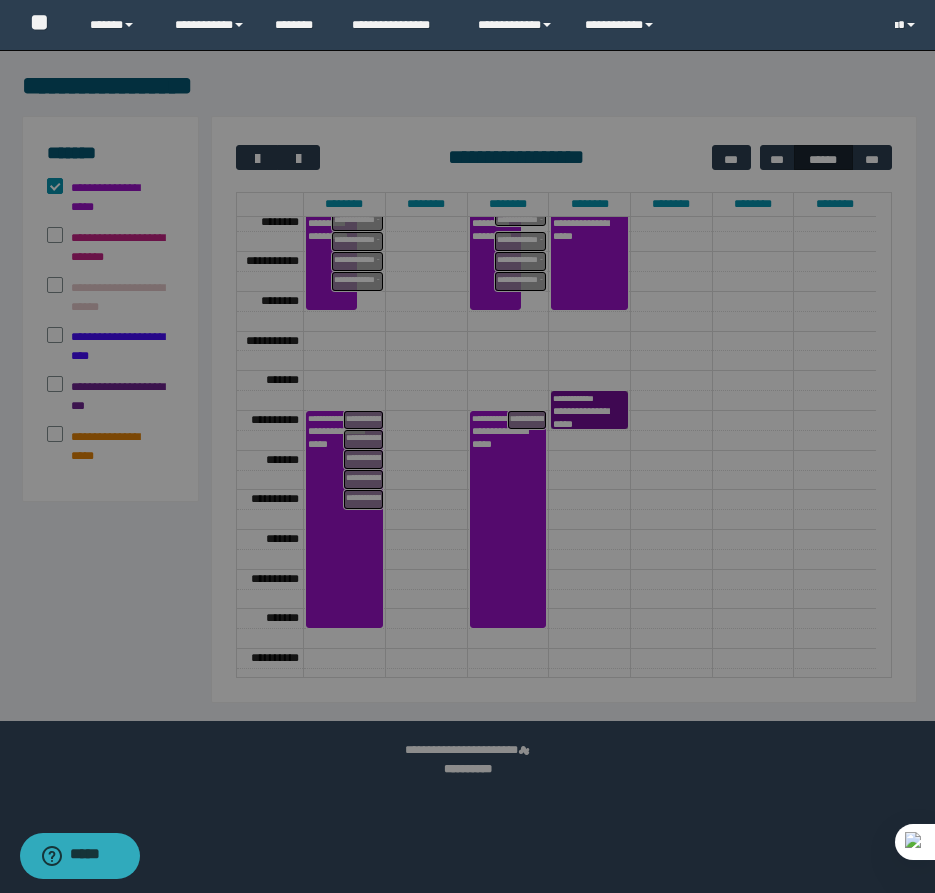 type on "*******" 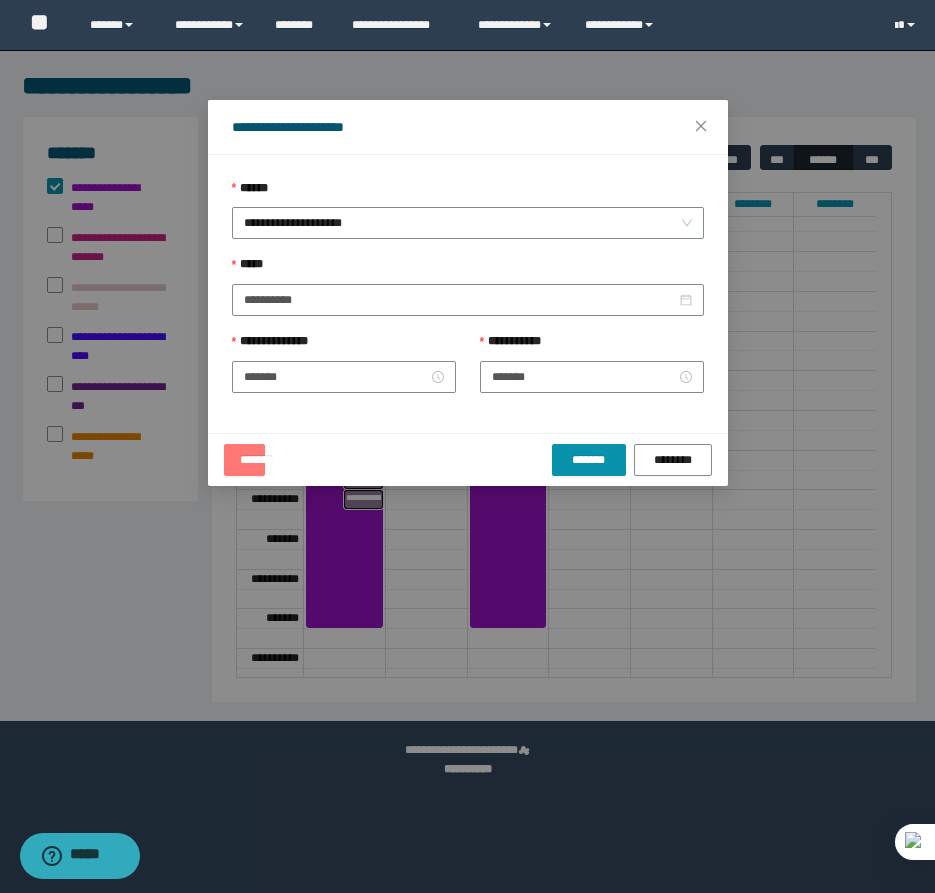 click on "*******" at bounding box center [244, 453] 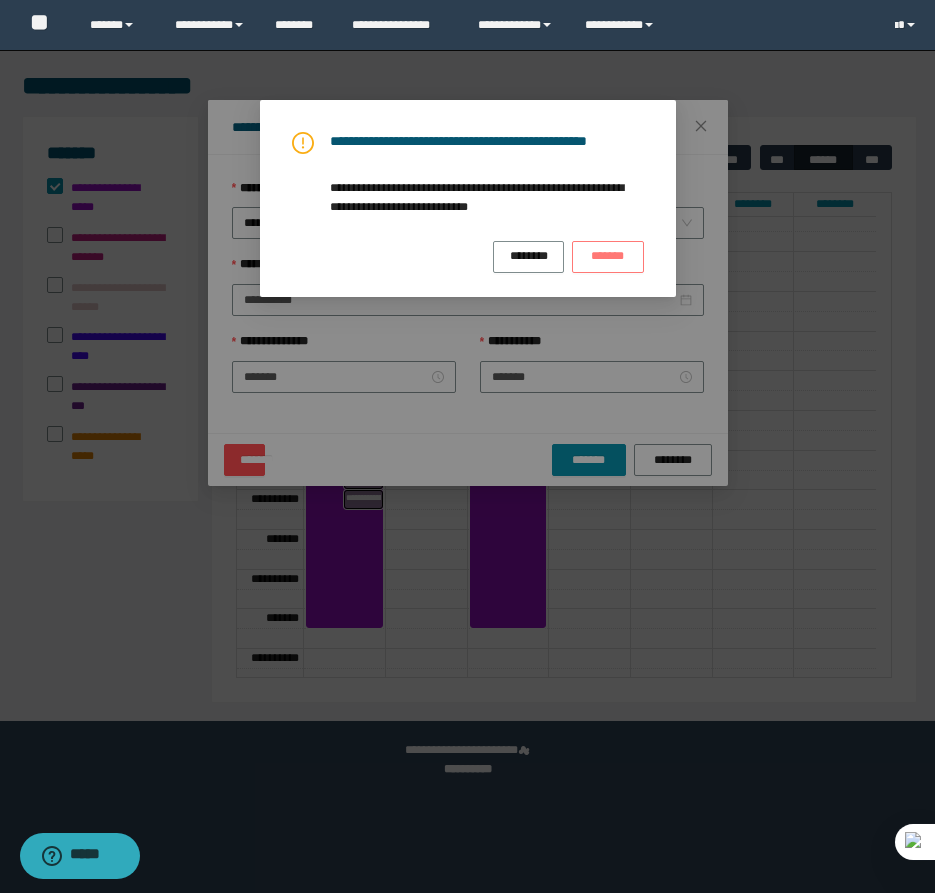 click on "*******" at bounding box center [608, 255] 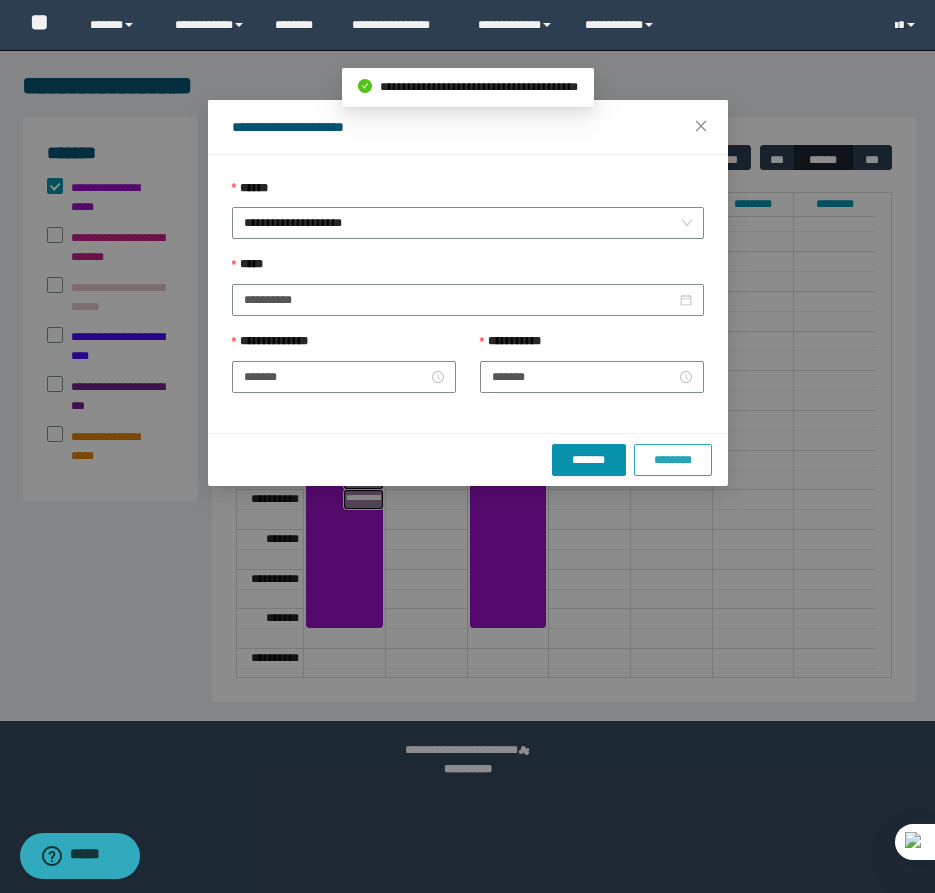 click on "********" at bounding box center (672, 460) 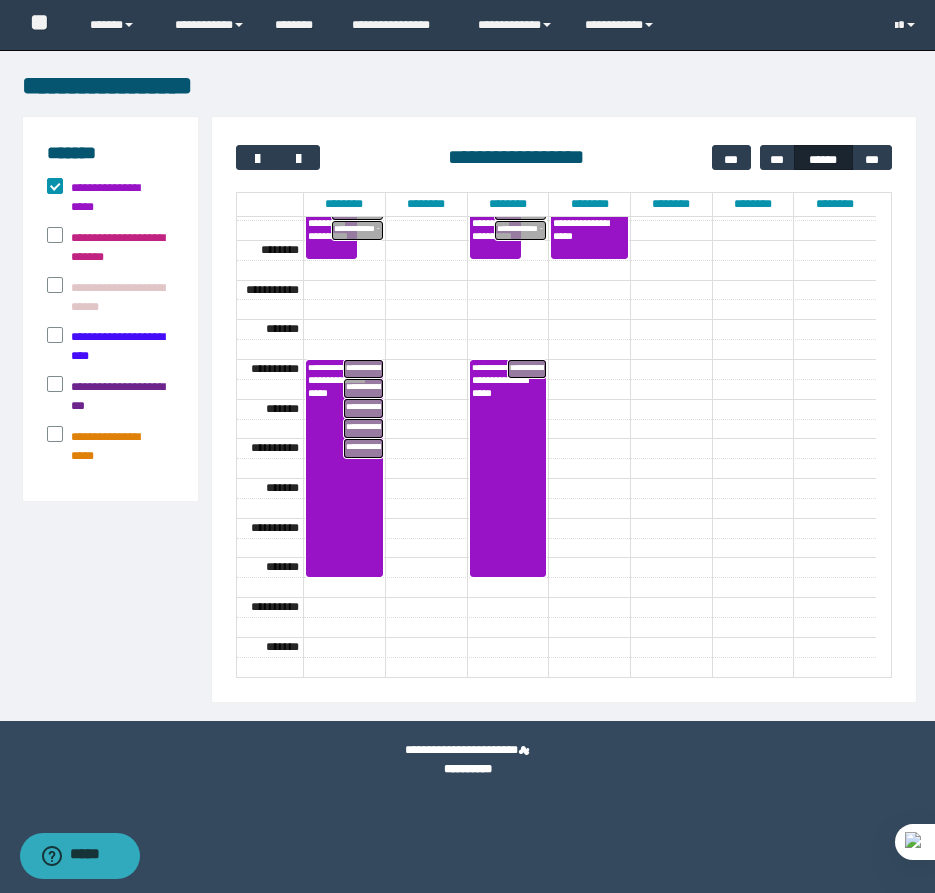 scroll, scrollTop: 660, scrollLeft: 0, axis: vertical 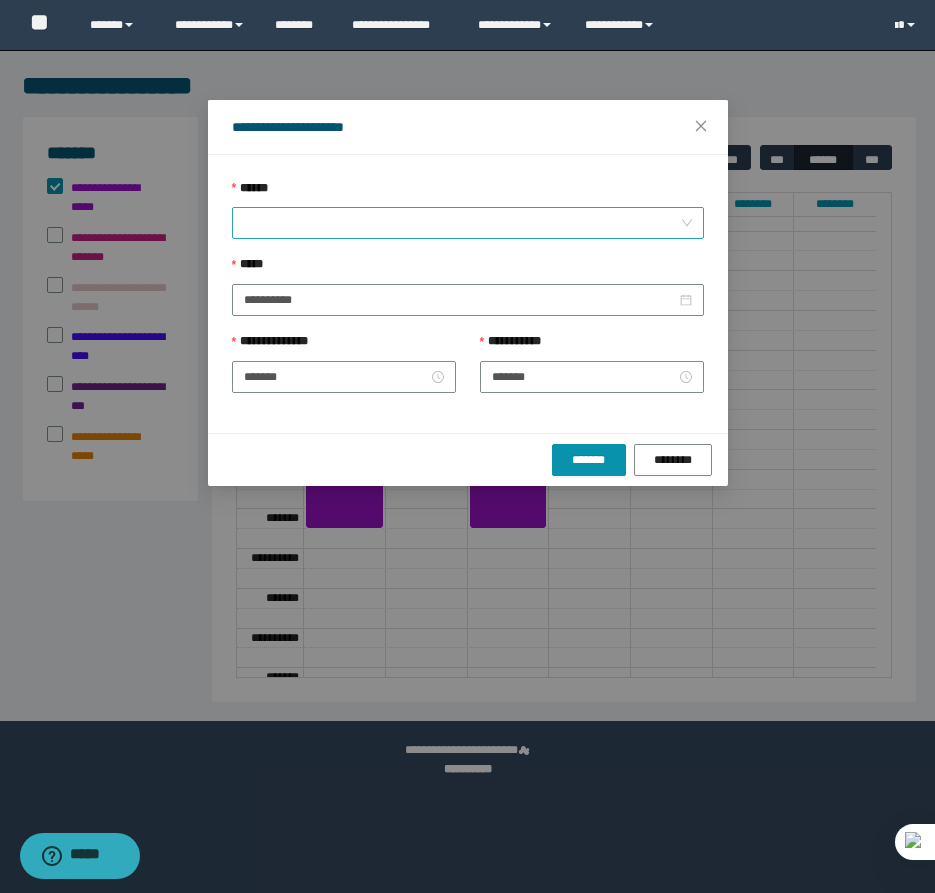 drag, startPoint x: 354, startPoint y: 214, endPoint x: 355, endPoint y: 233, distance: 19.026299 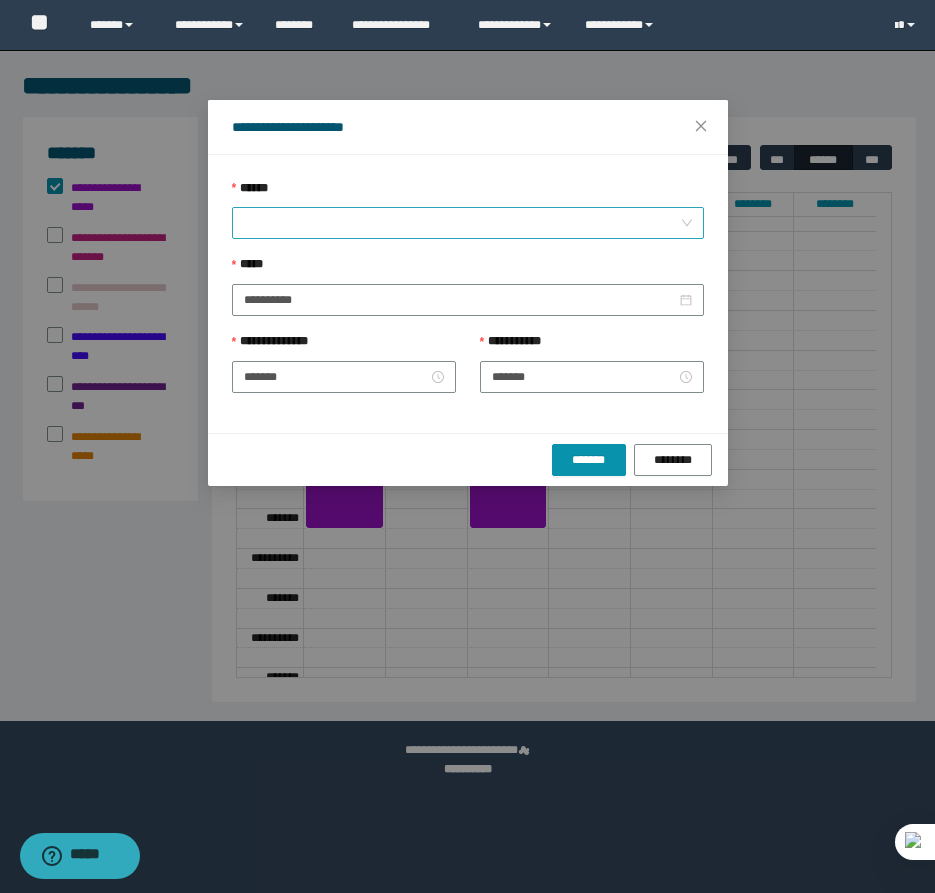 click on "******" at bounding box center [462, 223] 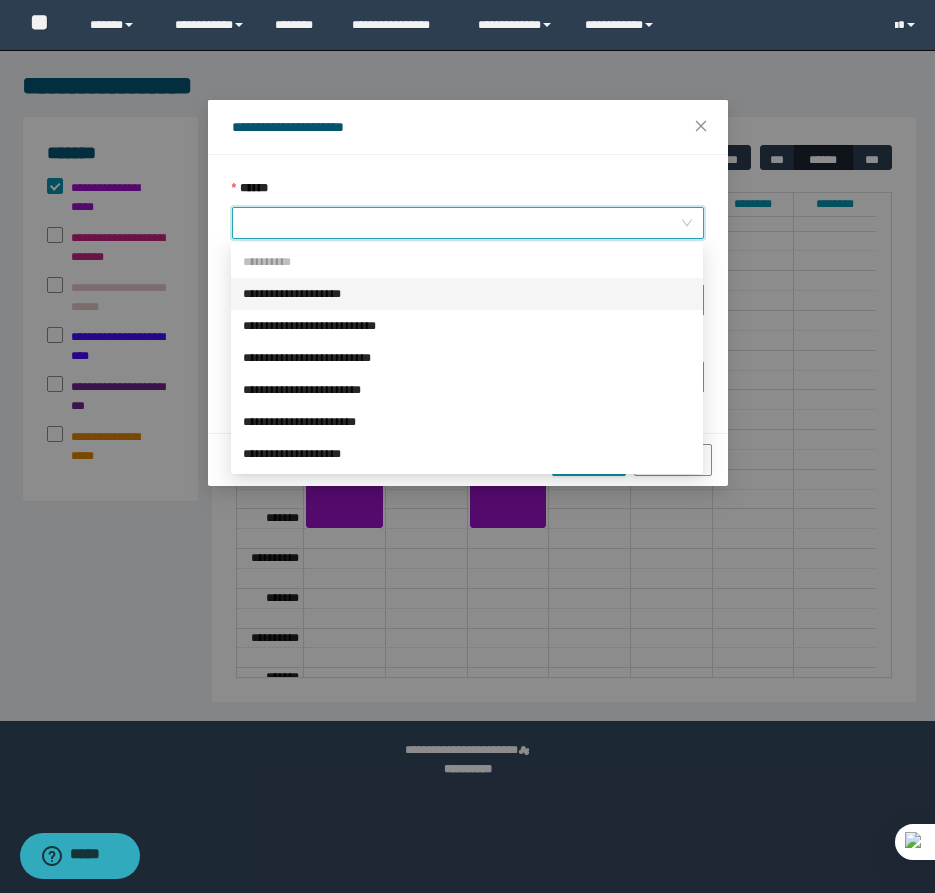 click on "**********" at bounding box center (467, 294) 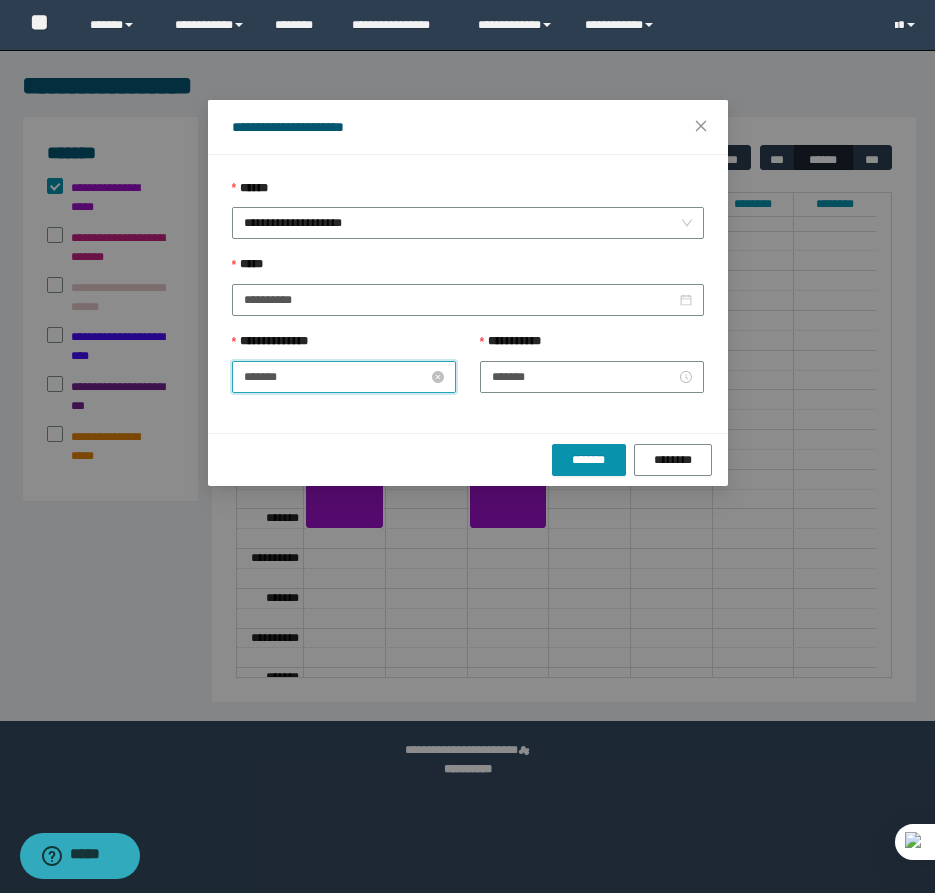 click on "*******" at bounding box center [336, 377] 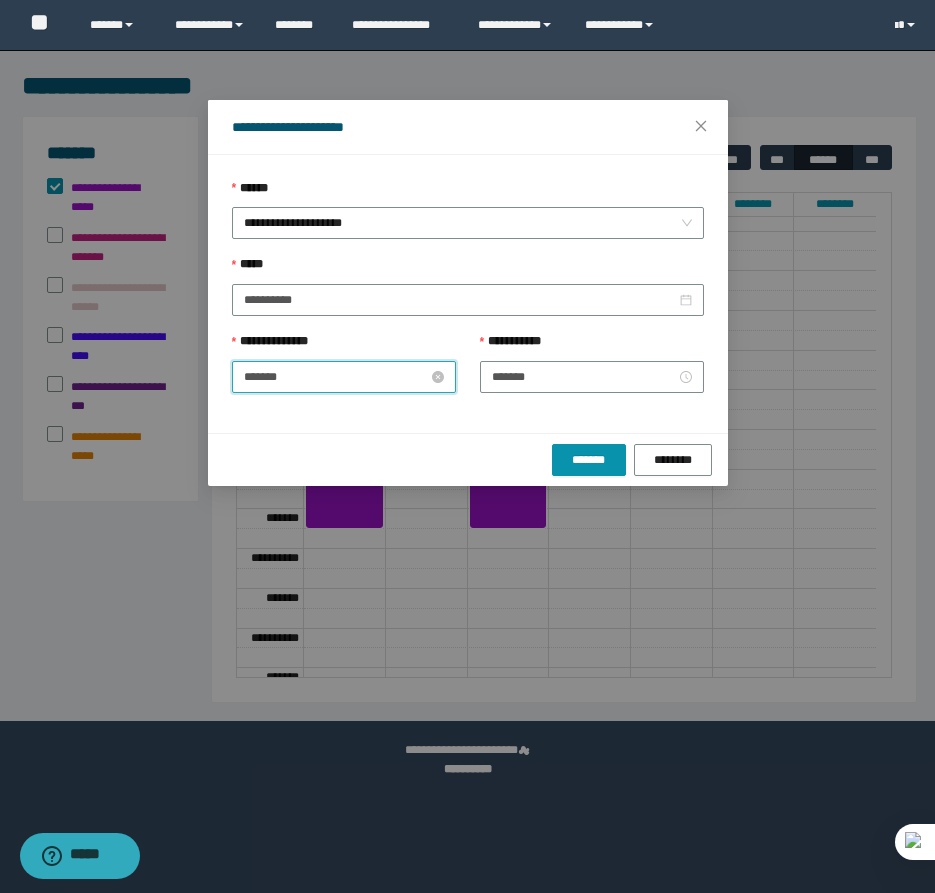 scroll, scrollTop: 56, scrollLeft: 0, axis: vertical 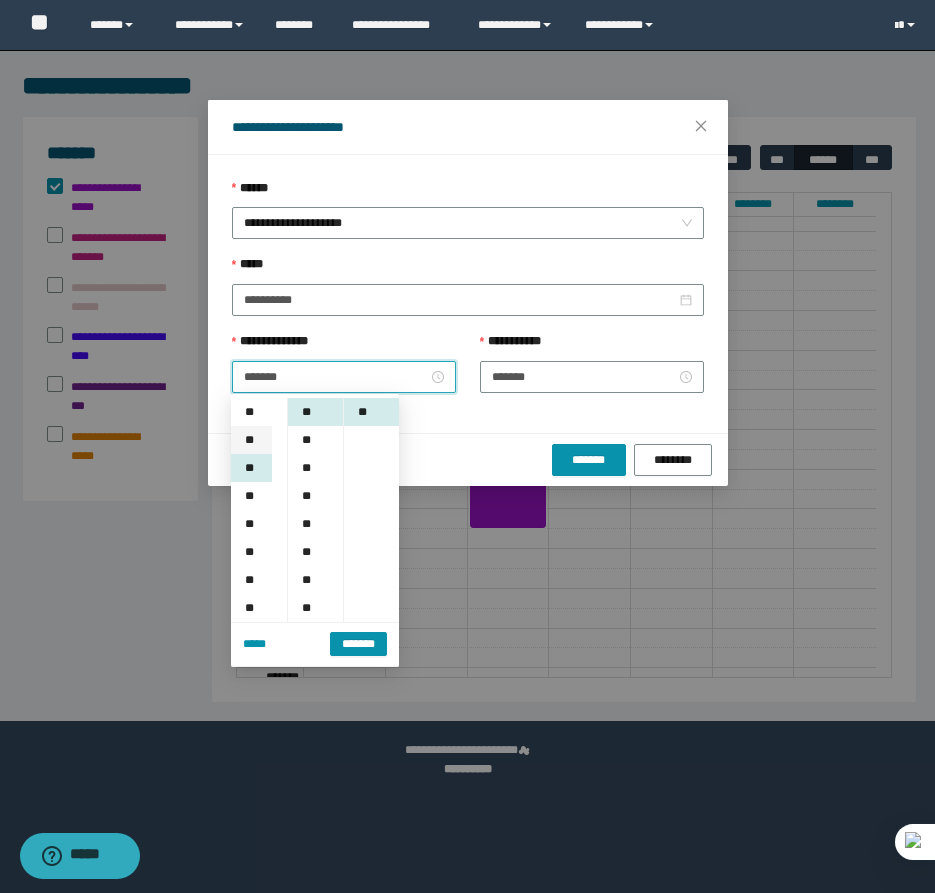 click on "**" at bounding box center [251, 440] 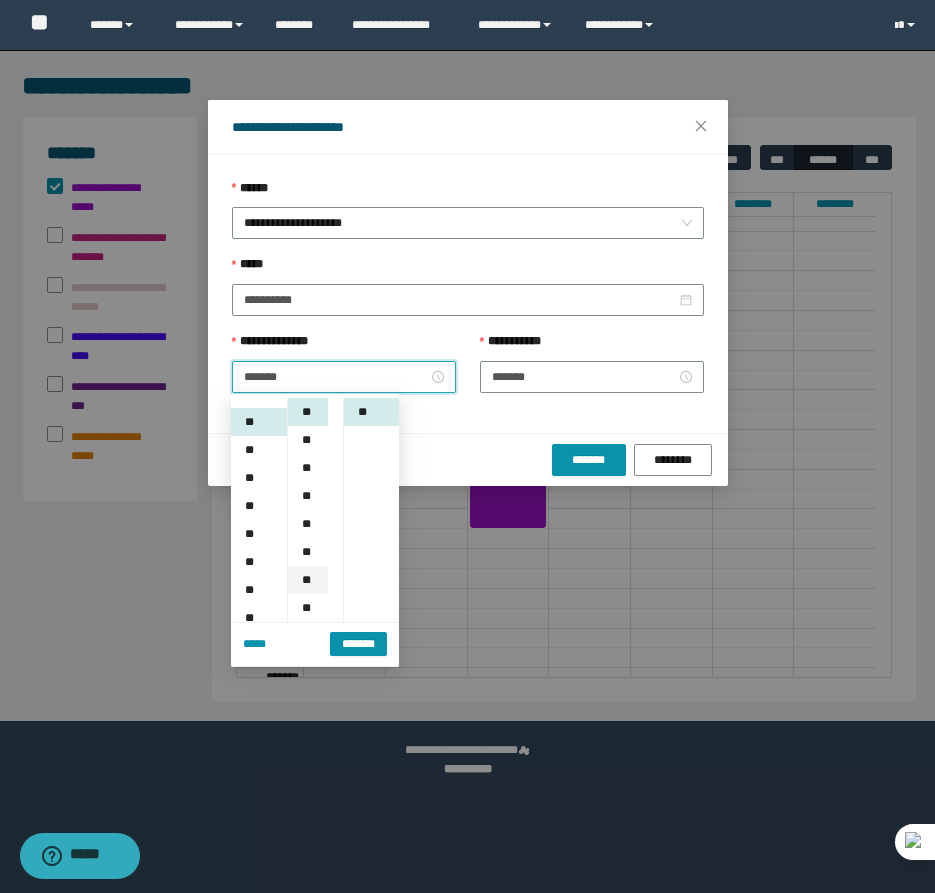 scroll, scrollTop: 28, scrollLeft: 0, axis: vertical 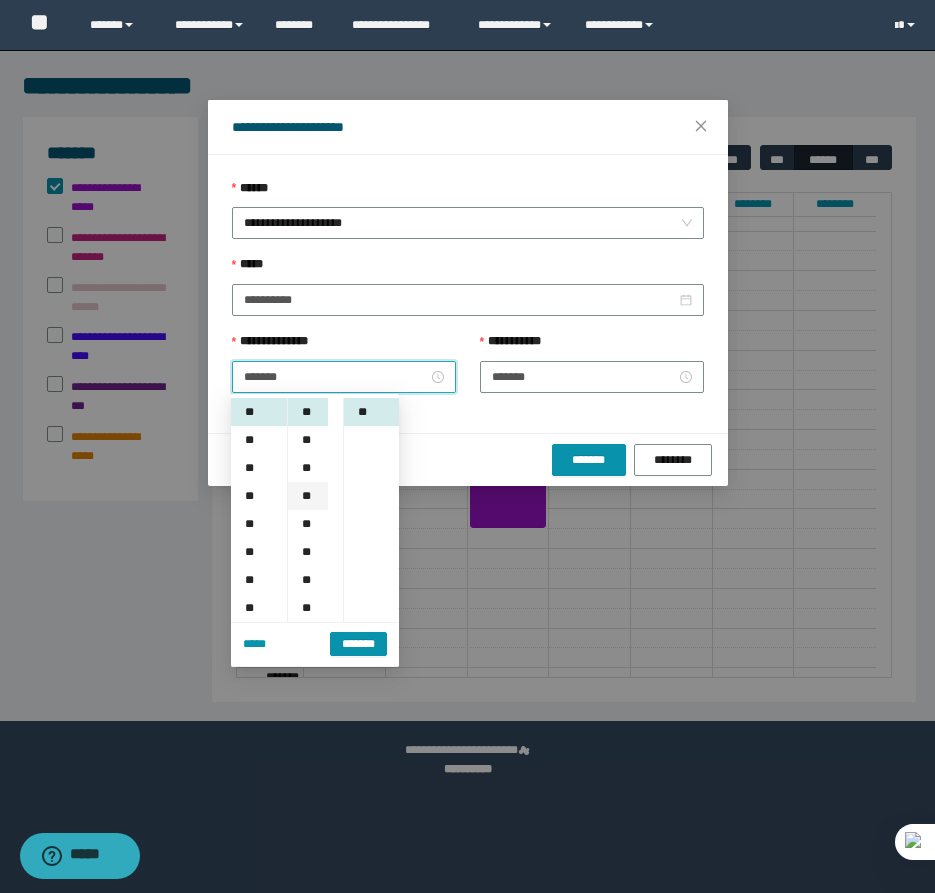 click on "**" at bounding box center [308, 496] 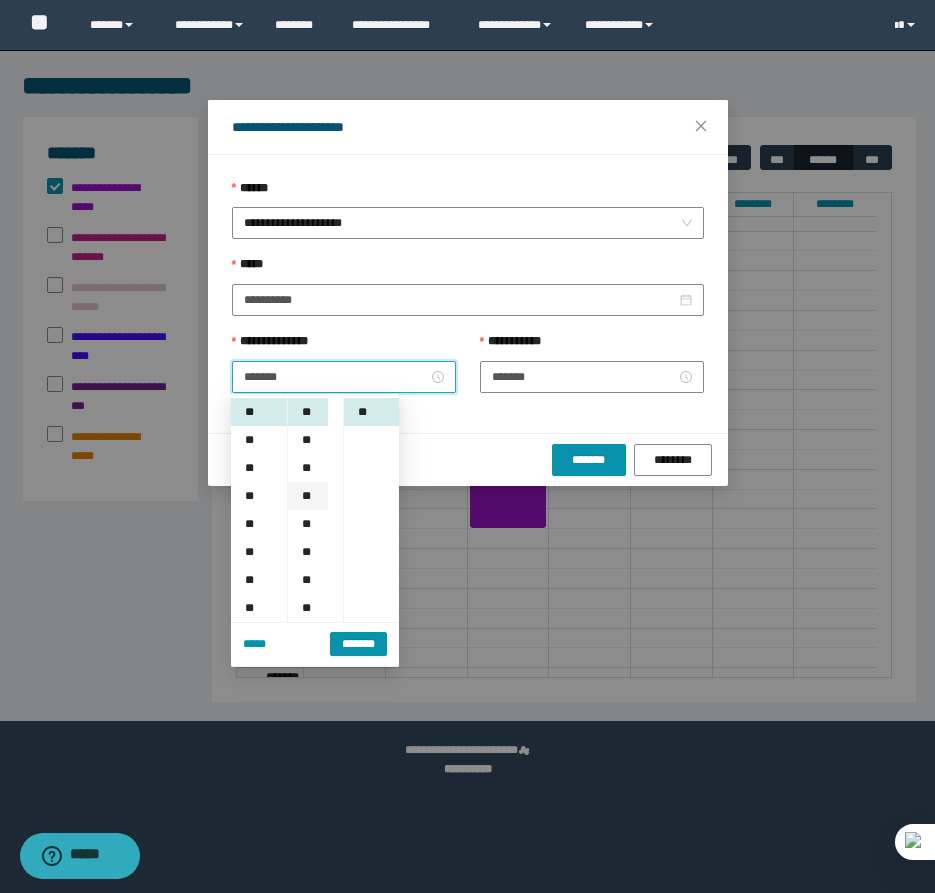 type on "*******" 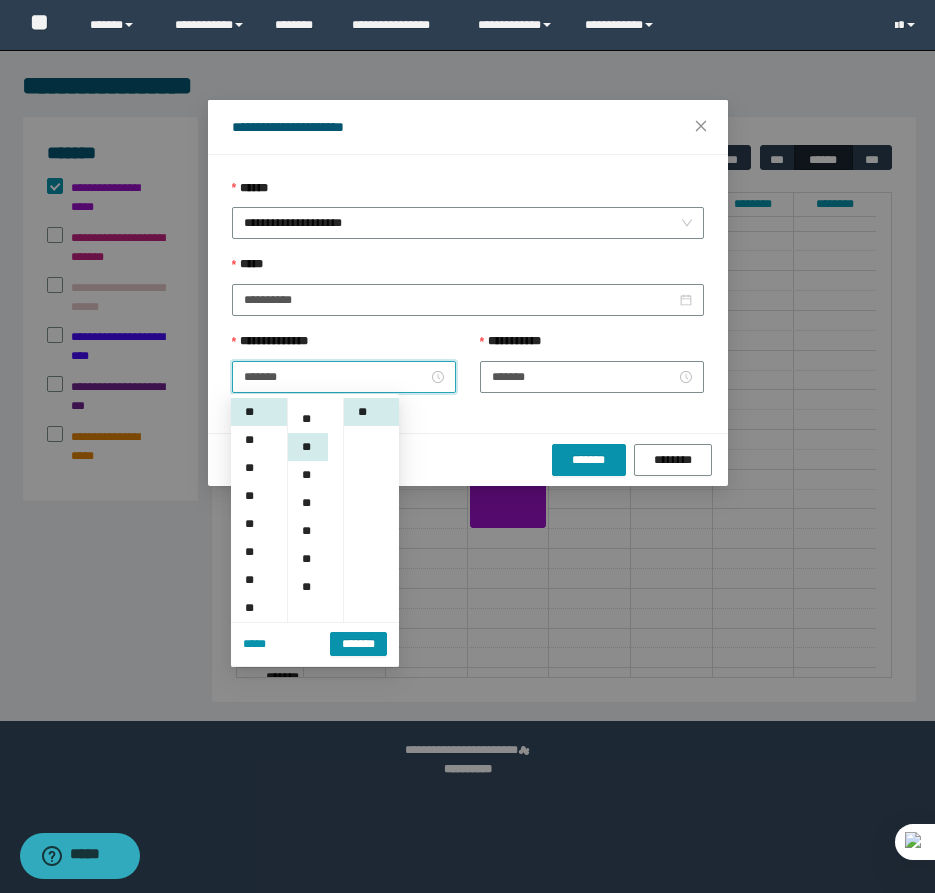 scroll, scrollTop: 168, scrollLeft: 0, axis: vertical 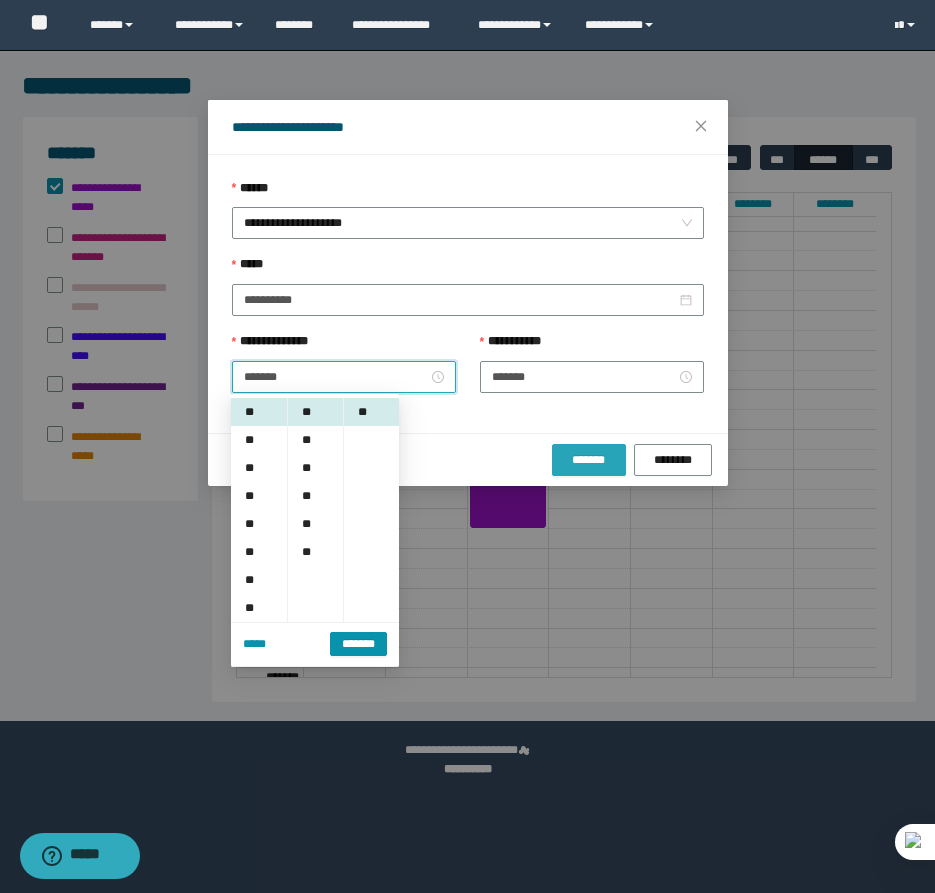 click on "*******" at bounding box center [589, 460] 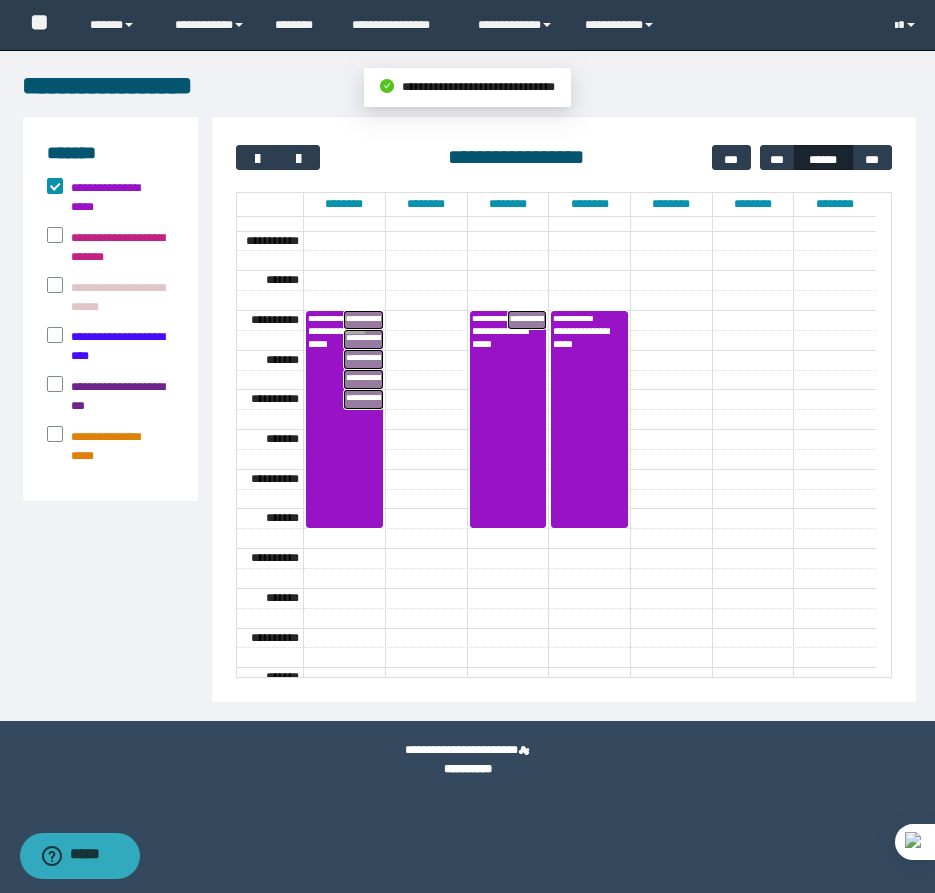 drag, startPoint x: 591, startPoint y: 388, endPoint x: 597, endPoint y: 514, distance: 126.14278 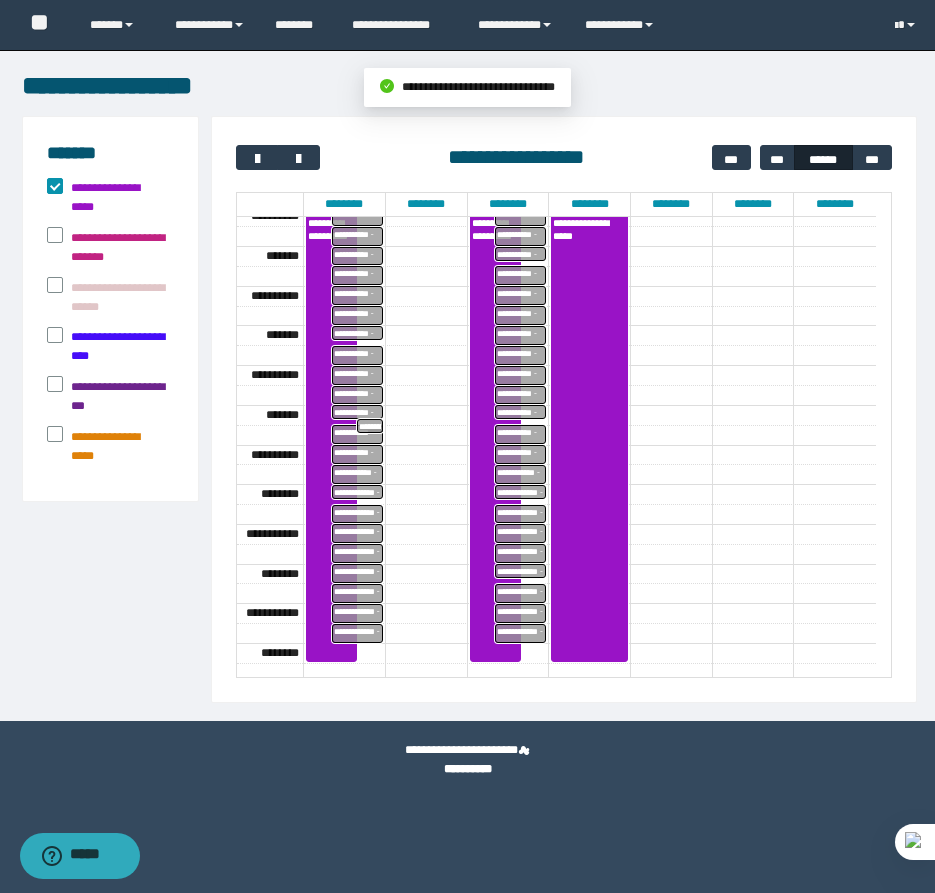 scroll, scrollTop: 160, scrollLeft: 0, axis: vertical 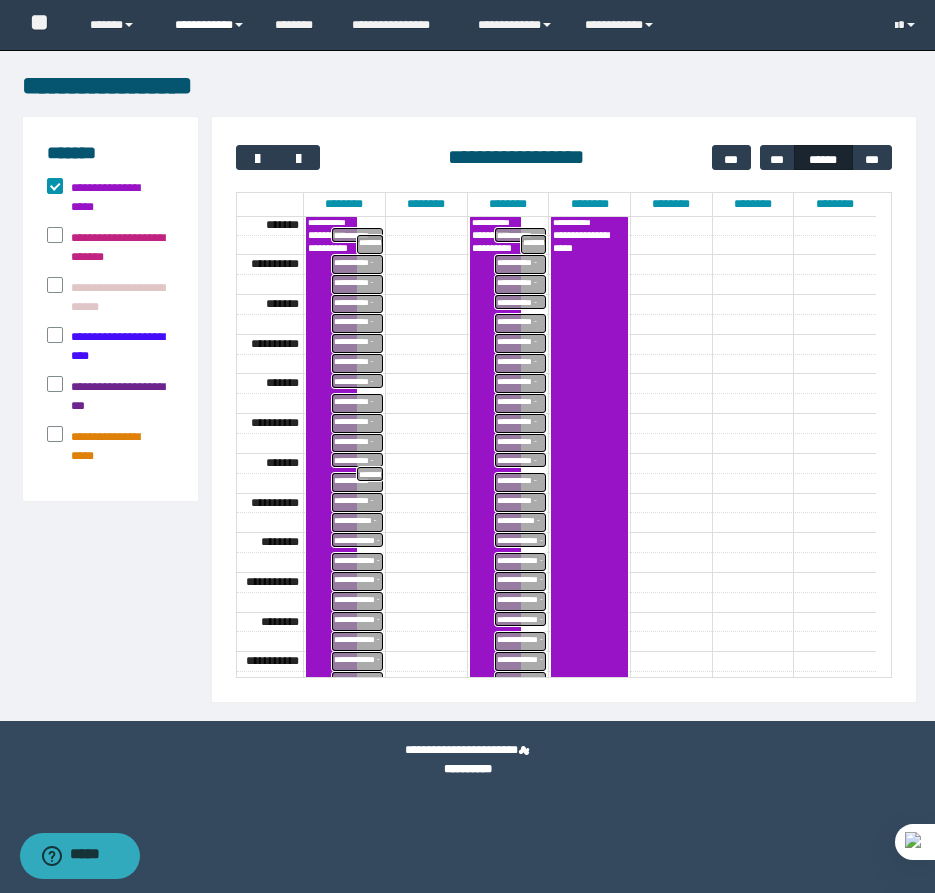 click on "**********" at bounding box center [210, 25] 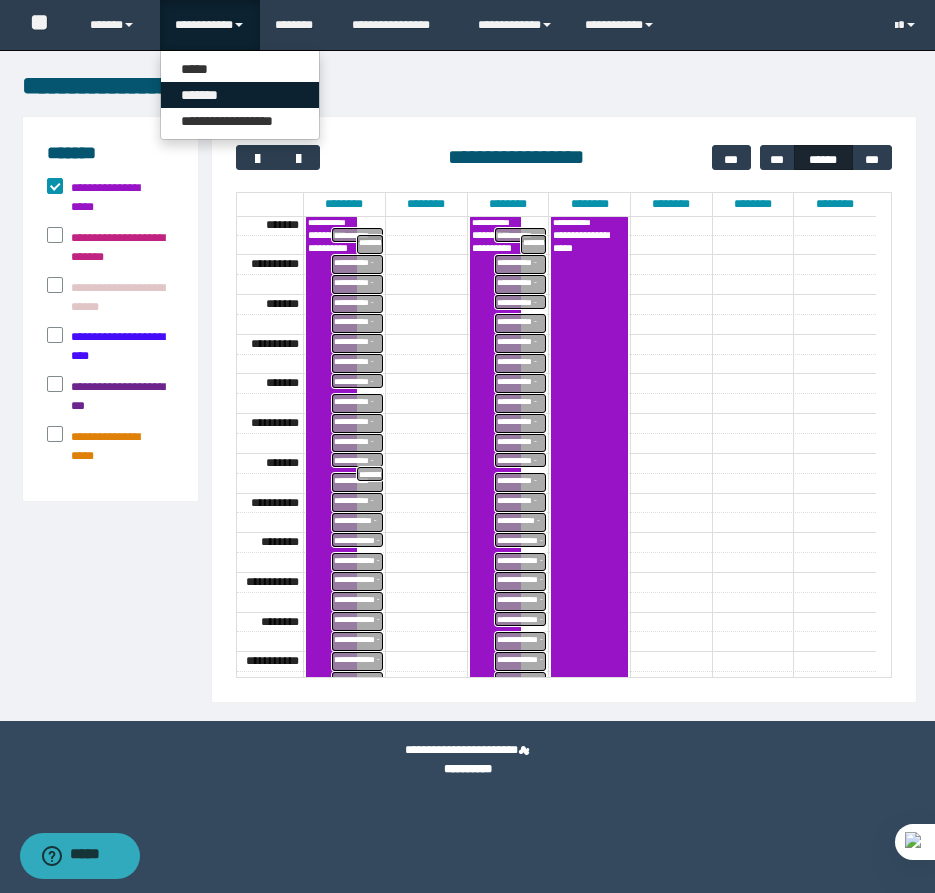 click on "*******" at bounding box center (240, 95) 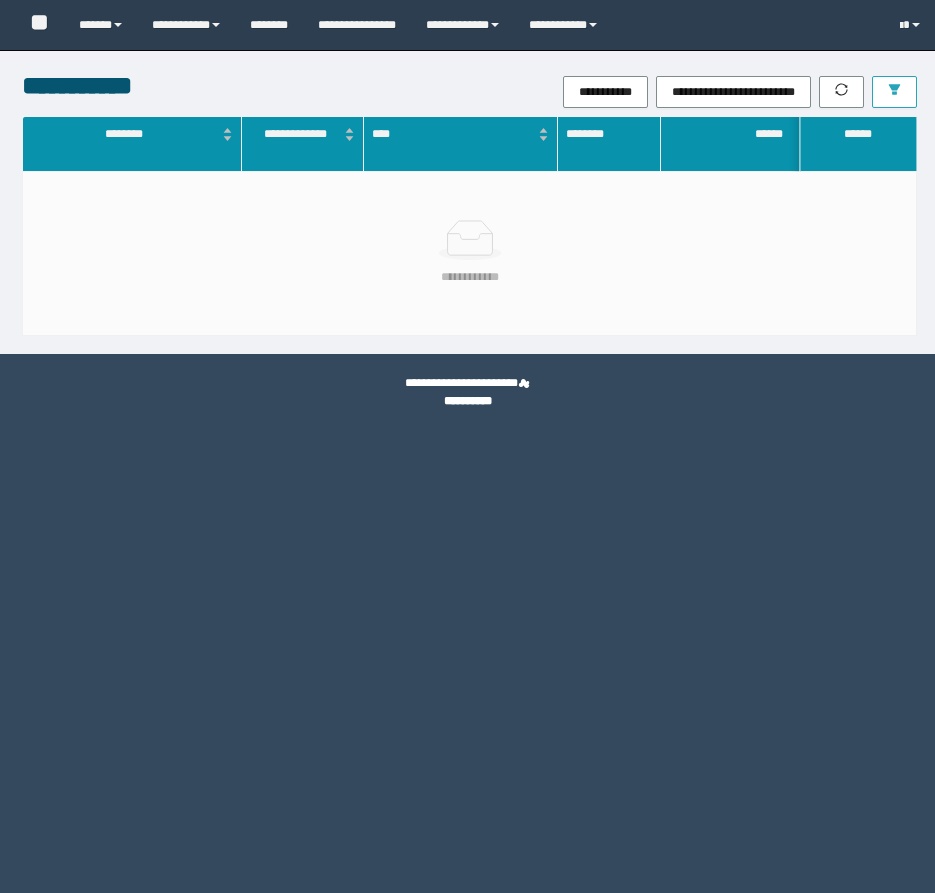 scroll, scrollTop: 0, scrollLeft: 0, axis: both 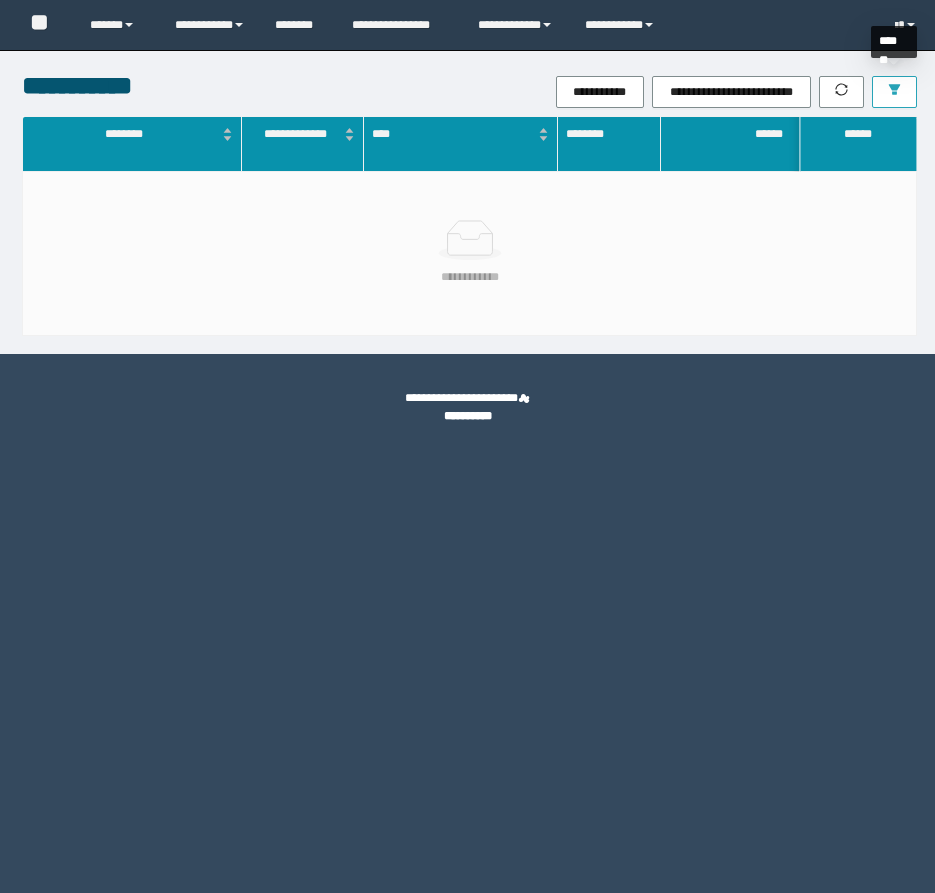 click at bounding box center [894, 92] 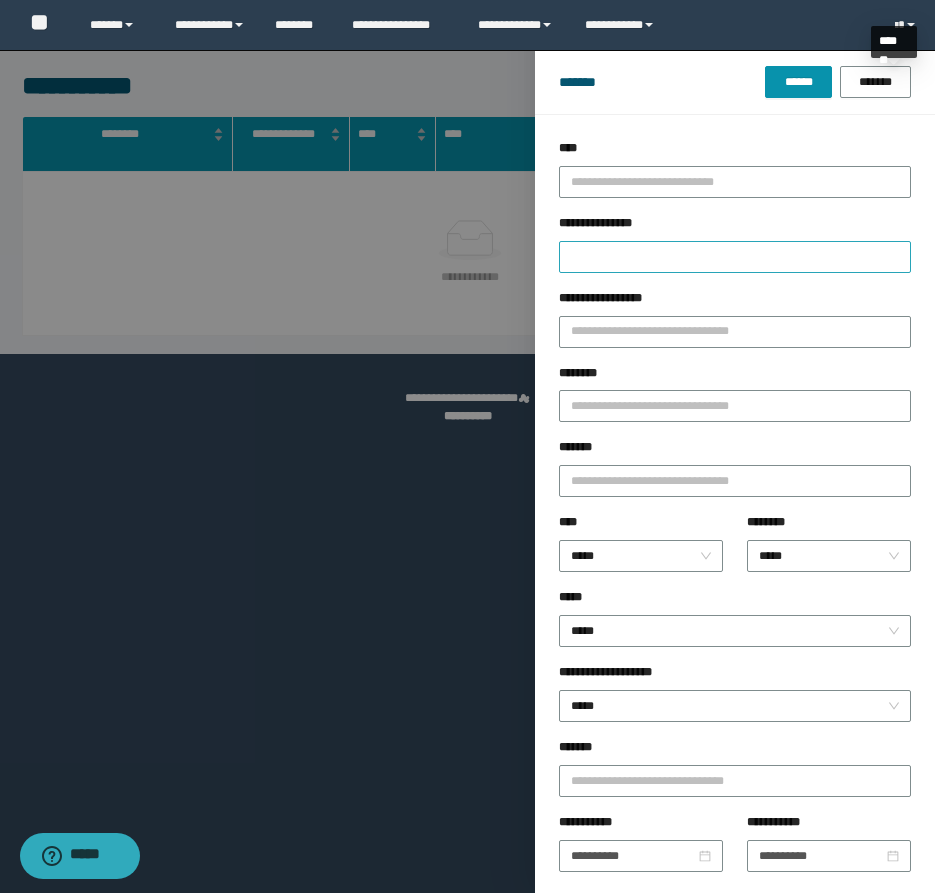 scroll, scrollTop: 0, scrollLeft: 0, axis: both 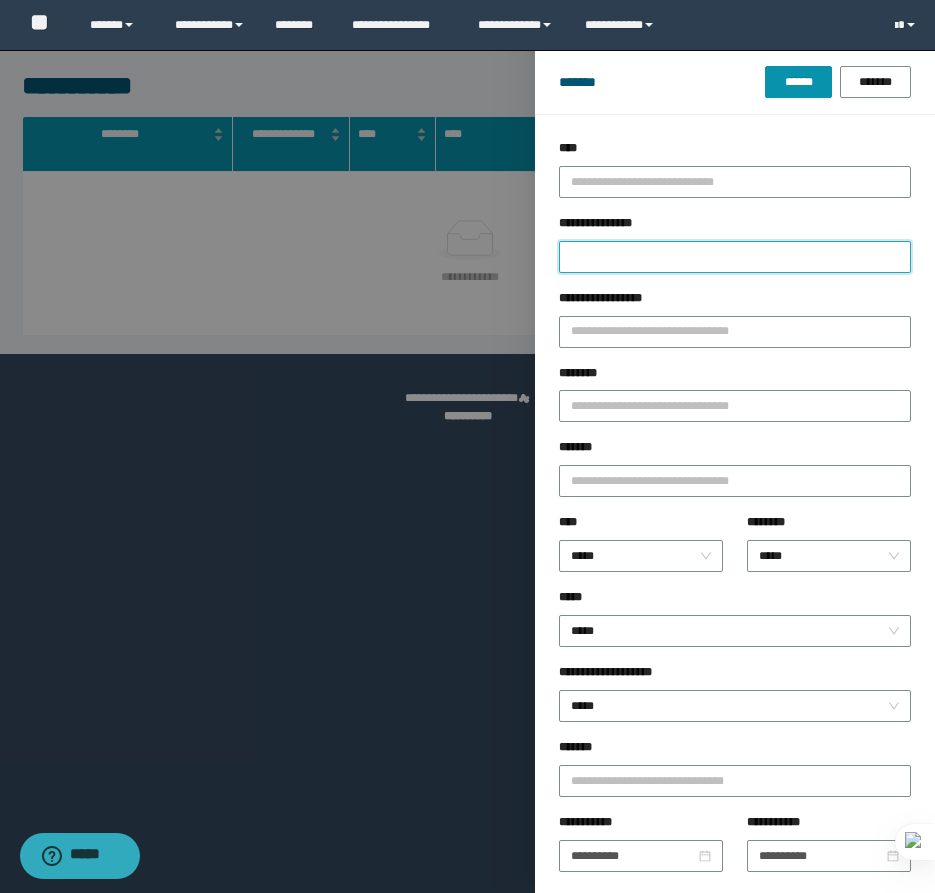 click on "**********" at bounding box center (735, 257) 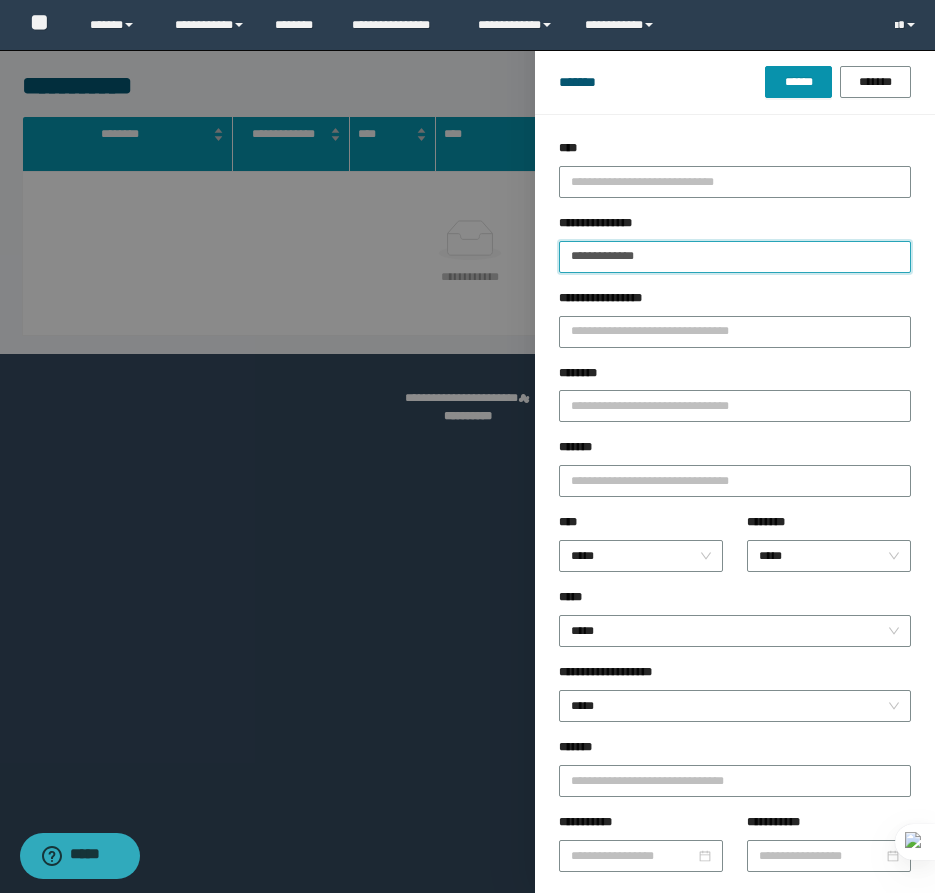 type on "**********" 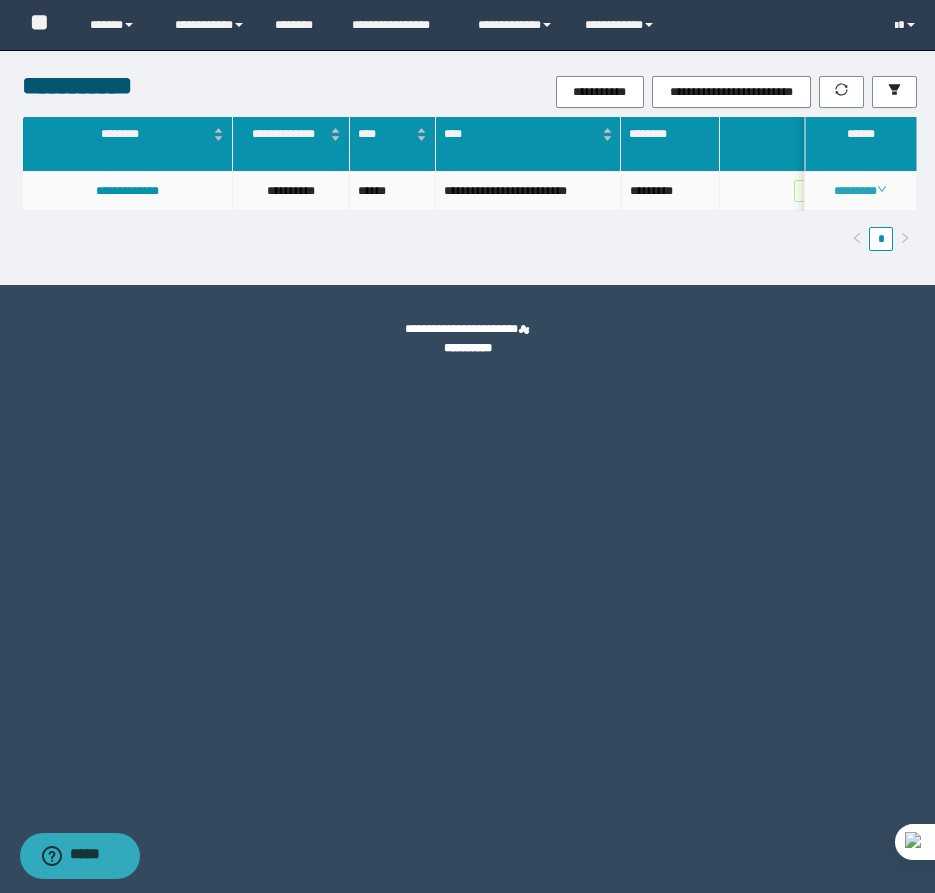 click on "********" at bounding box center [860, 191] 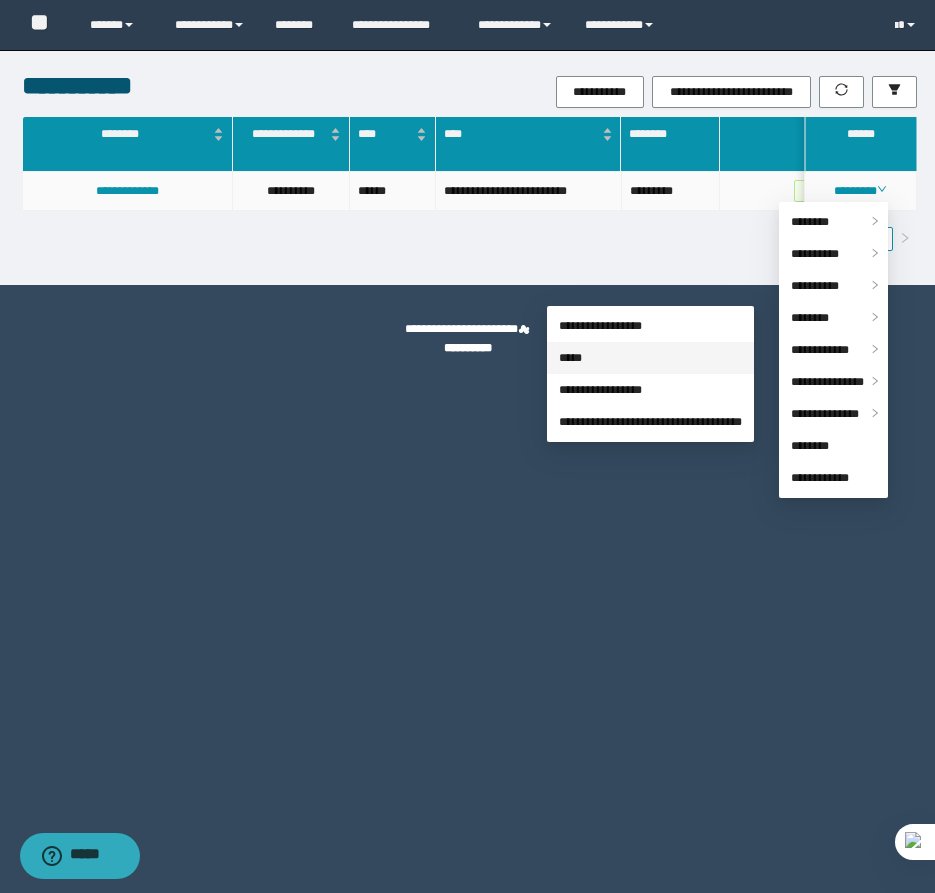 click on "*****" at bounding box center [570, 358] 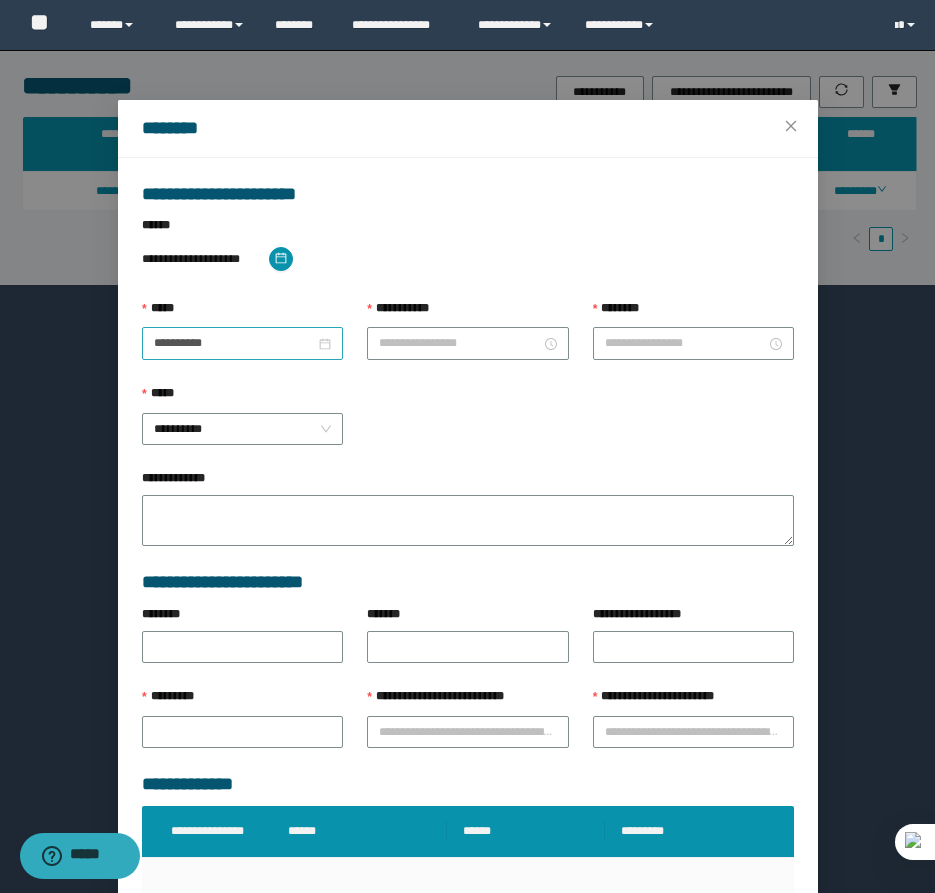 type on "**********" 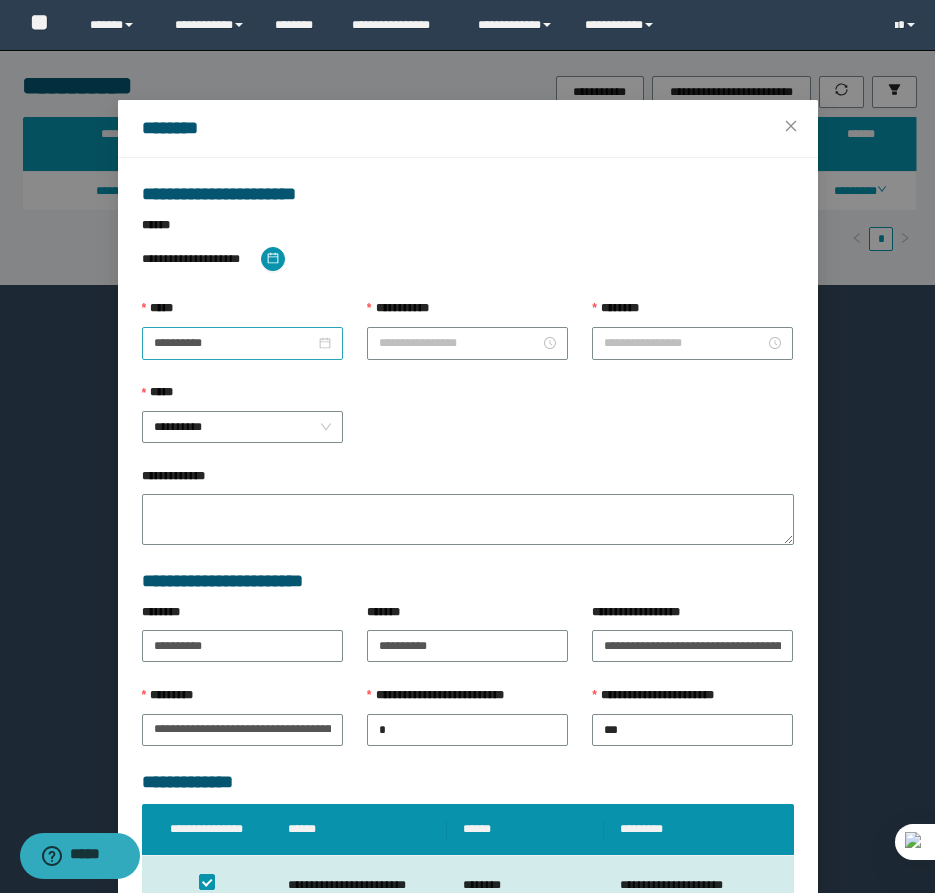 type on "********" 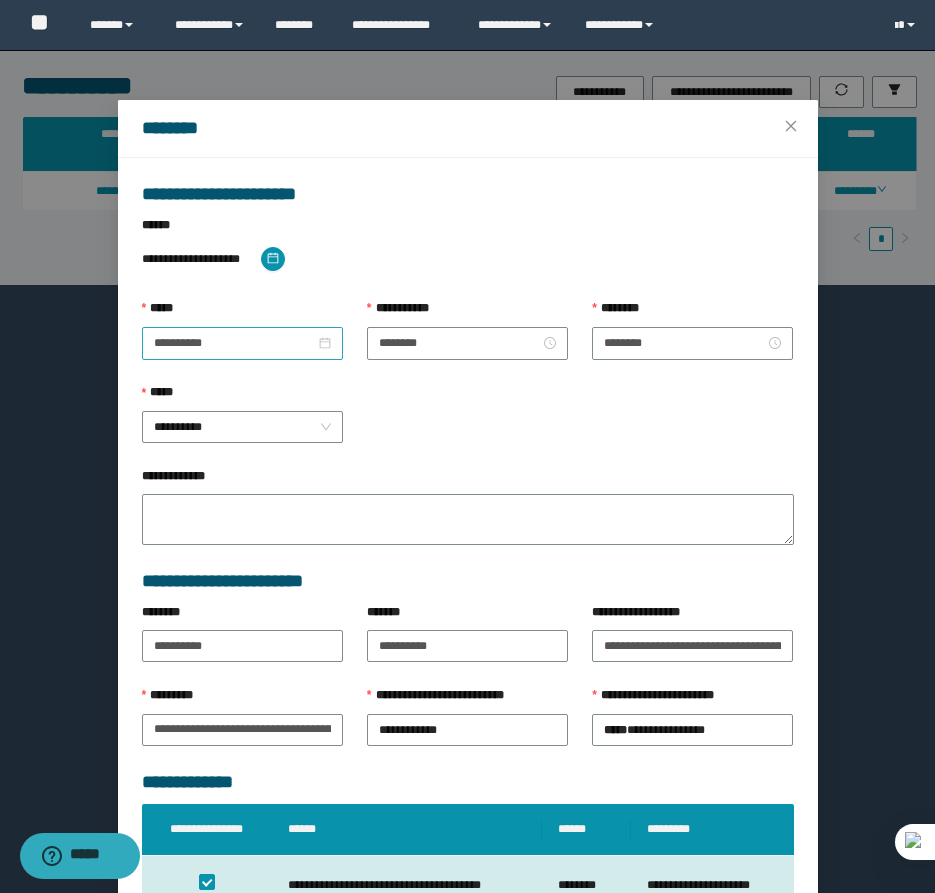 click on "**********" at bounding box center (242, 343) 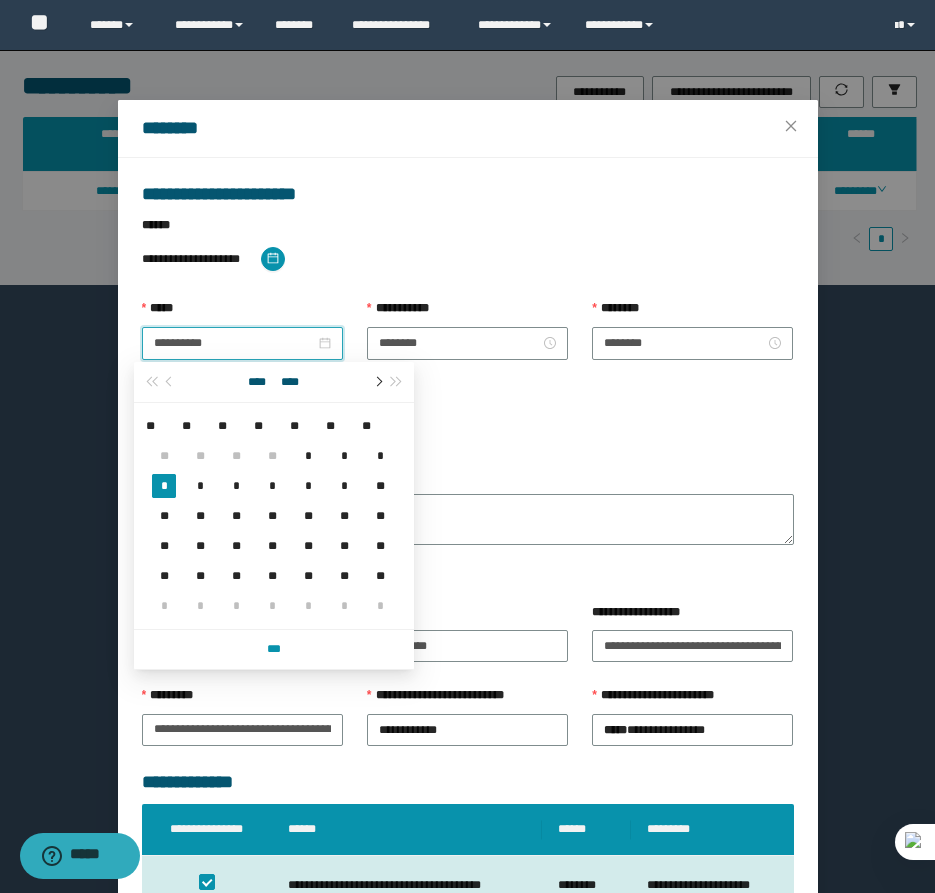 click at bounding box center [377, 382] 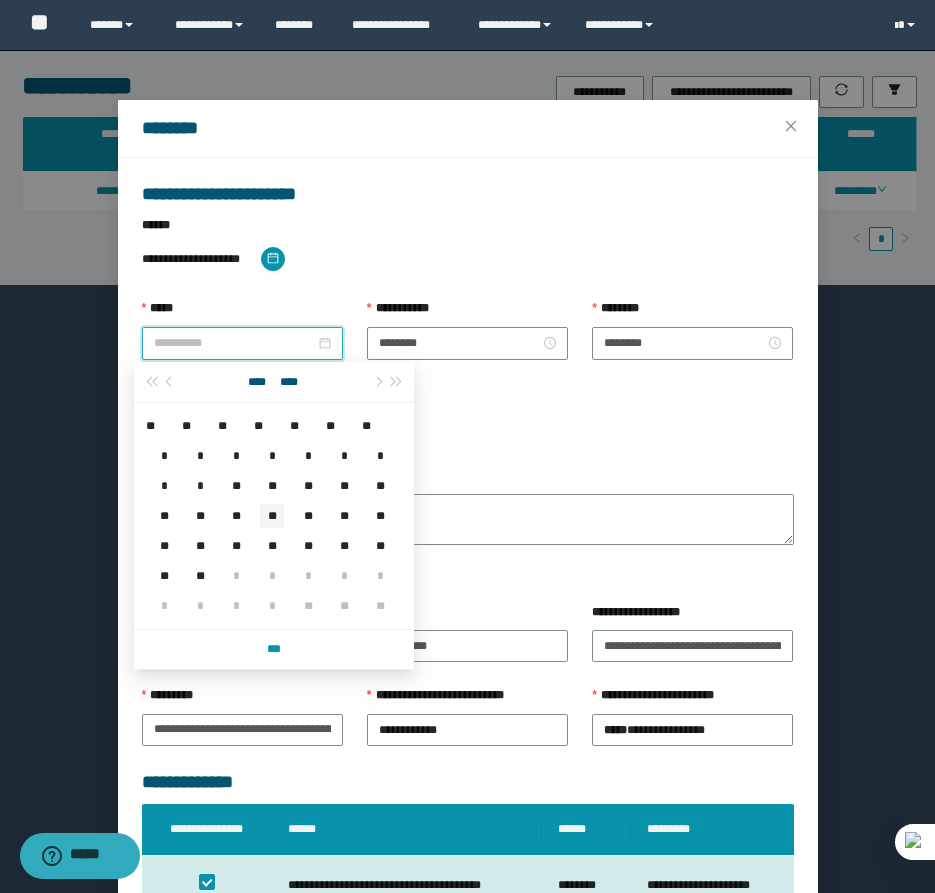 type on "**********" 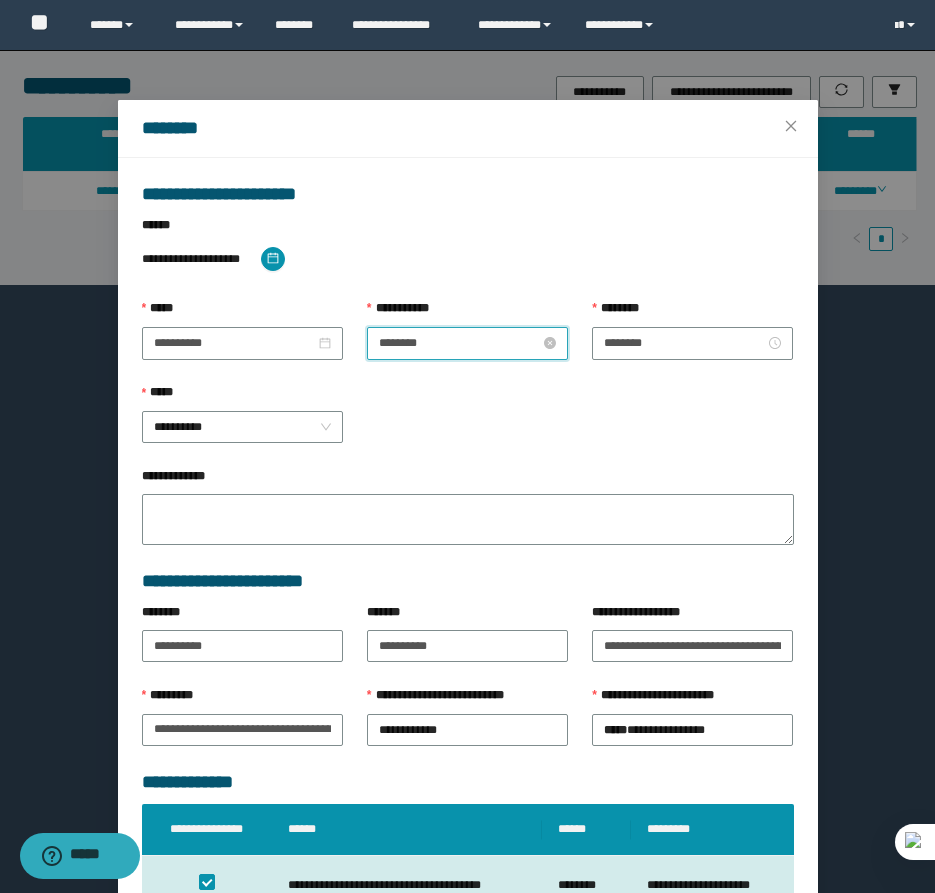 click on "********" at bounding box center [459, 343] 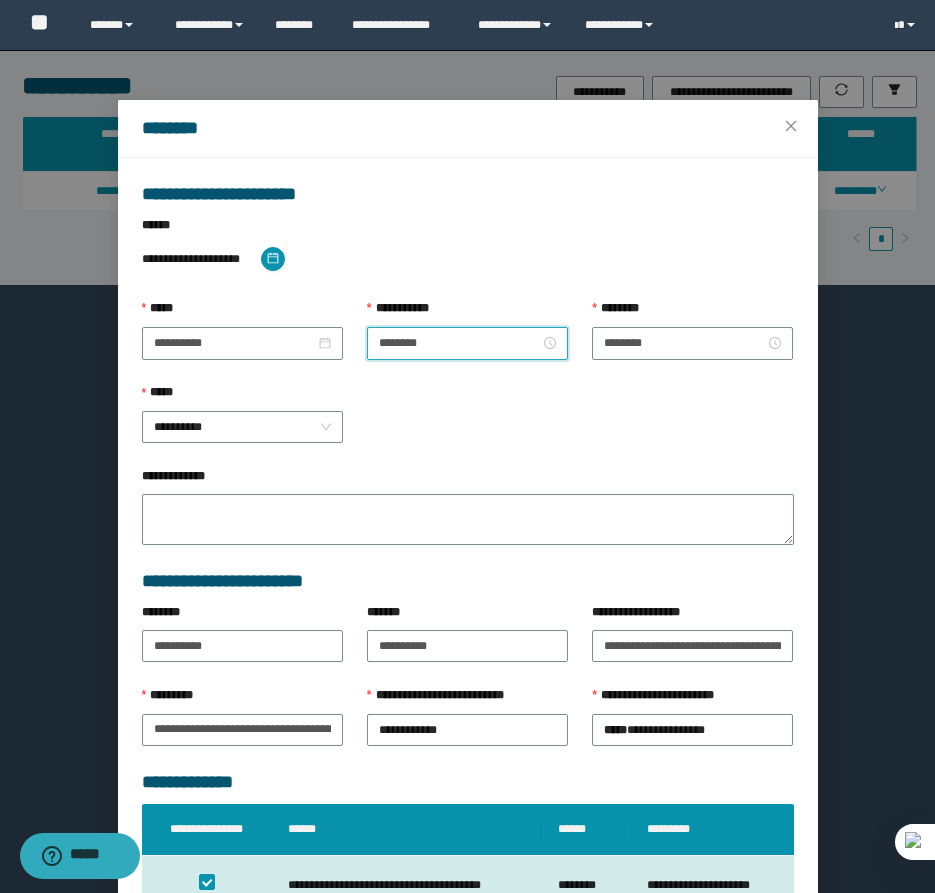 scroll, scrollTop: 28, scrollLeft: 0, axis: vertical 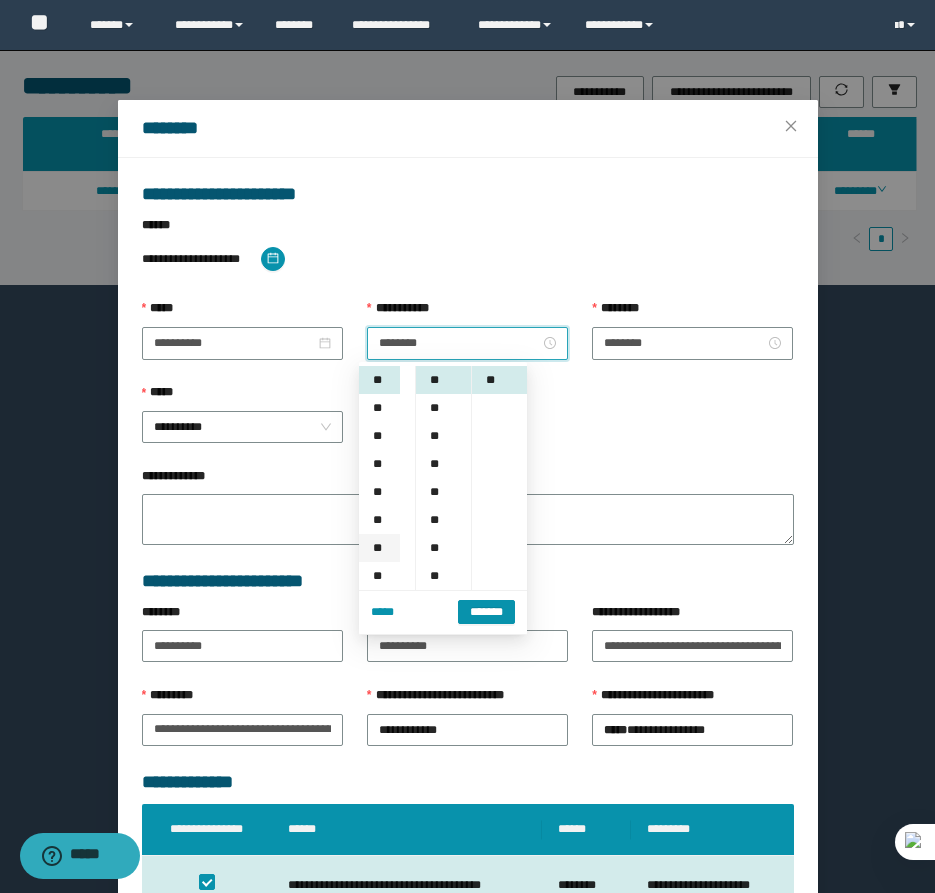 click on "**" at bounding box center [379, 548] 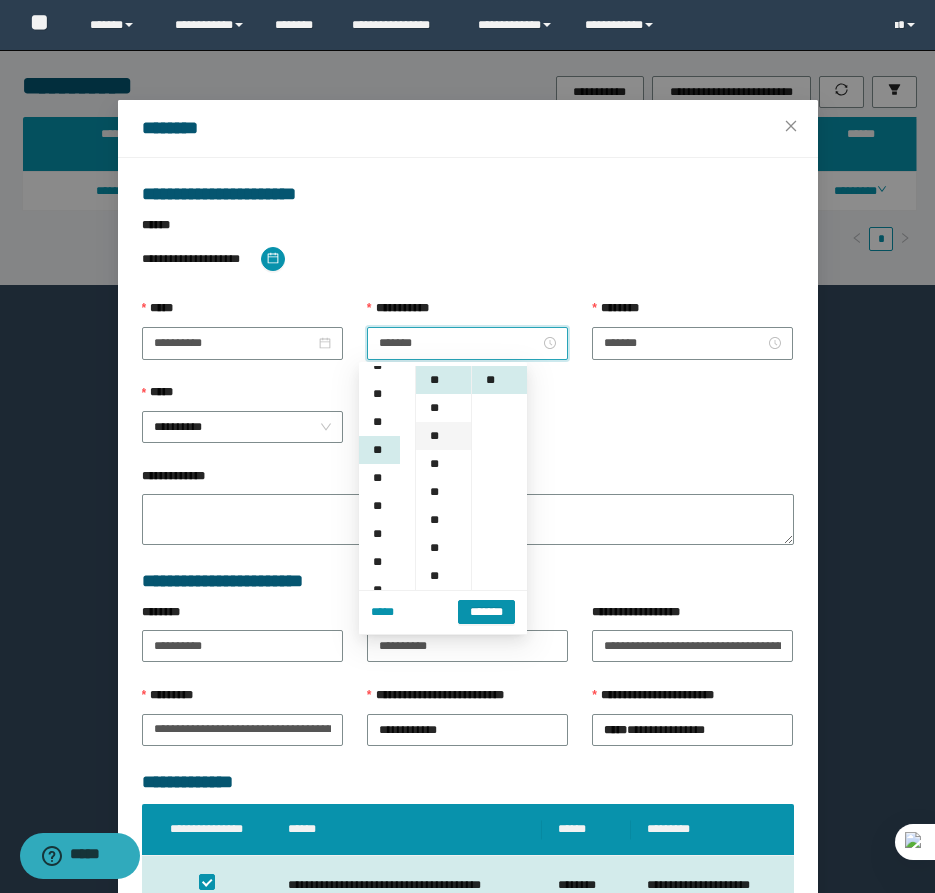 scroll, scrollTop: 168, scrollLeft: 0, axis: vertical 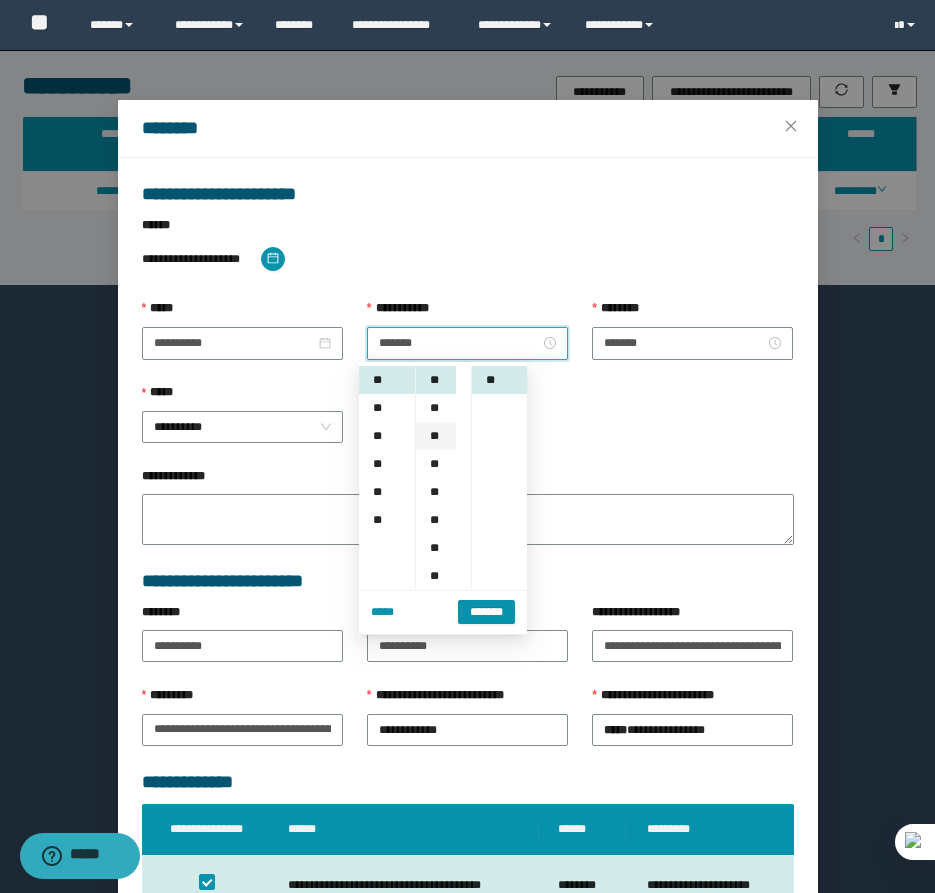 click on "**" at bounding box center (436, 436) 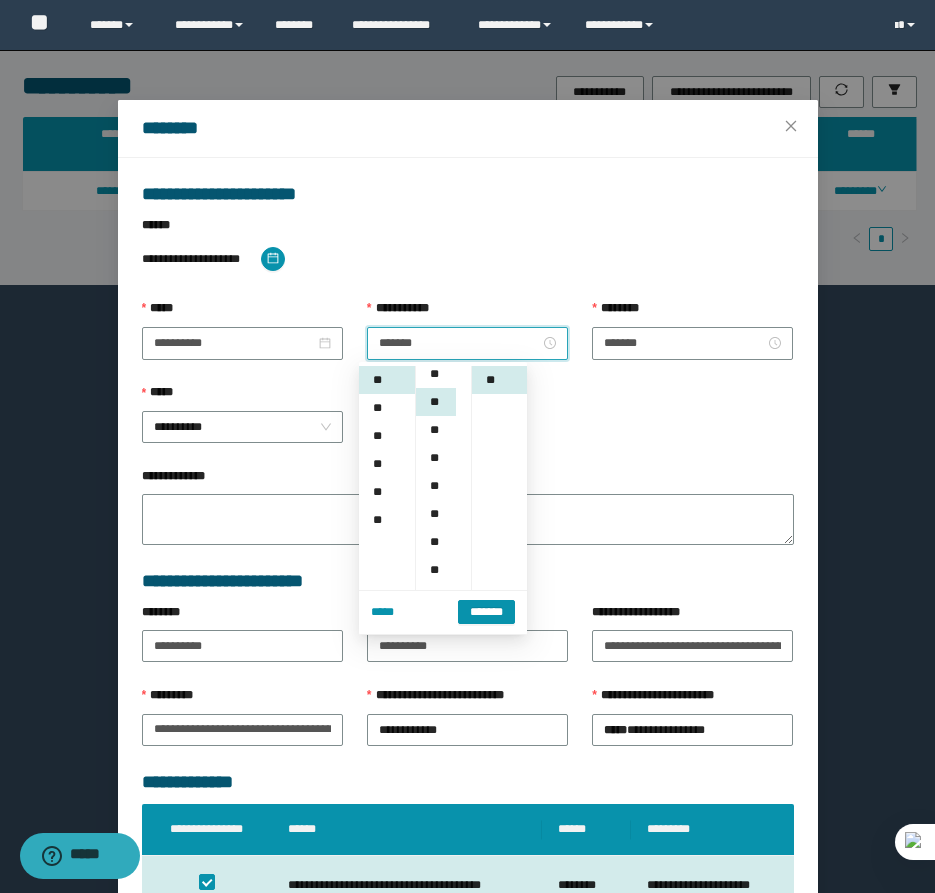scroll, scrollTop: 56, scrollLeft: 0, axis: vertical 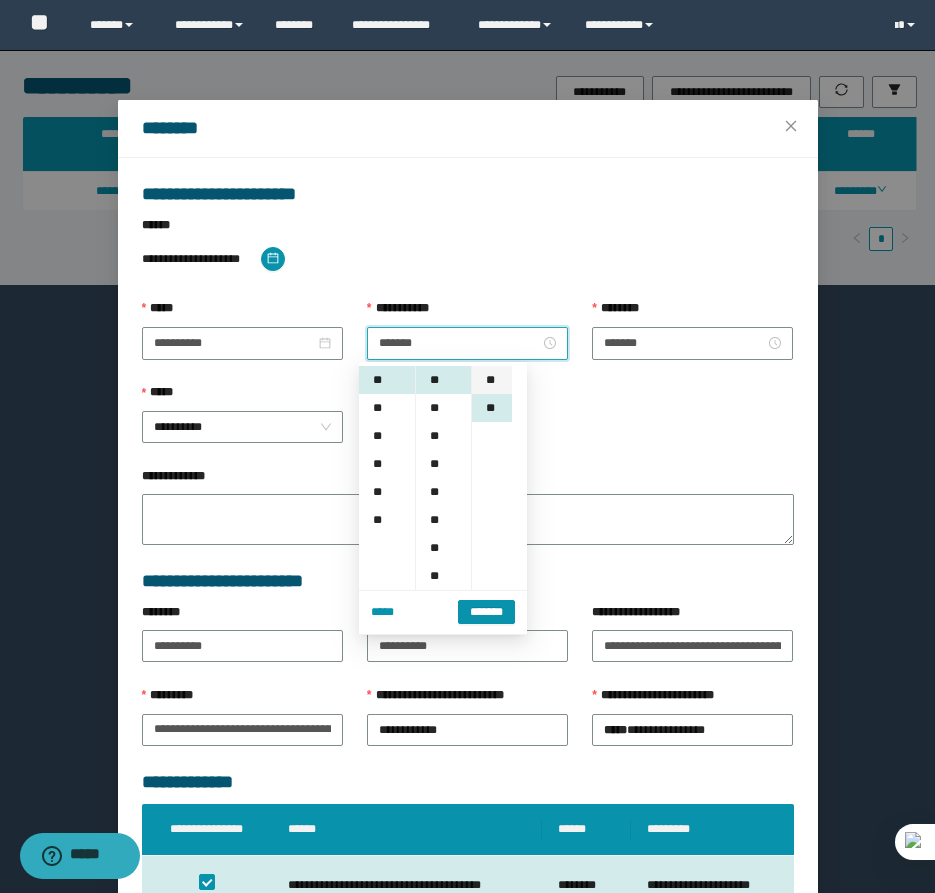 click on "**" at bounding box center [492, 380] 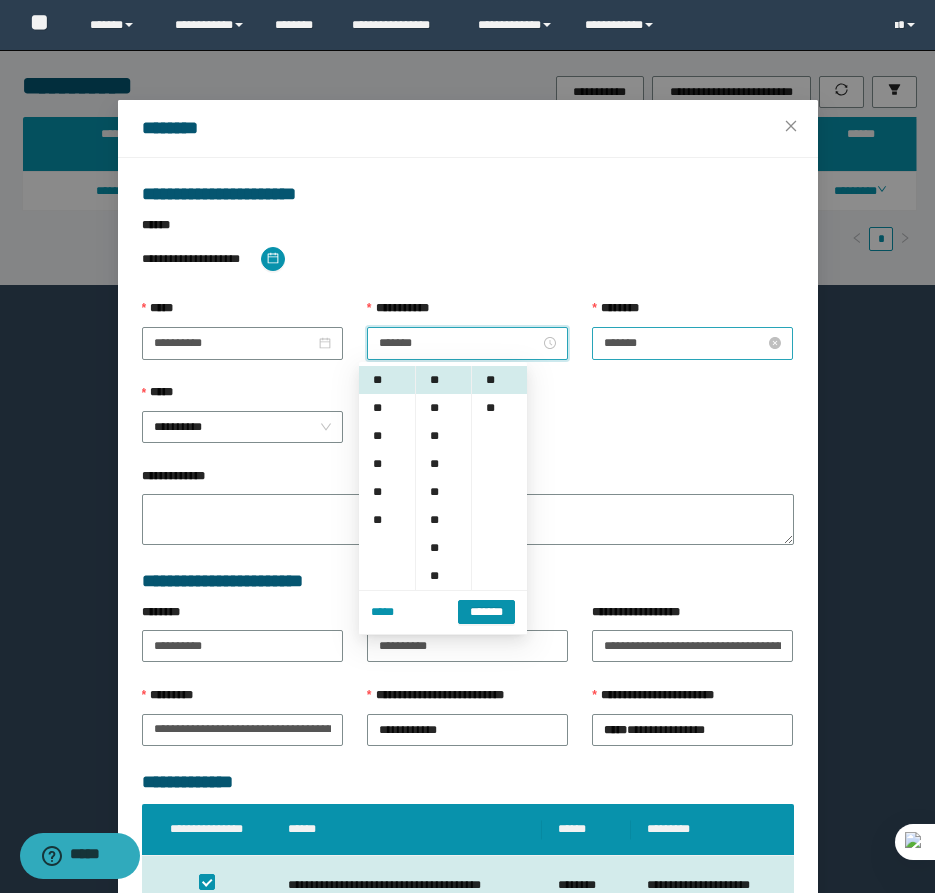 click on "*******" at bounding box center [684, 343] 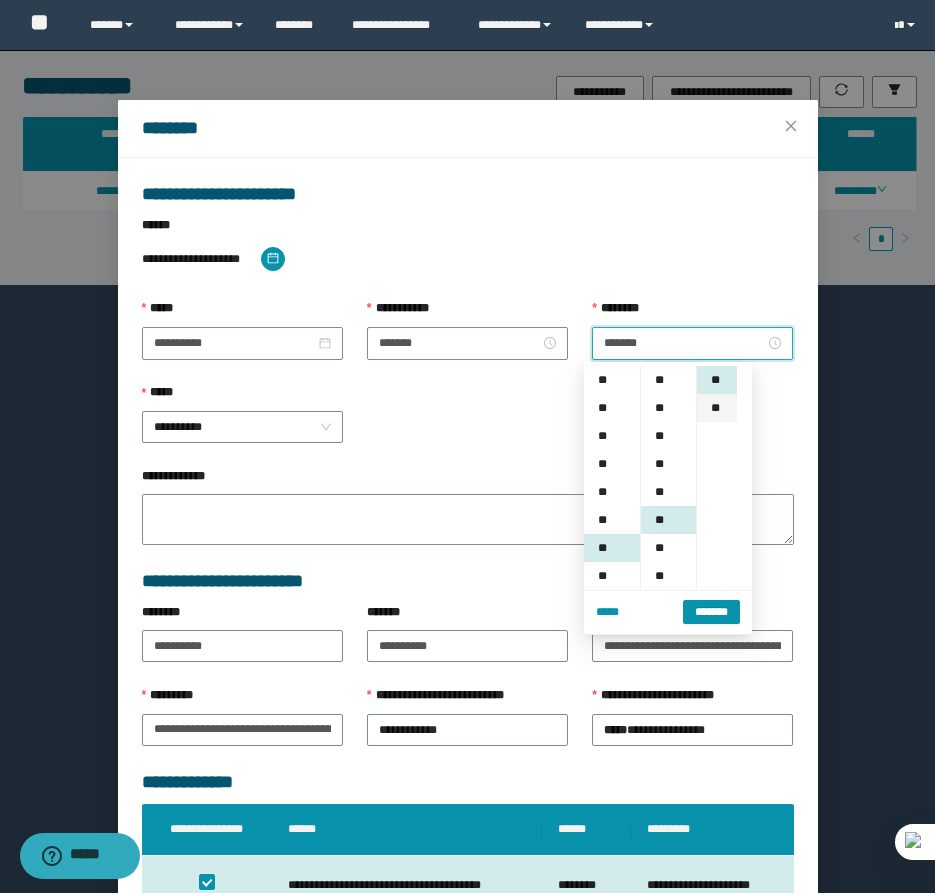 scroll, scrollTop: 168, scrollLeft: 0, axis: vertical 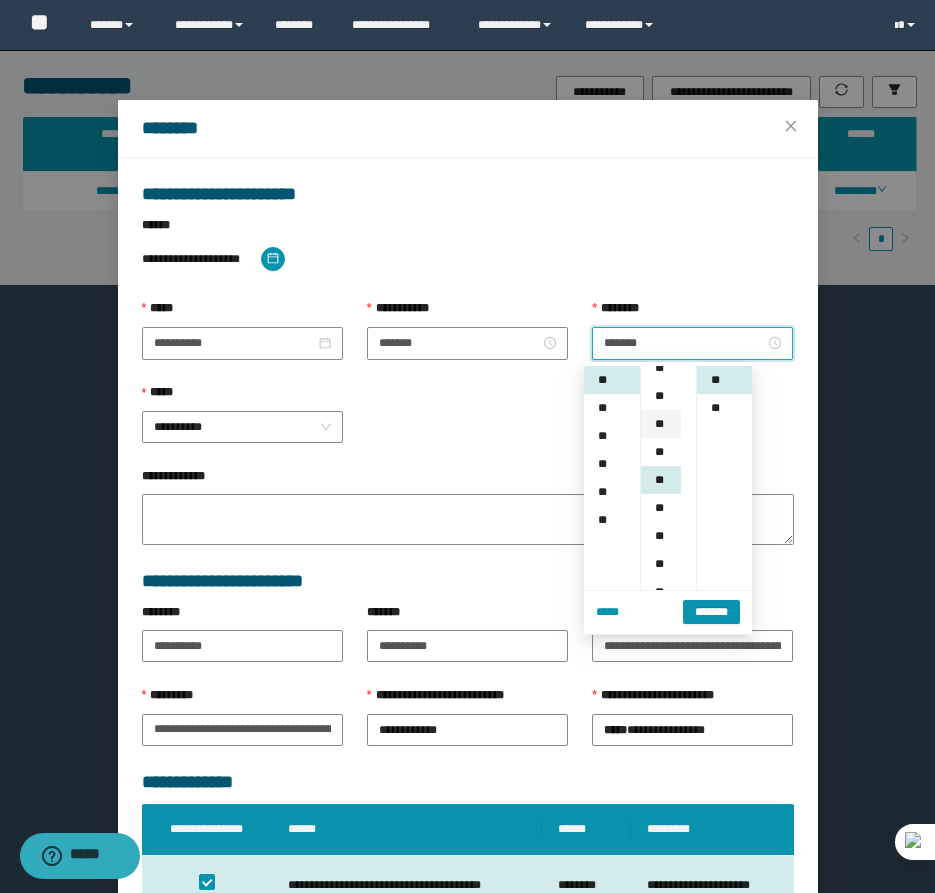click on "**" at bounding box center (661, 424) 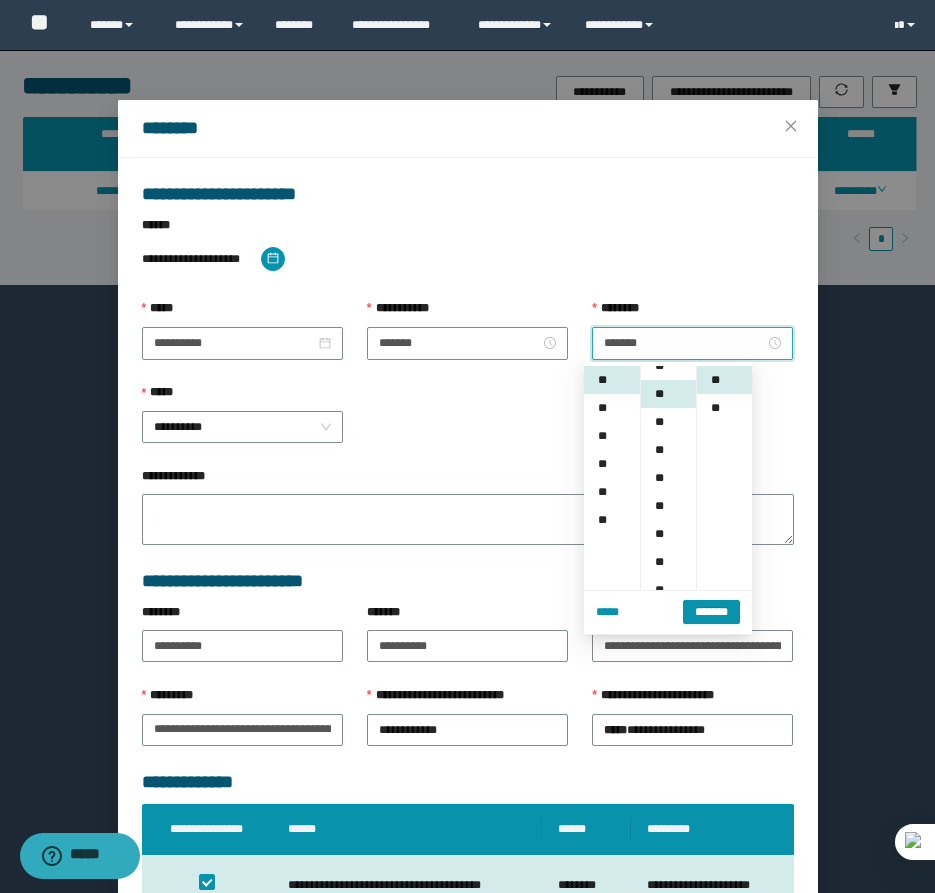scroll, scrollTop: 84, scrollLeft: 0, axis: vertical 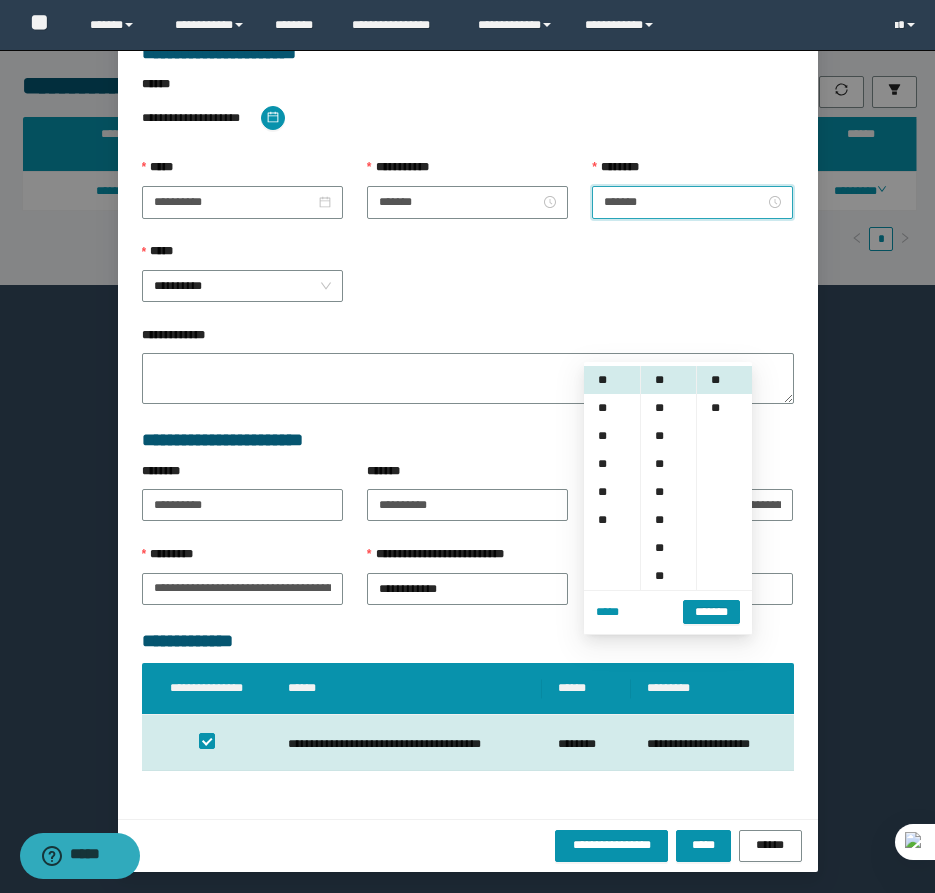 click on "**********" at bounding box center [468, 845] 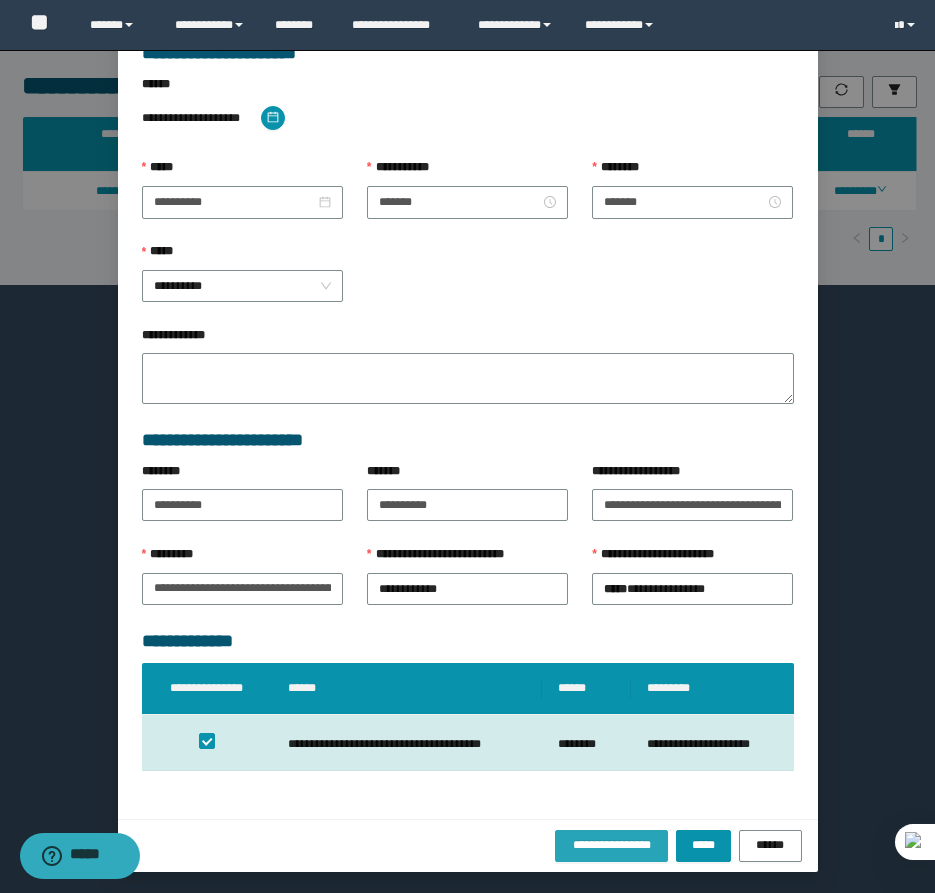 click on "**********" at bounding box center (611, 846) 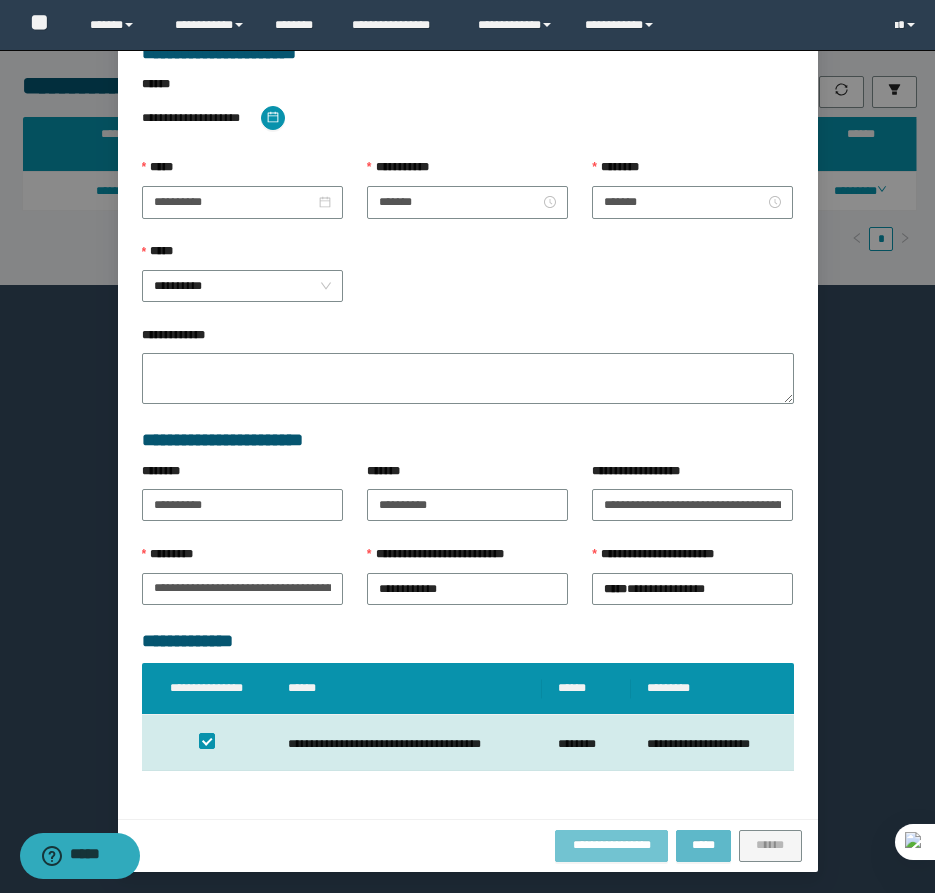 type 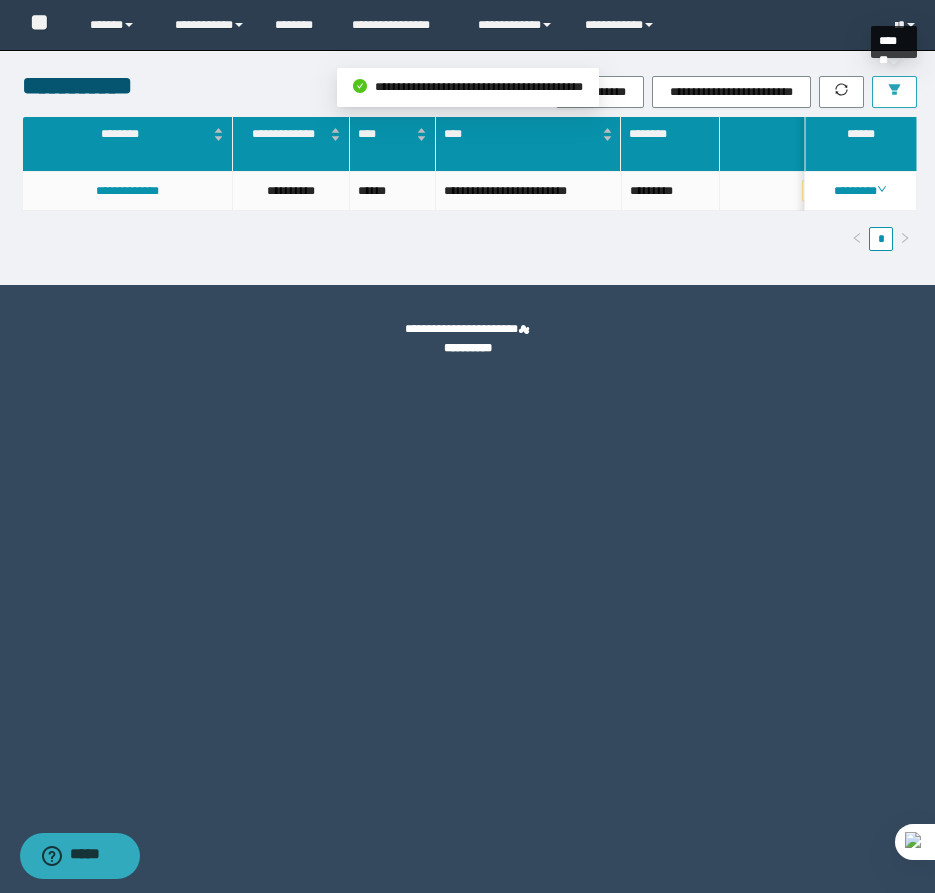 click 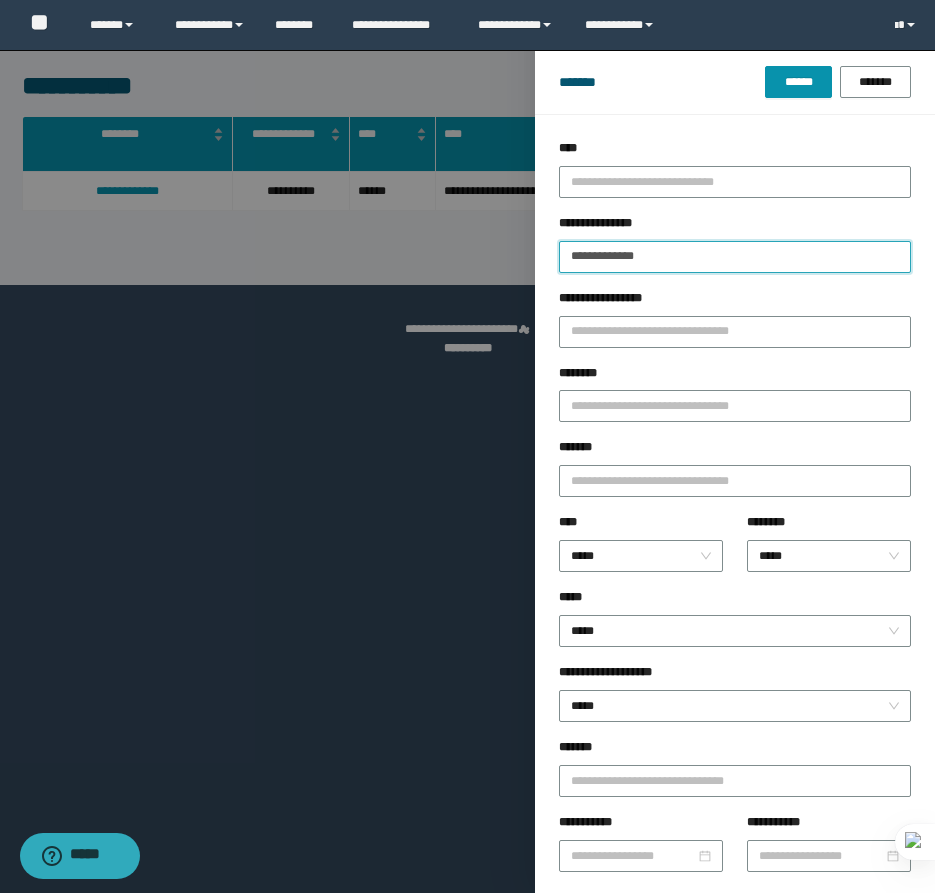 click on "**********" at bounding box center (735, 257) 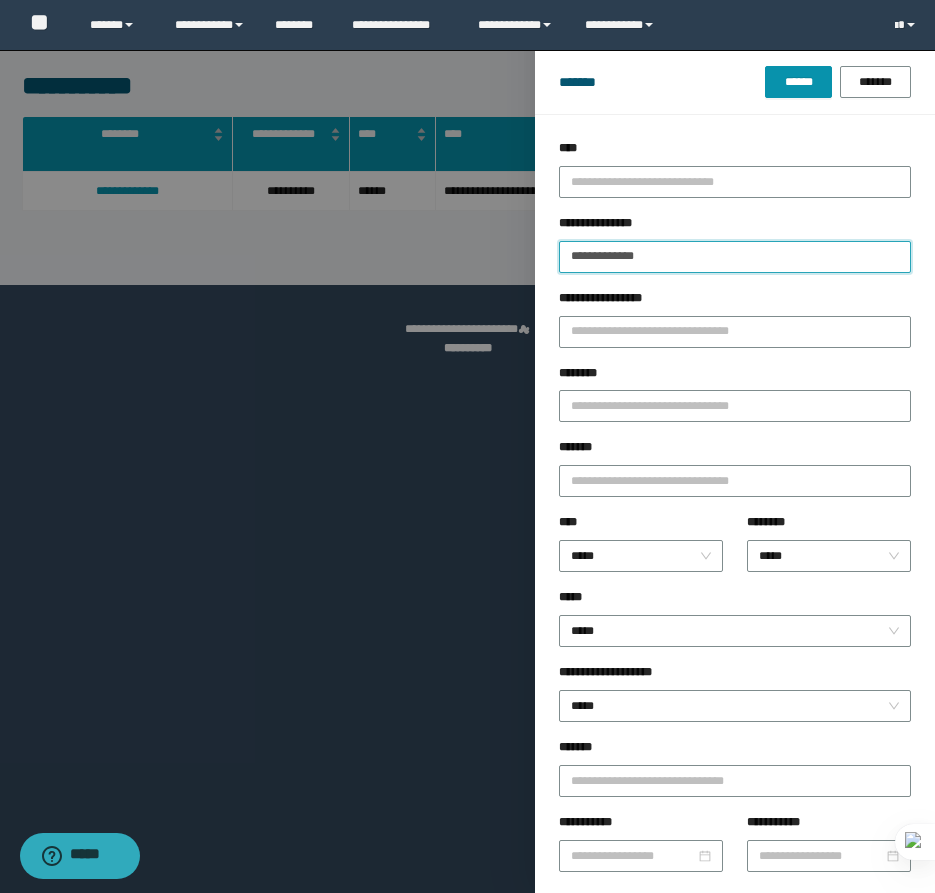 click on "**********" at bounding box center [735, 257] 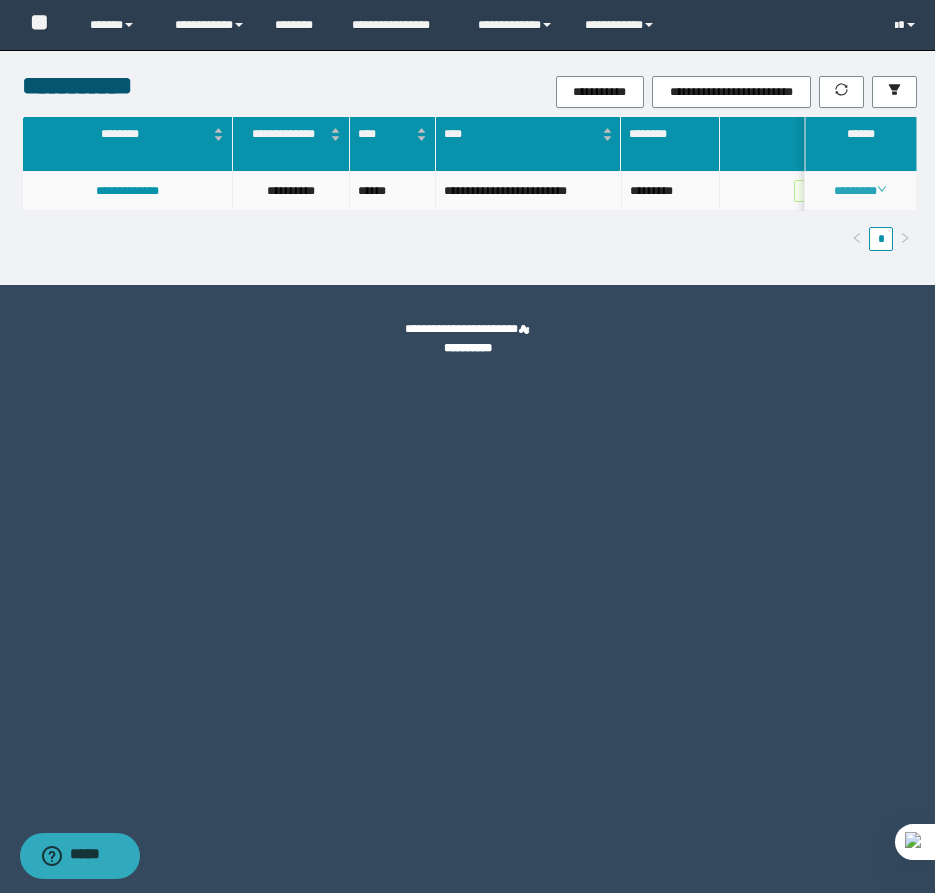 click on "********" at bounding box center [860, 191] 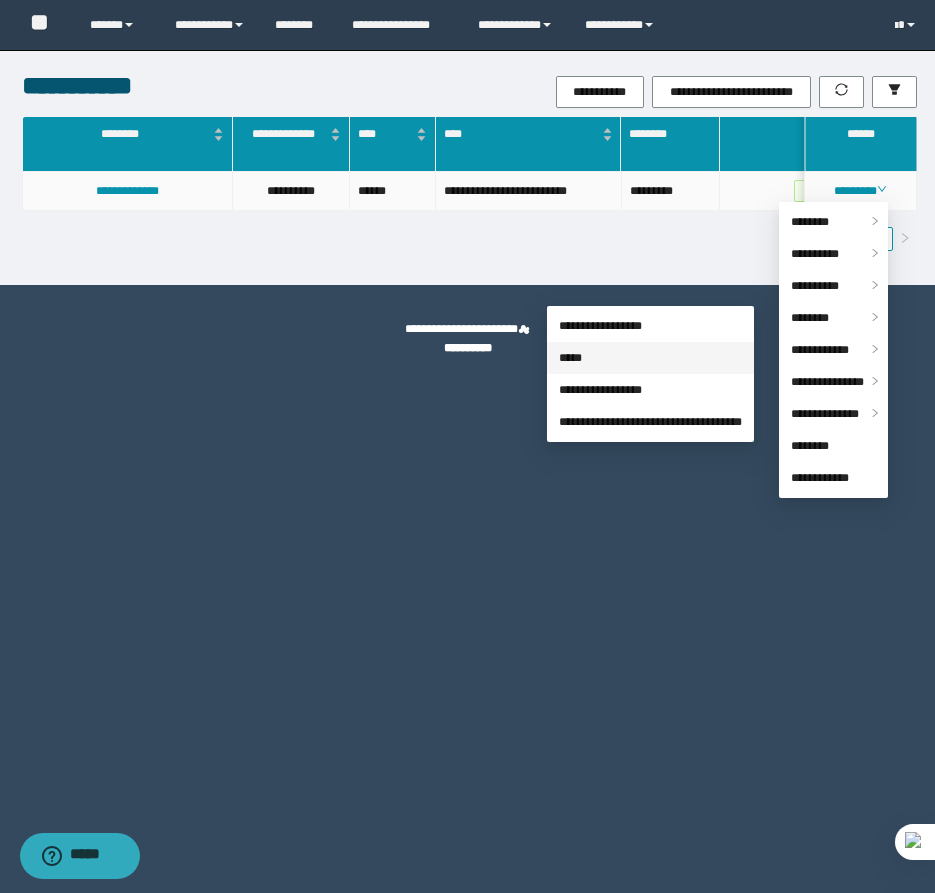 click on "*****" at bounding box center [570, 358] 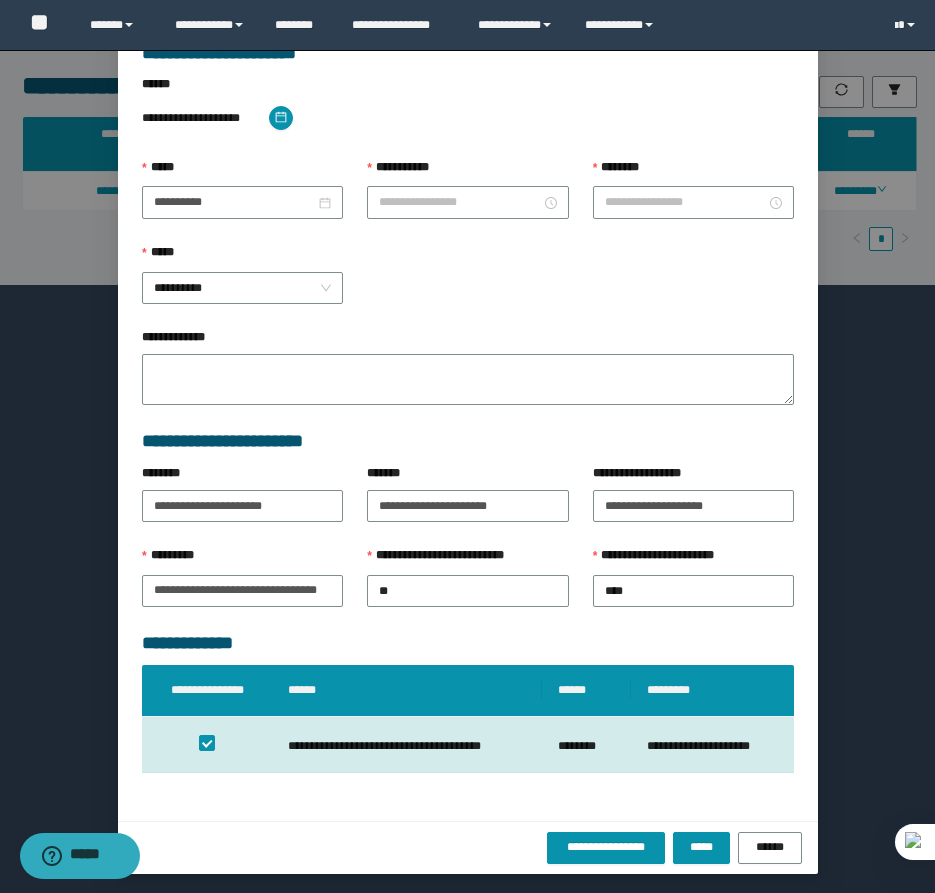 type on "********" 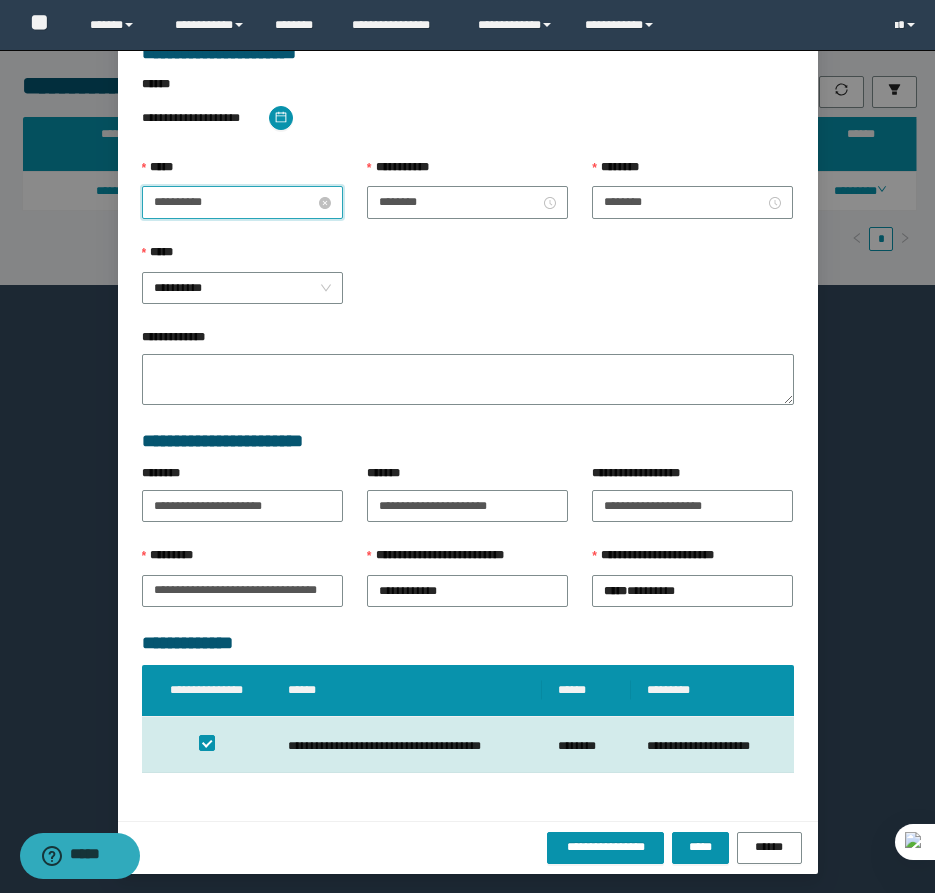 click on "**********" at bounding box center (234, 202) 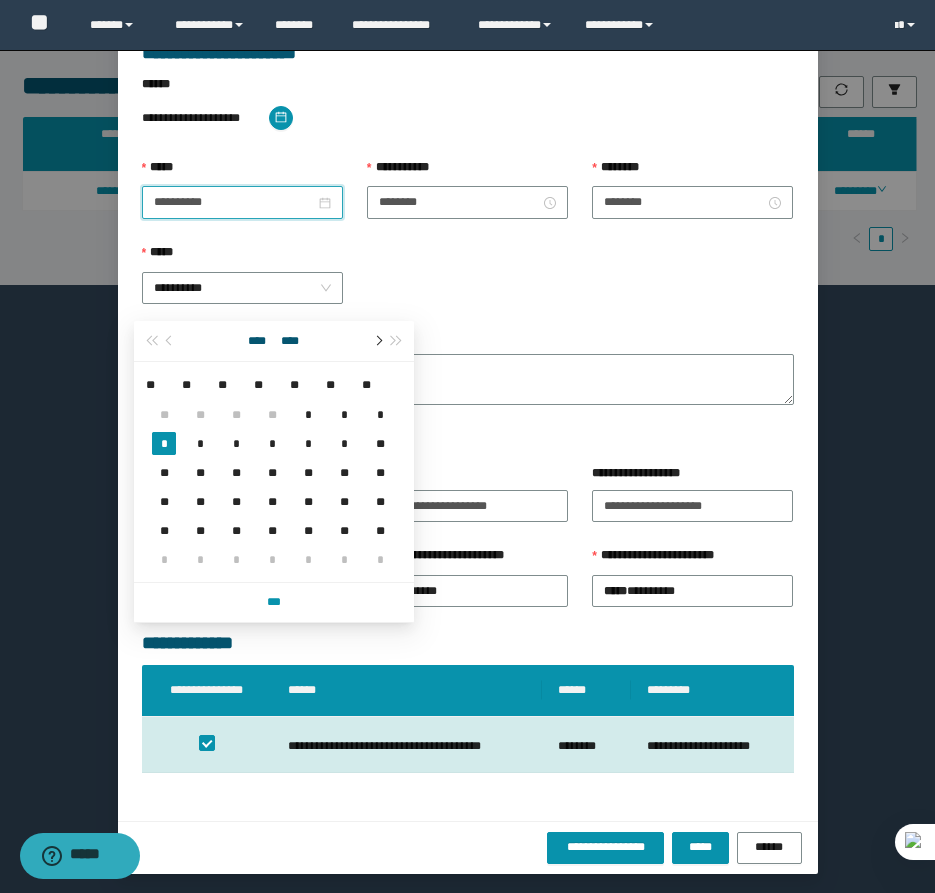 click at bounding box center [377, 341] 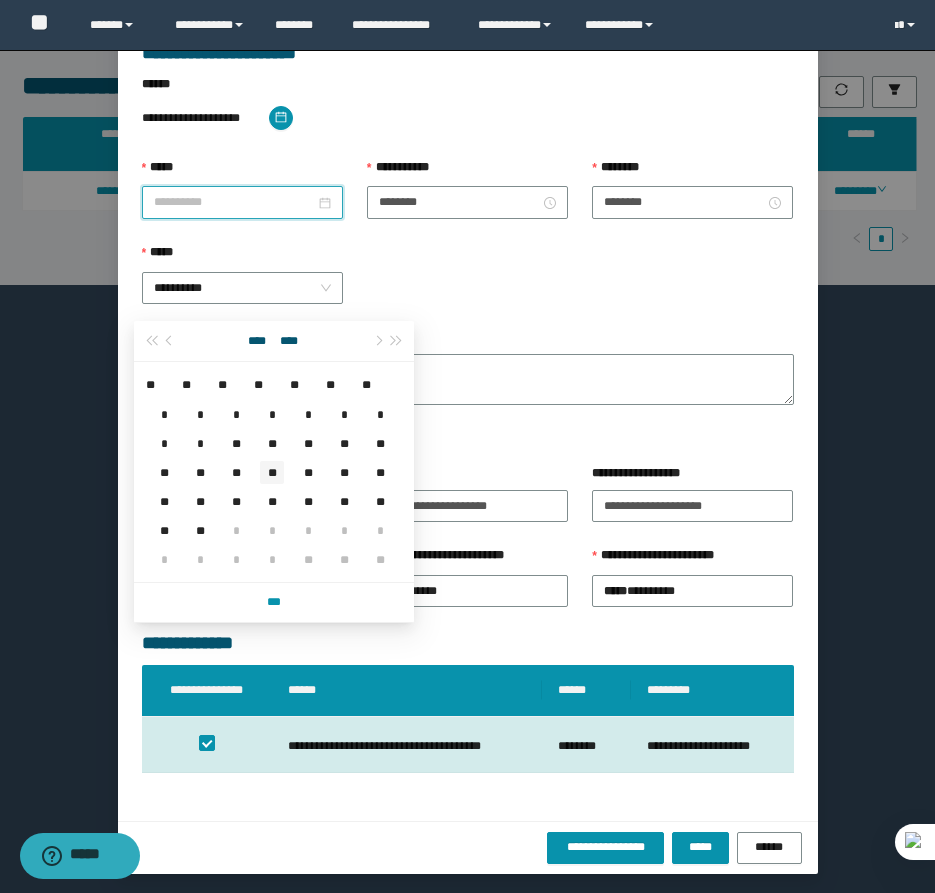type on "**********" 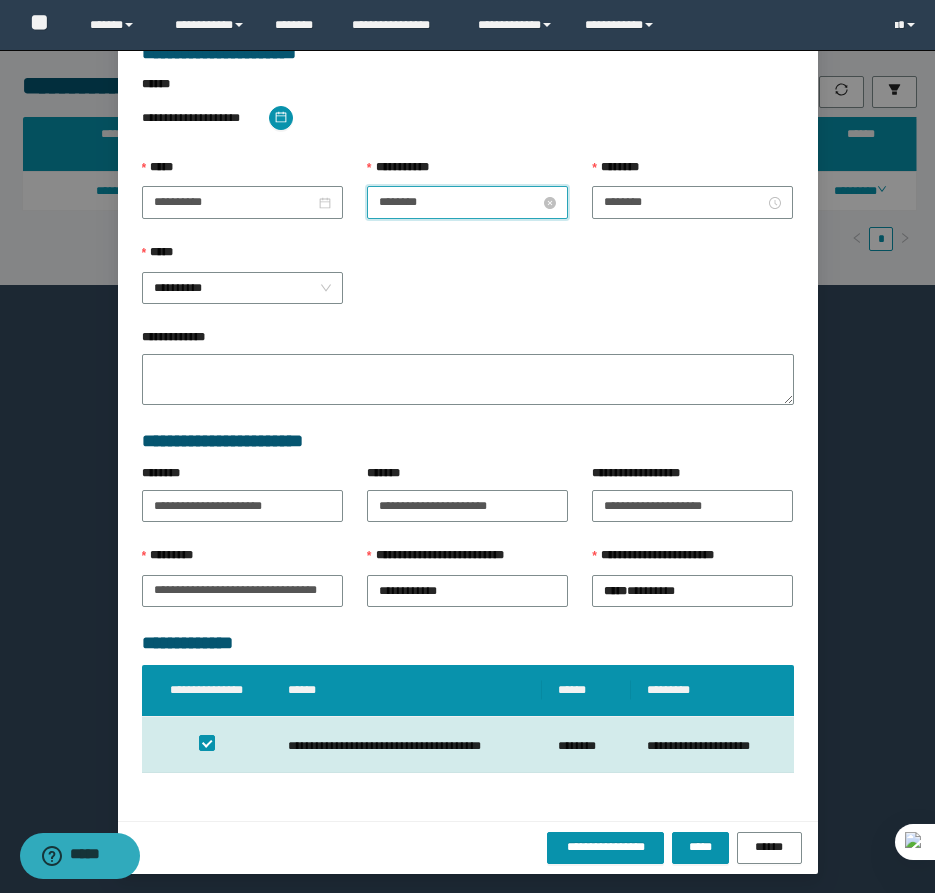 click on "********" at bounding box center [459, 202] 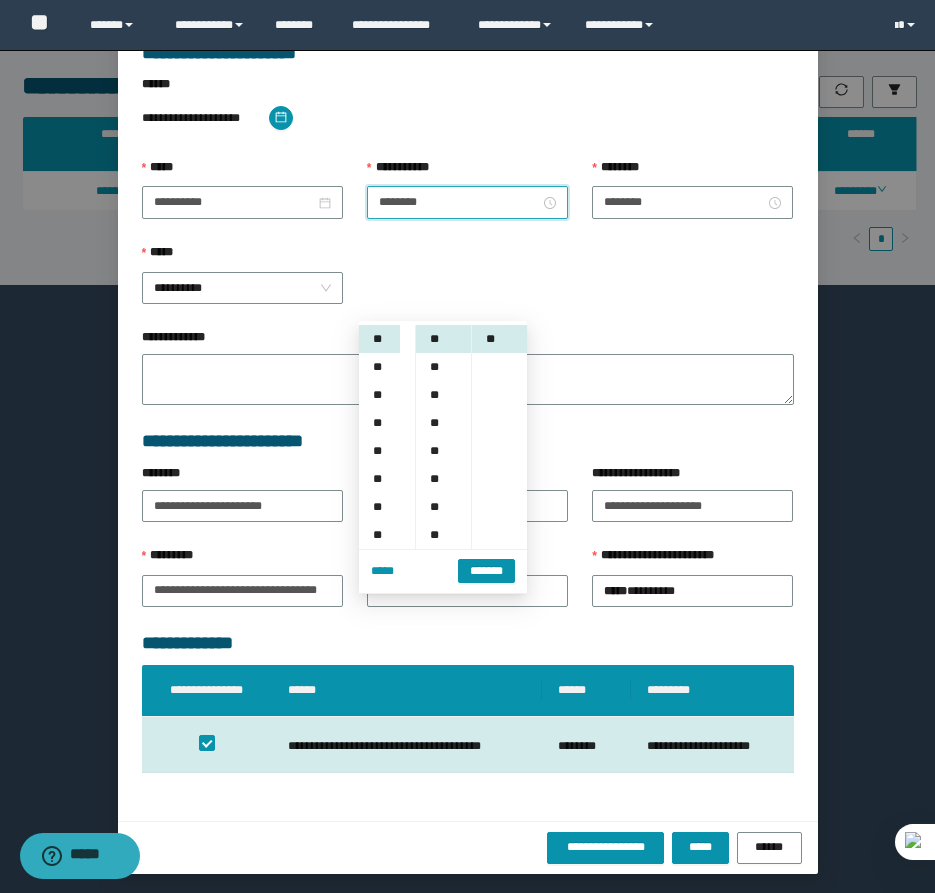 drag, startPoint x: 373, startPoint y: 505, endPoint x: 402, endPoint y: 477, distance: 40.311287 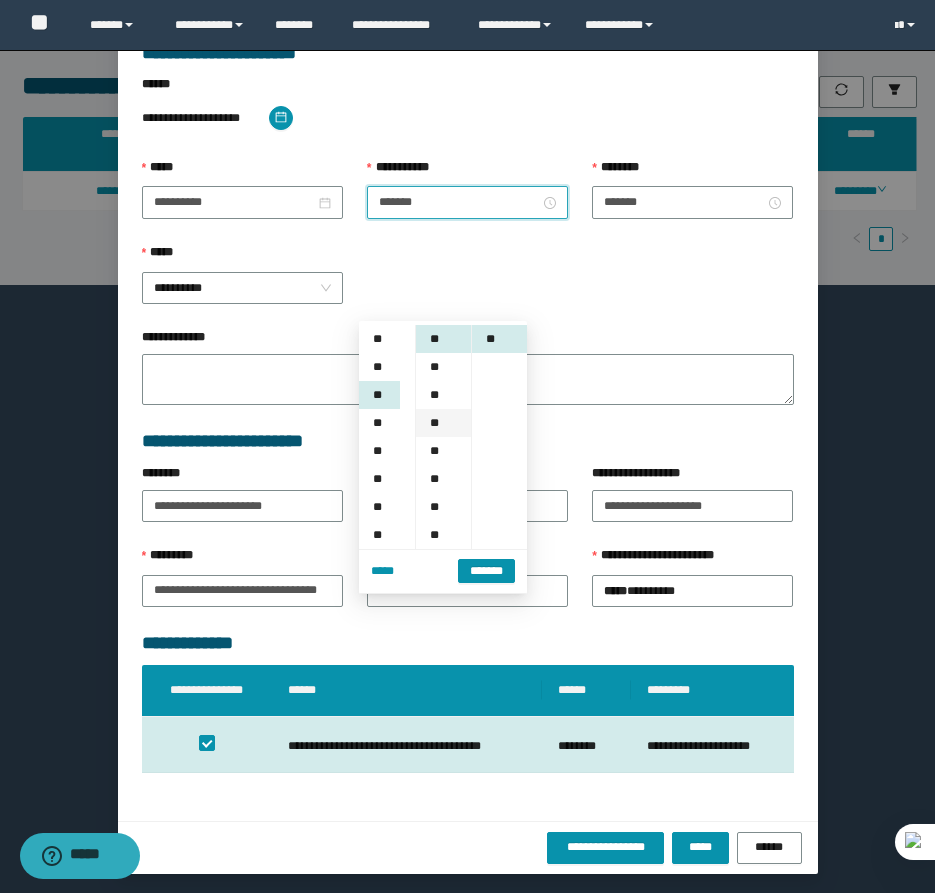 scroll, scrollTop: 168, scrollLeft: 0, axis: vertical 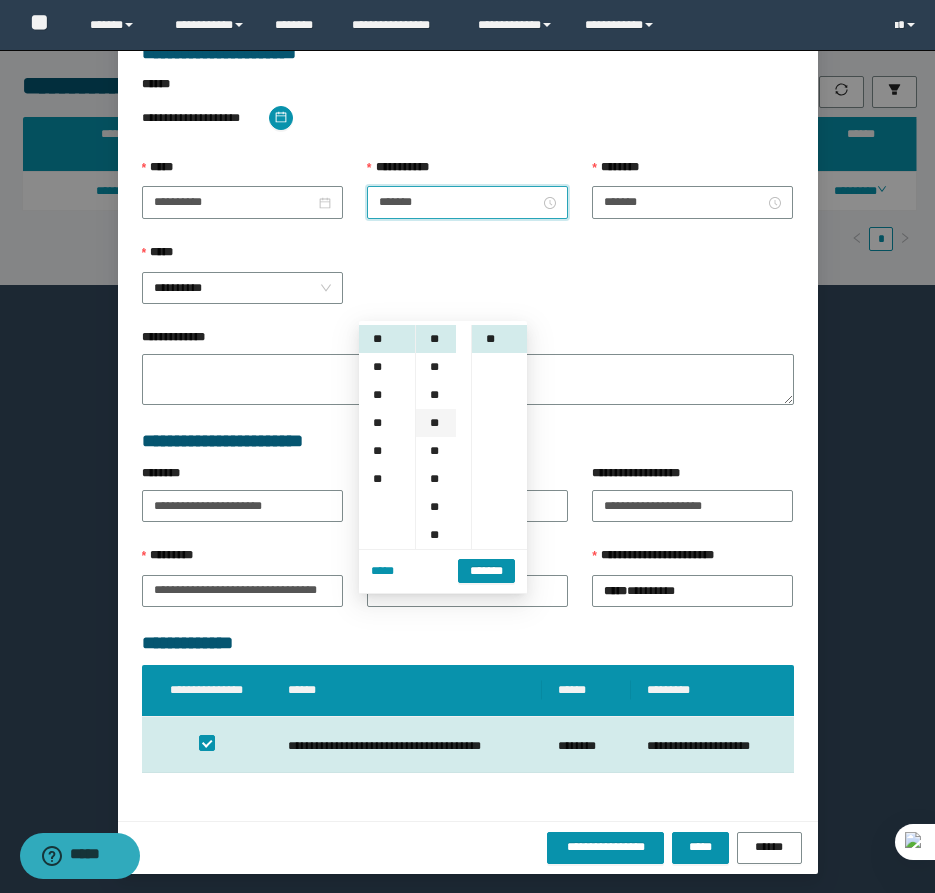 click on "**" at bounding box center (436, 423) 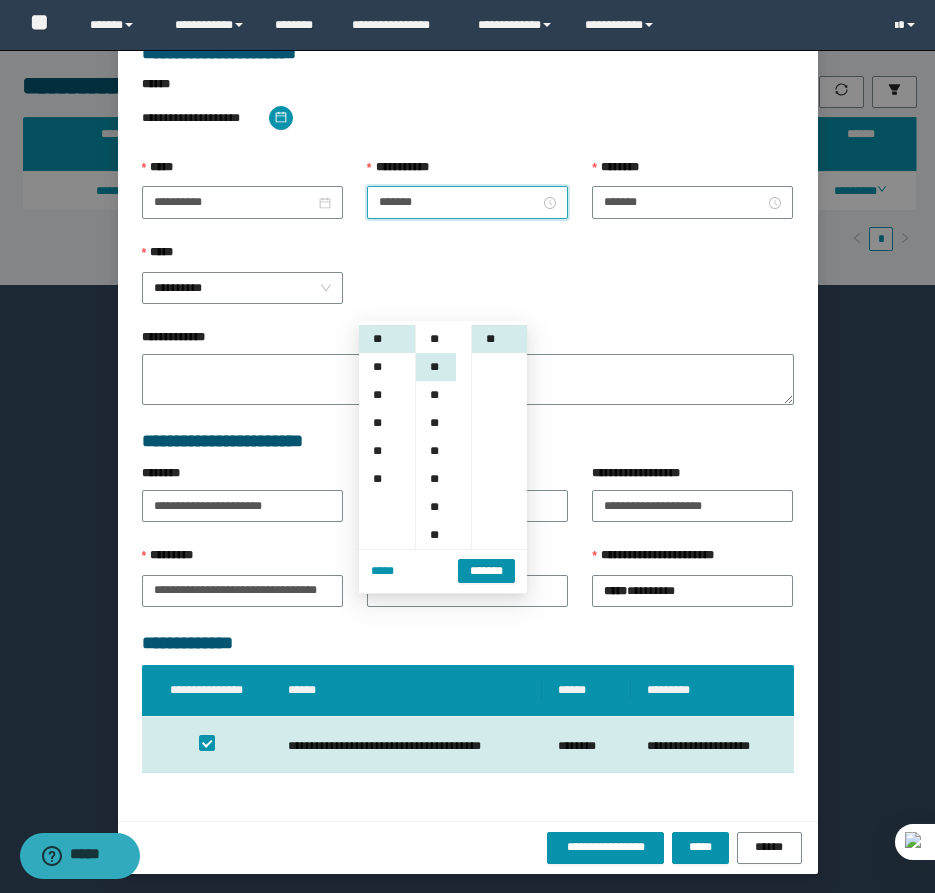 scroll, scrollTop: 84, scrollLeft: 0, axis: vertical 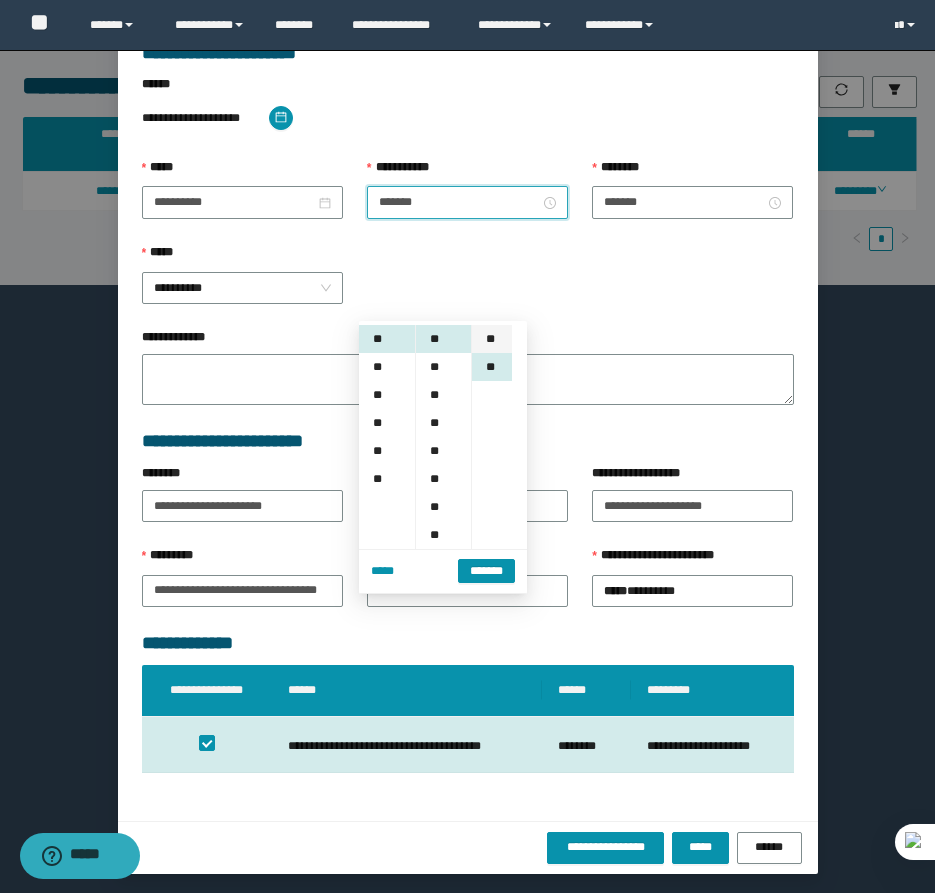click on "**" at bounding box center (492, 339) 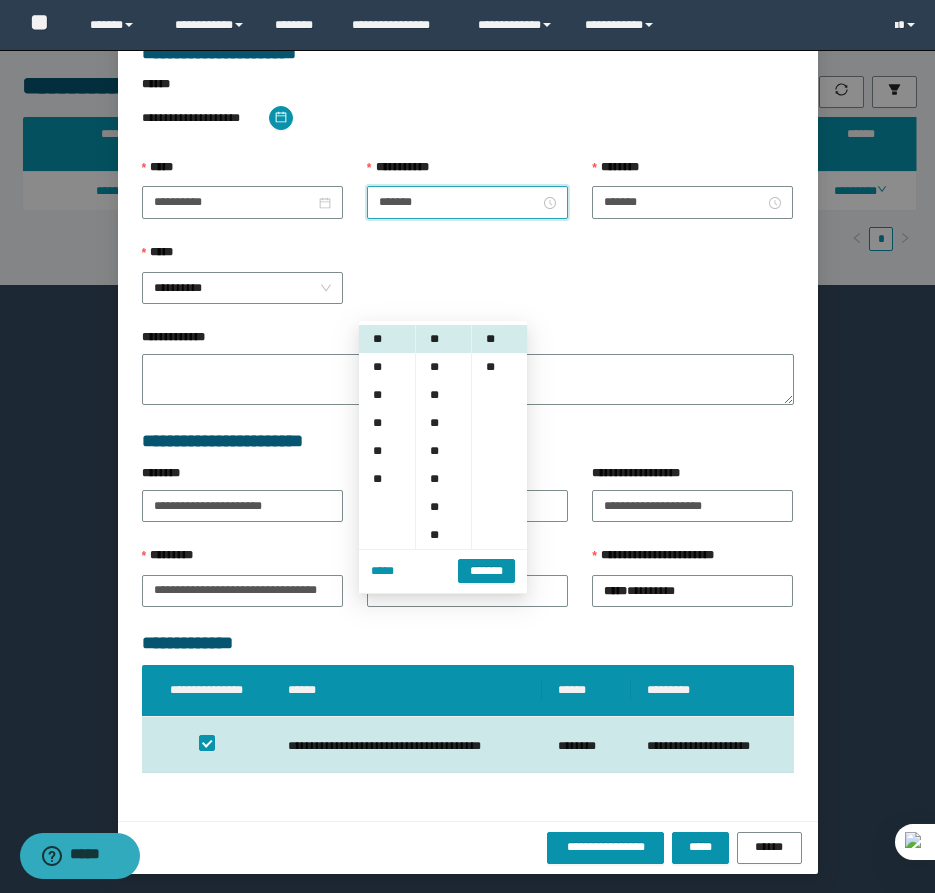 scroll, scrollTop: 141, scrollLeft: 0, axis: vertical 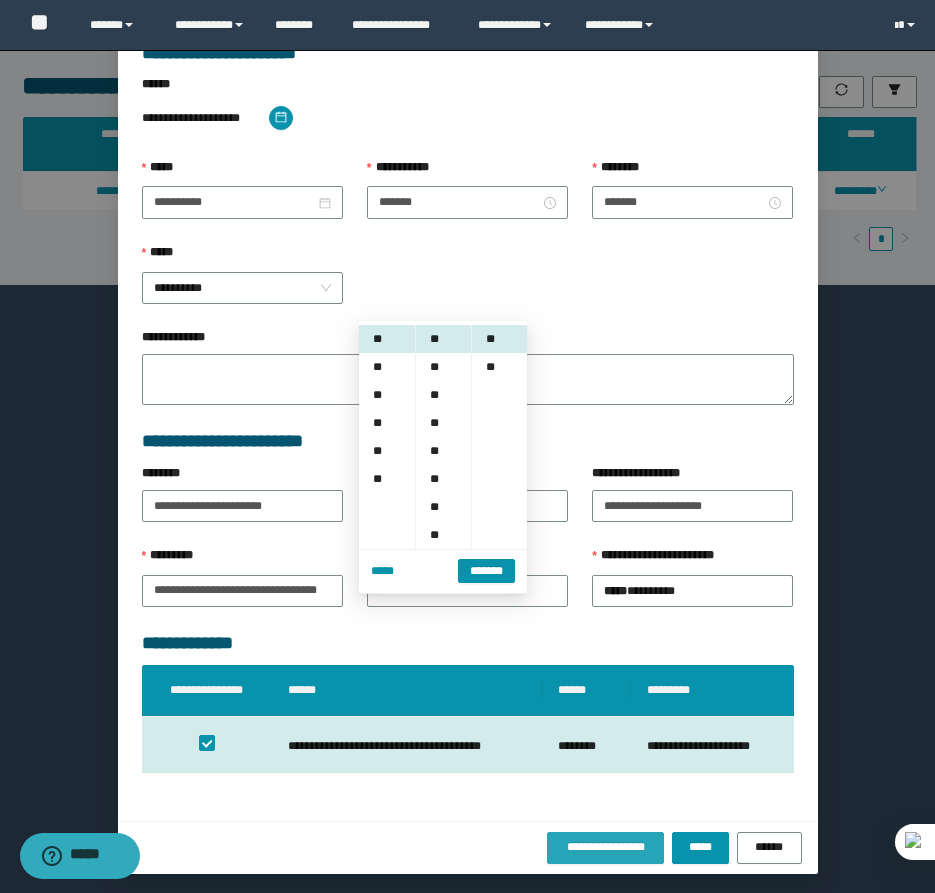 click on "**********" at bounding box center (606, 847) 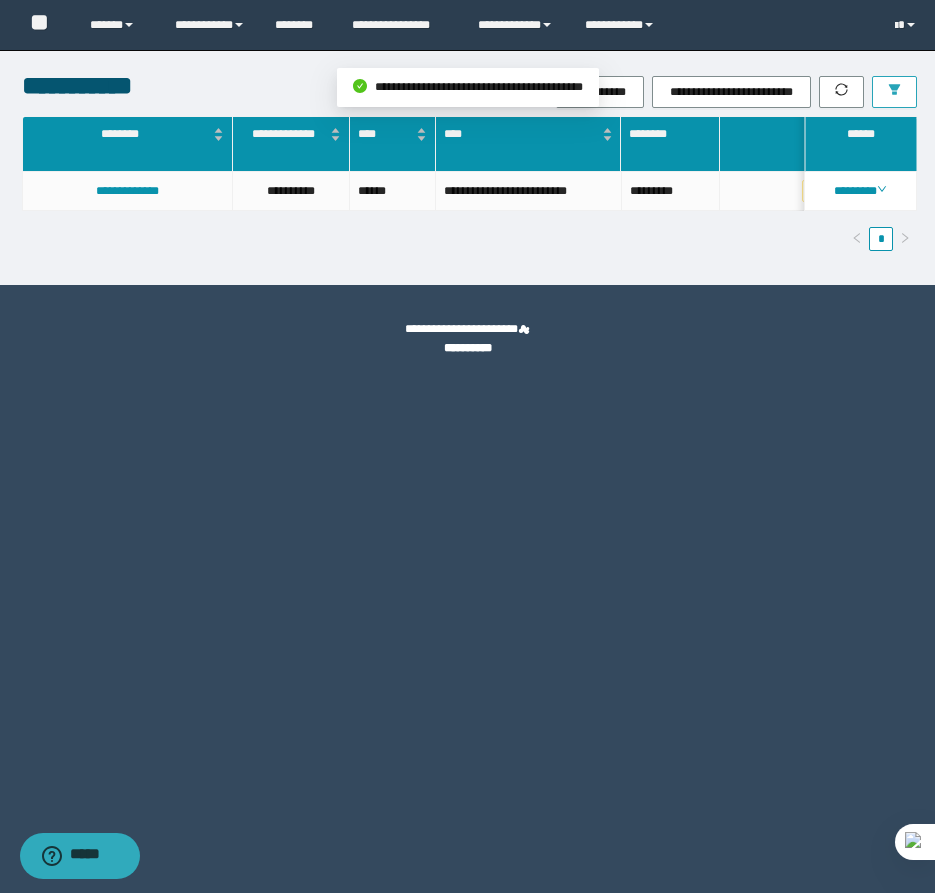 click at bounding box center [894, 92] 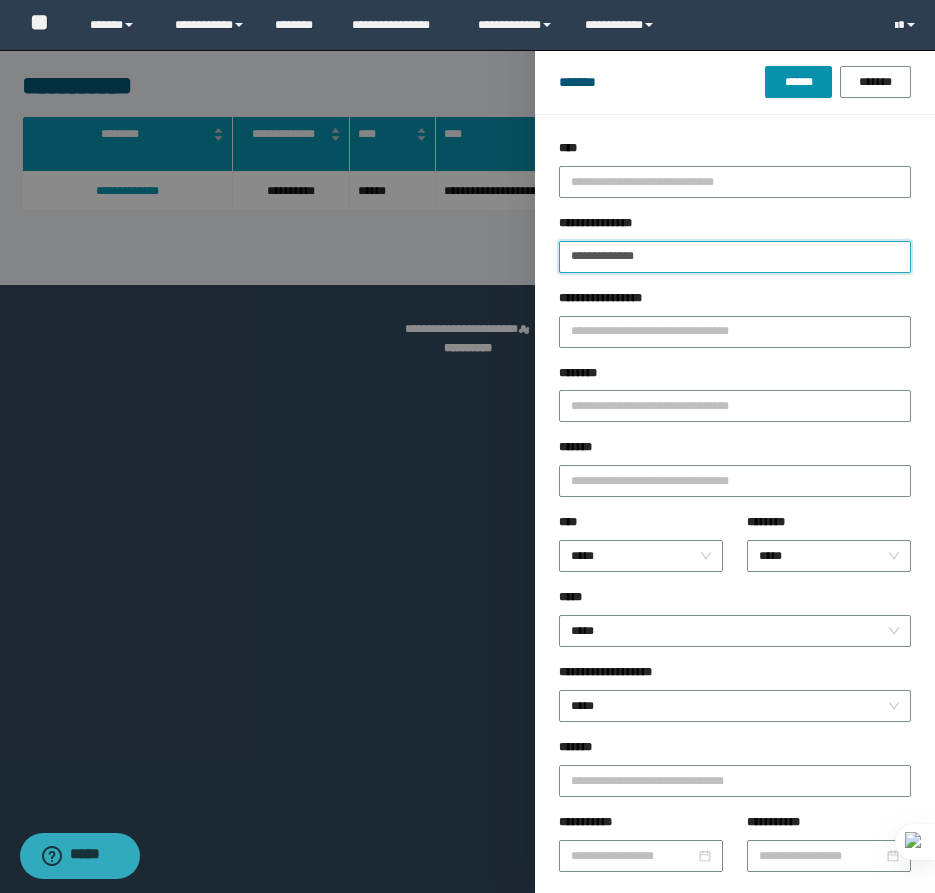 click on "**********" at bounding box center (735, 257) 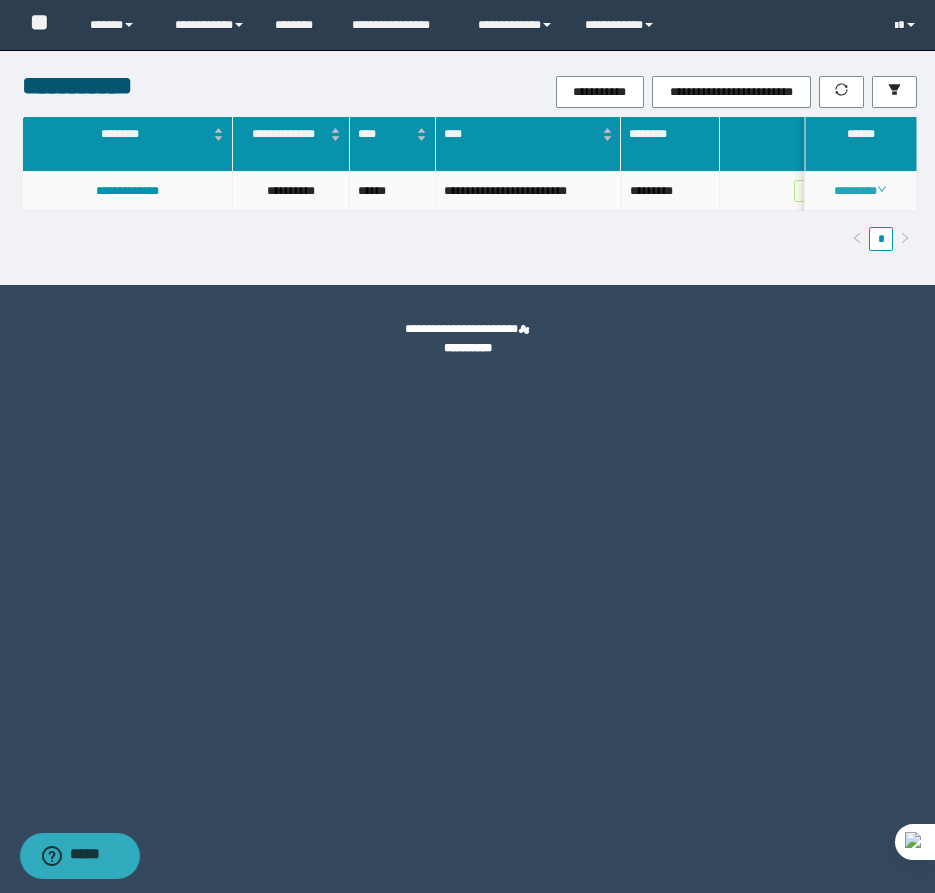click on "********" at bounding box center [860, 191] 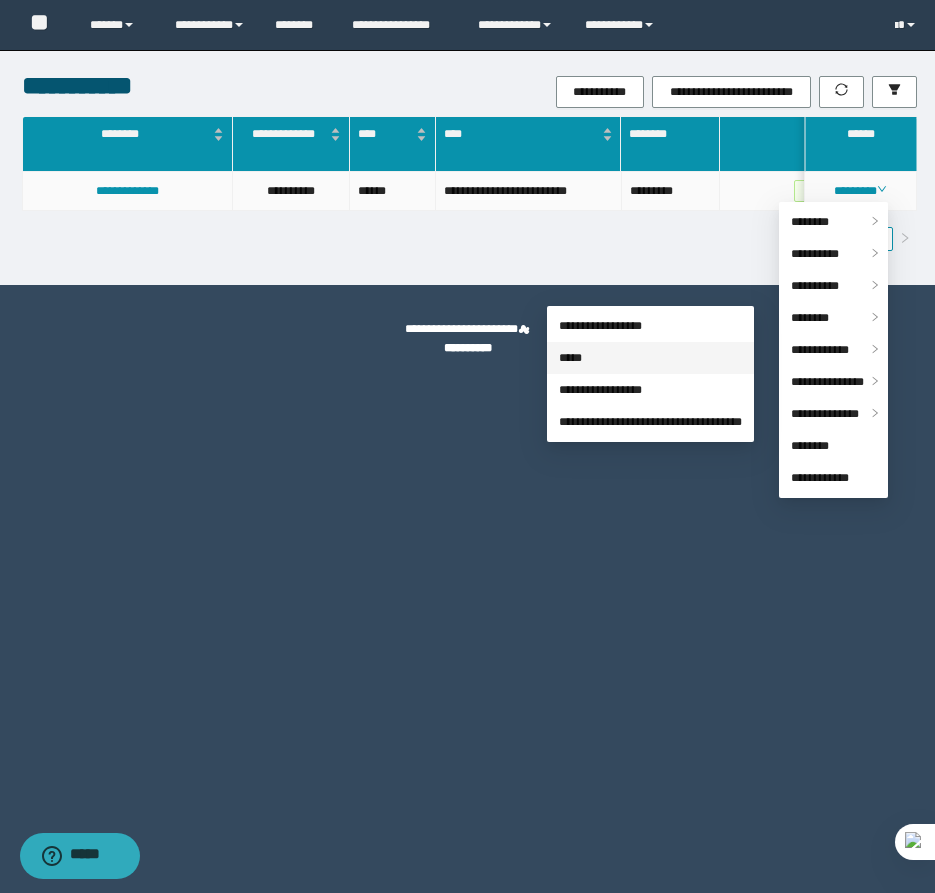 click on "*****" at bounding box center (570, 358) 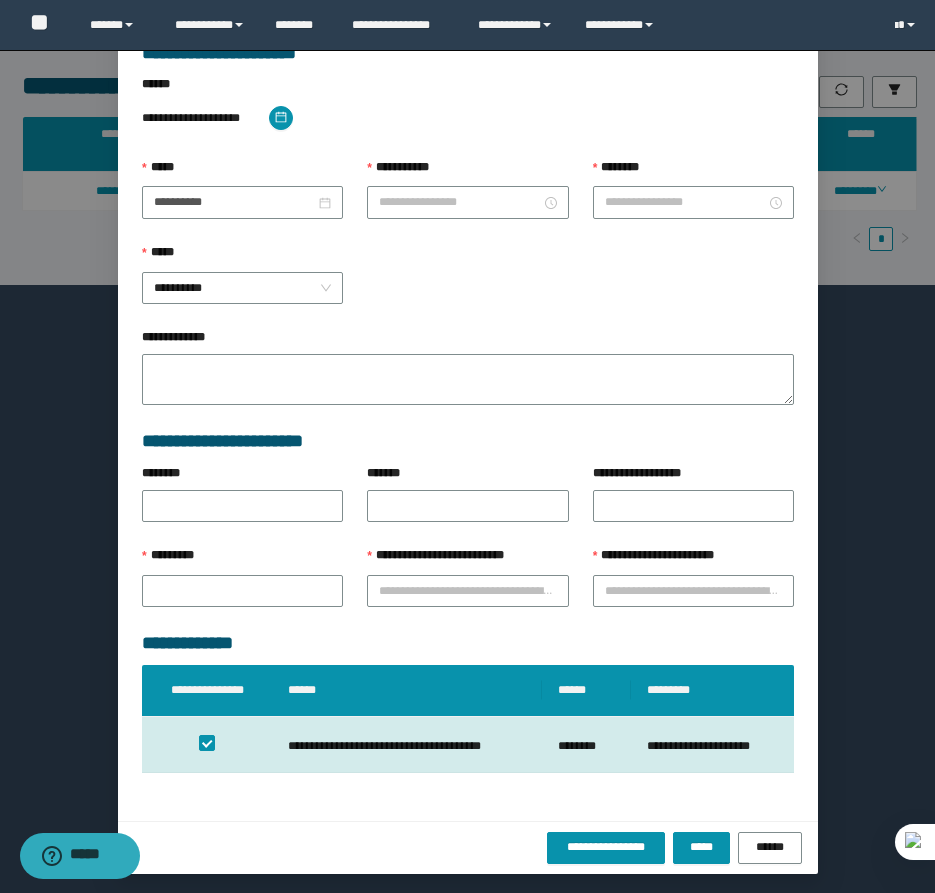 type on "**********" 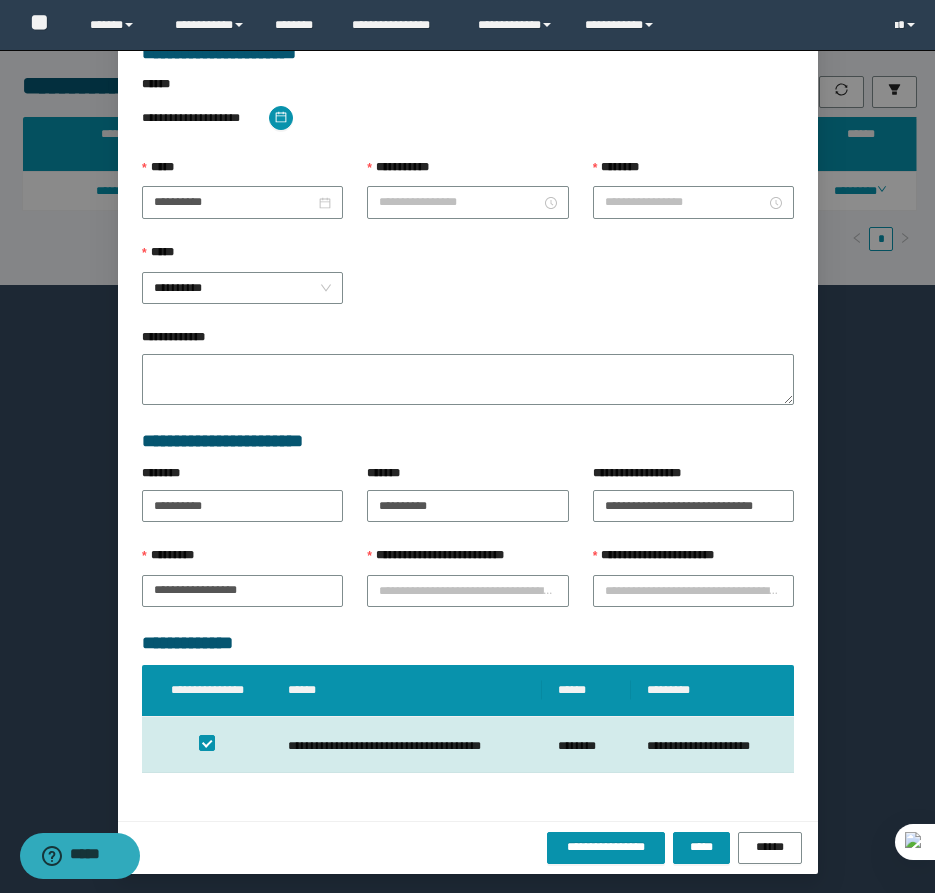 scroll, scrollTop: 41, scrollLeft: 0, axis: vertical 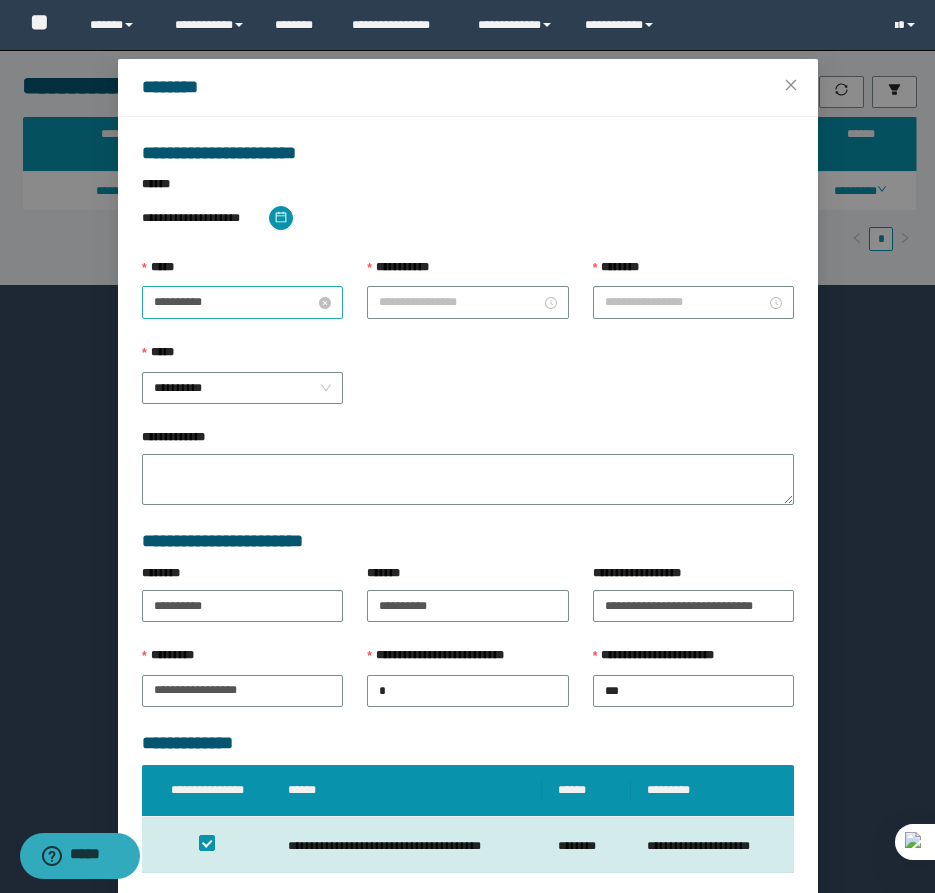 type on "********" 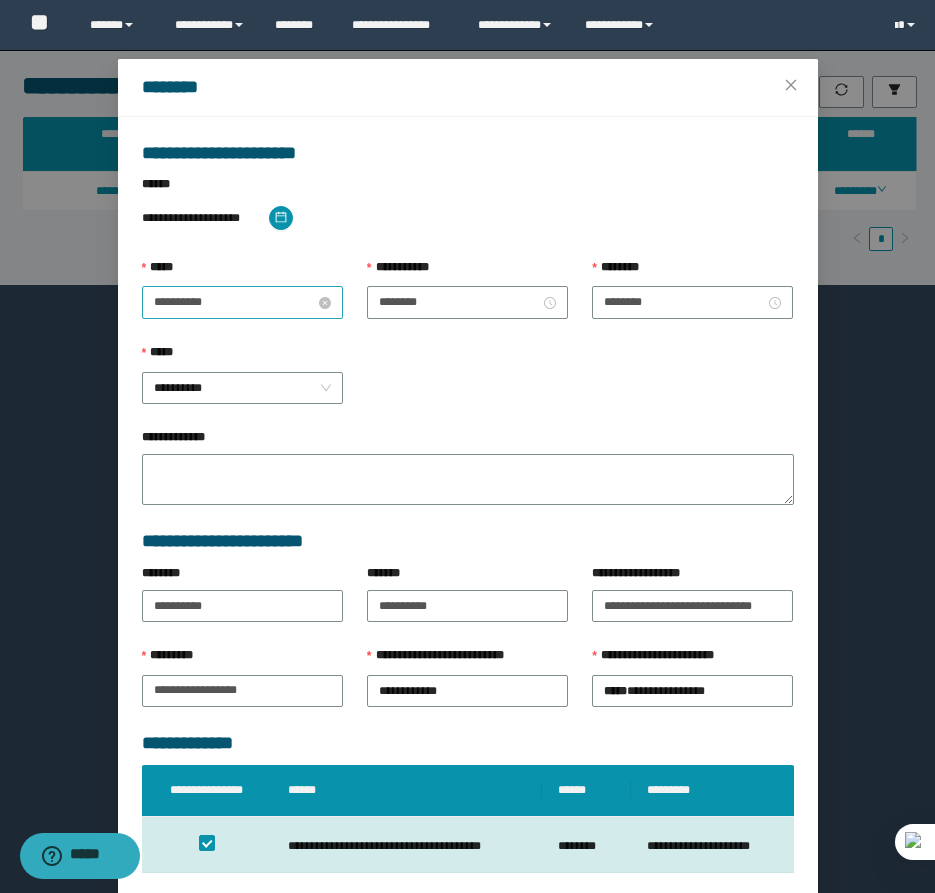 click on "**********" at bounding box center [234, 302] 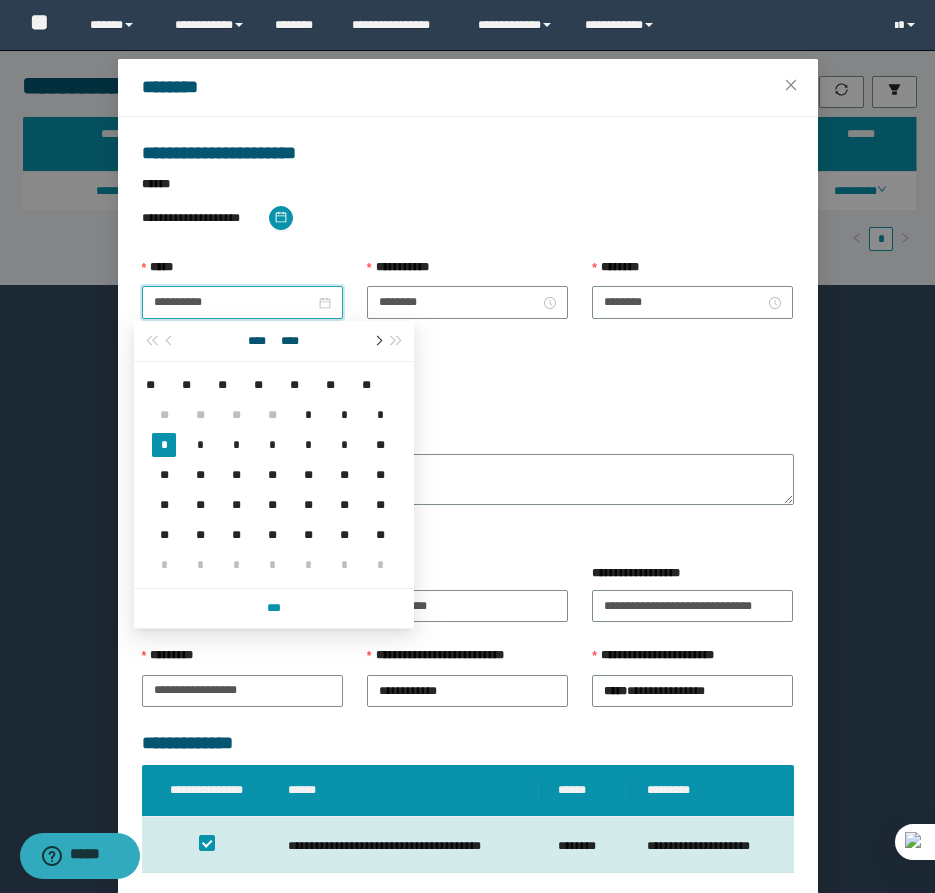 click at bounding box center [377, 341] 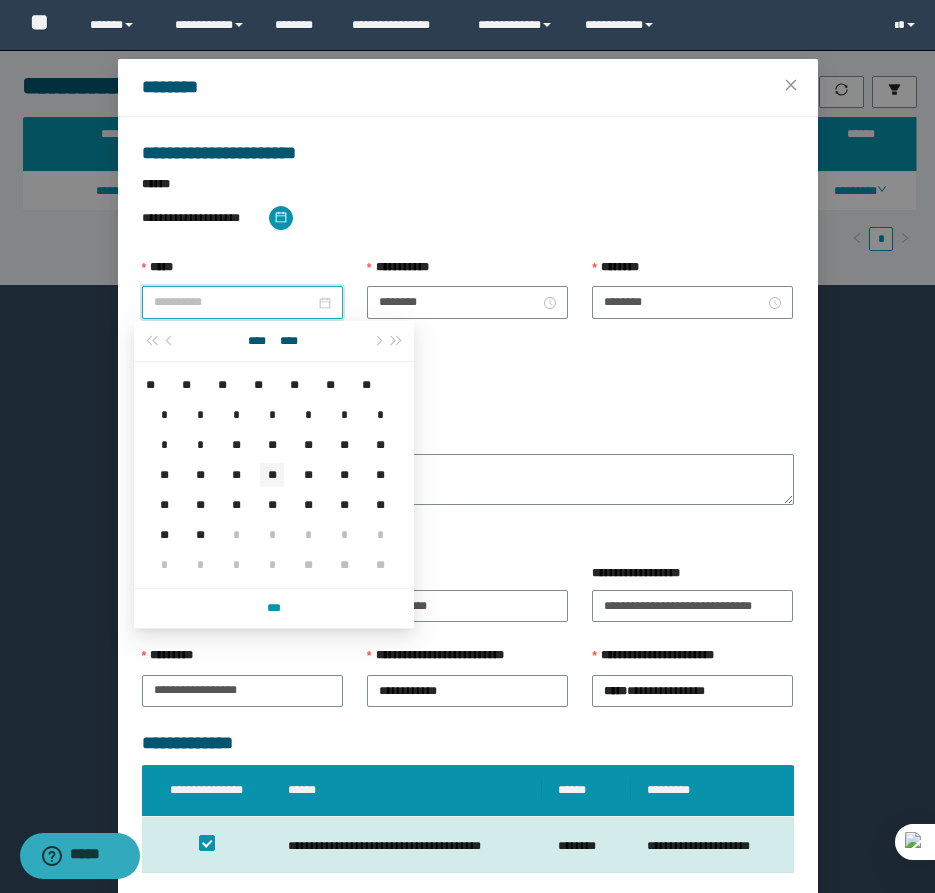 type on "**********" 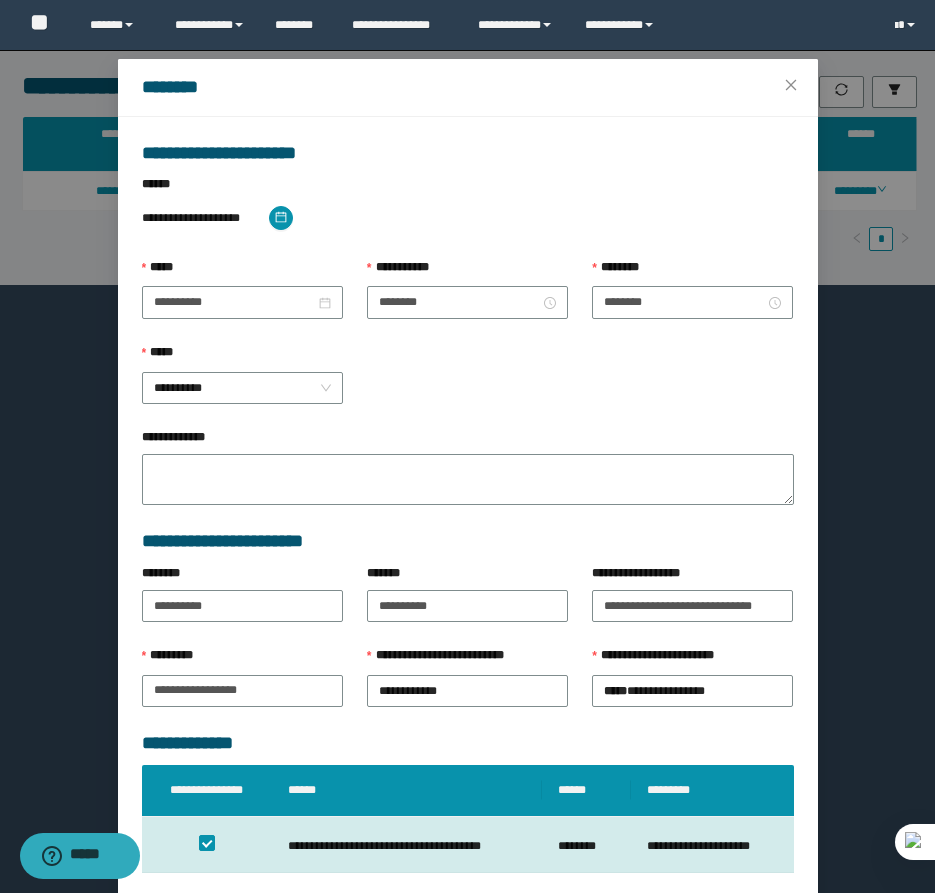 click on "**********" at bounding box center [467, 272] 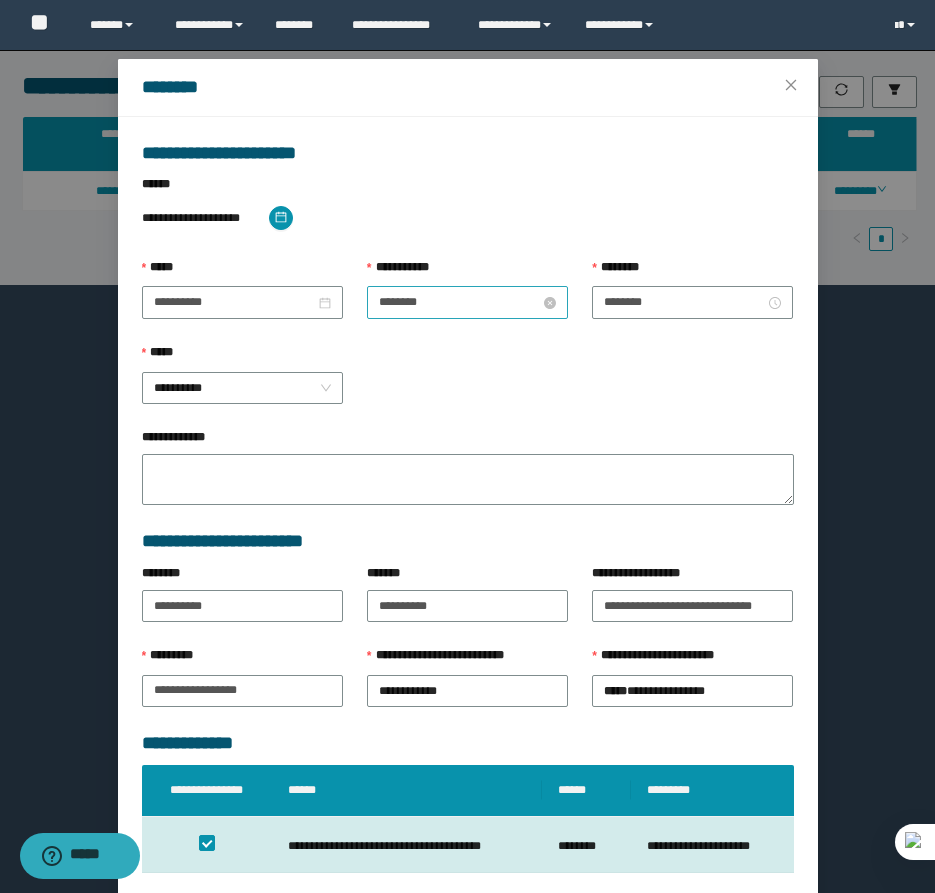 click on "********" at bounding box center [459, 302] 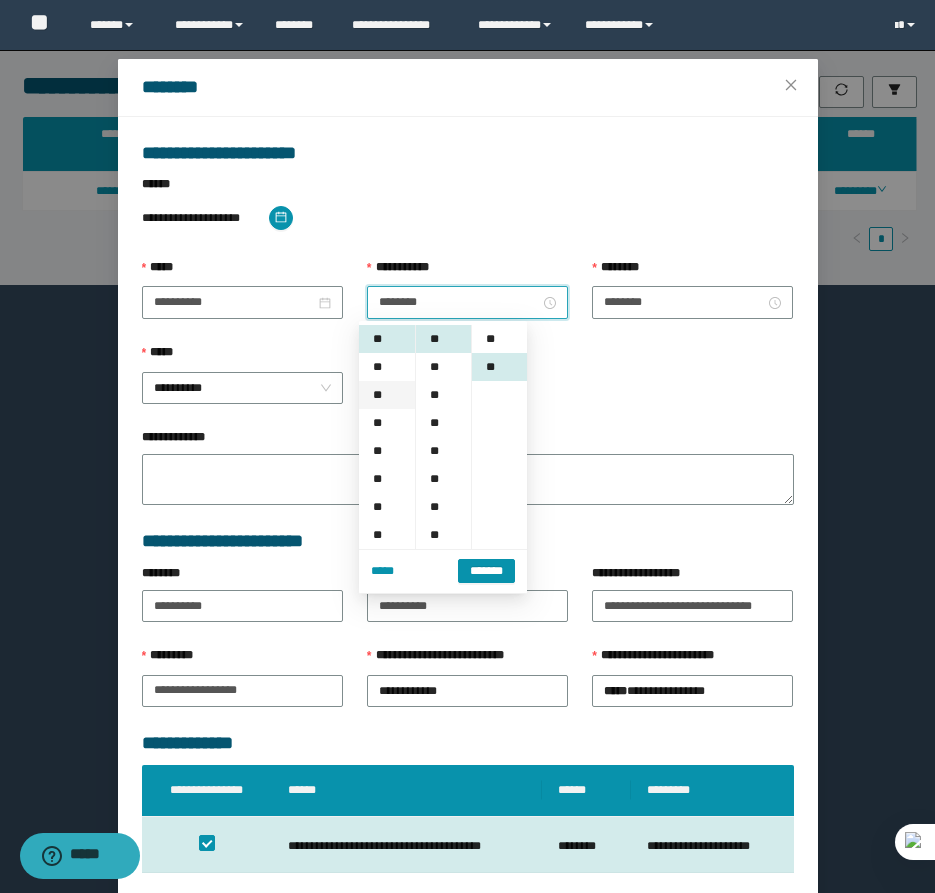 scroll, scrollTop: 28, scrollLeft: 0, axis: vertical 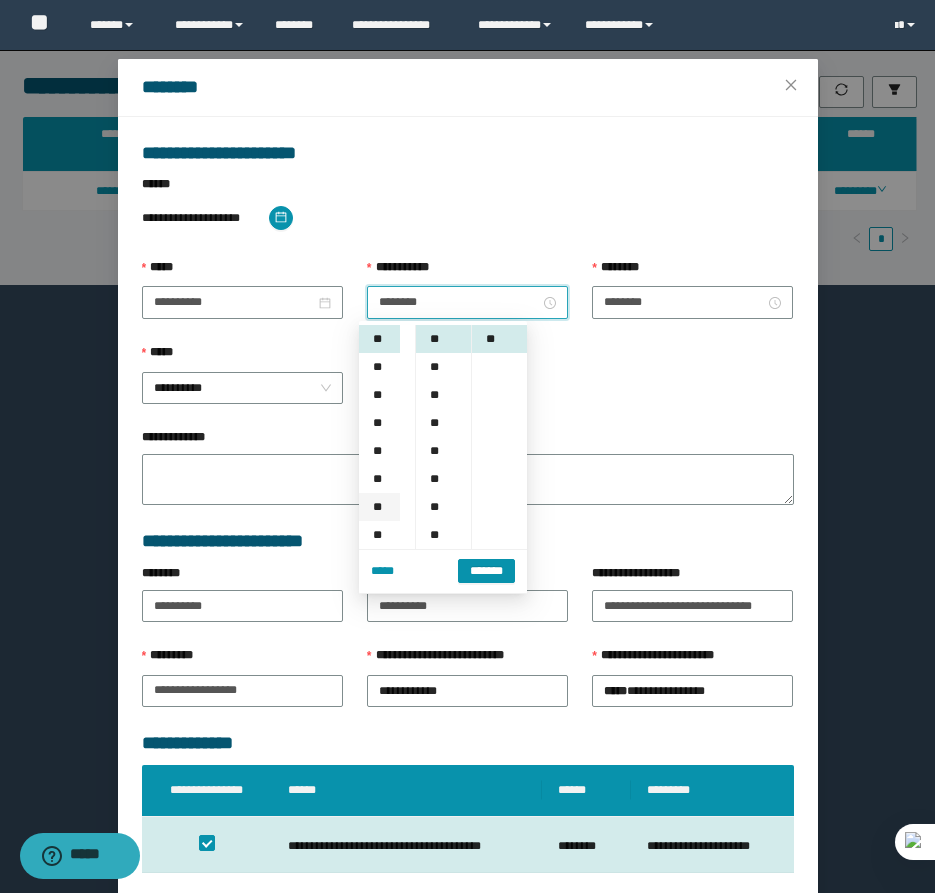 click on "**" at bounding box center [379, 507] 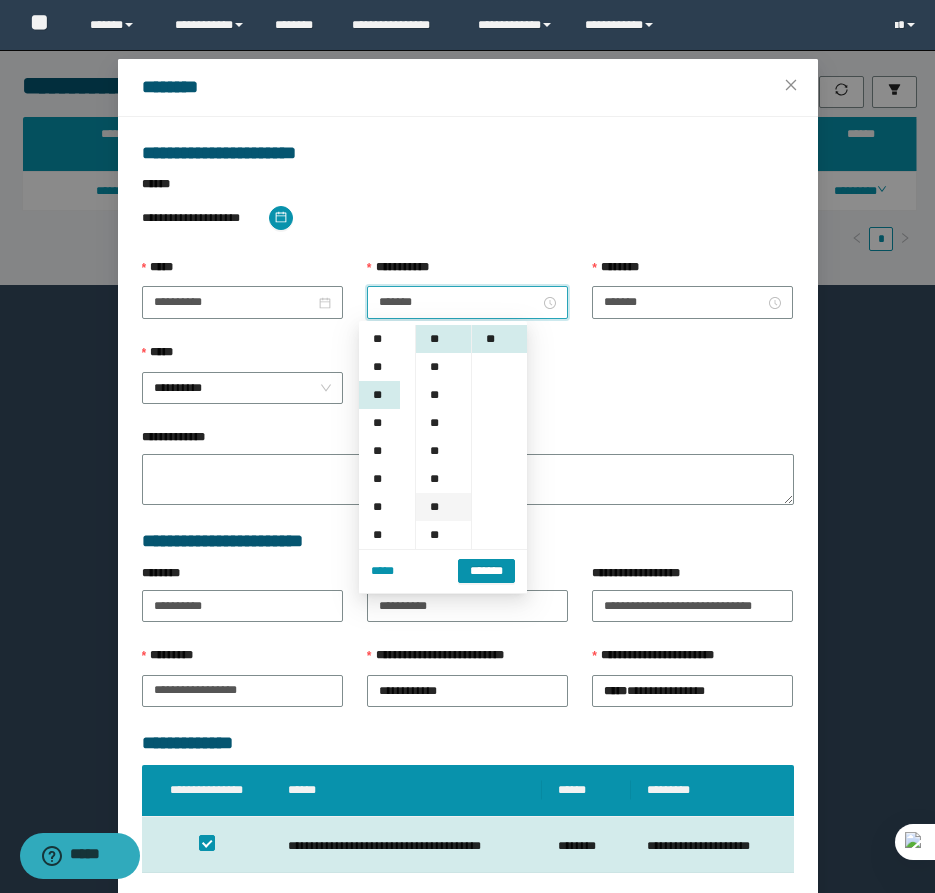 scroll, scrollTop: 168, scrollLeft: 0, axis: vertical 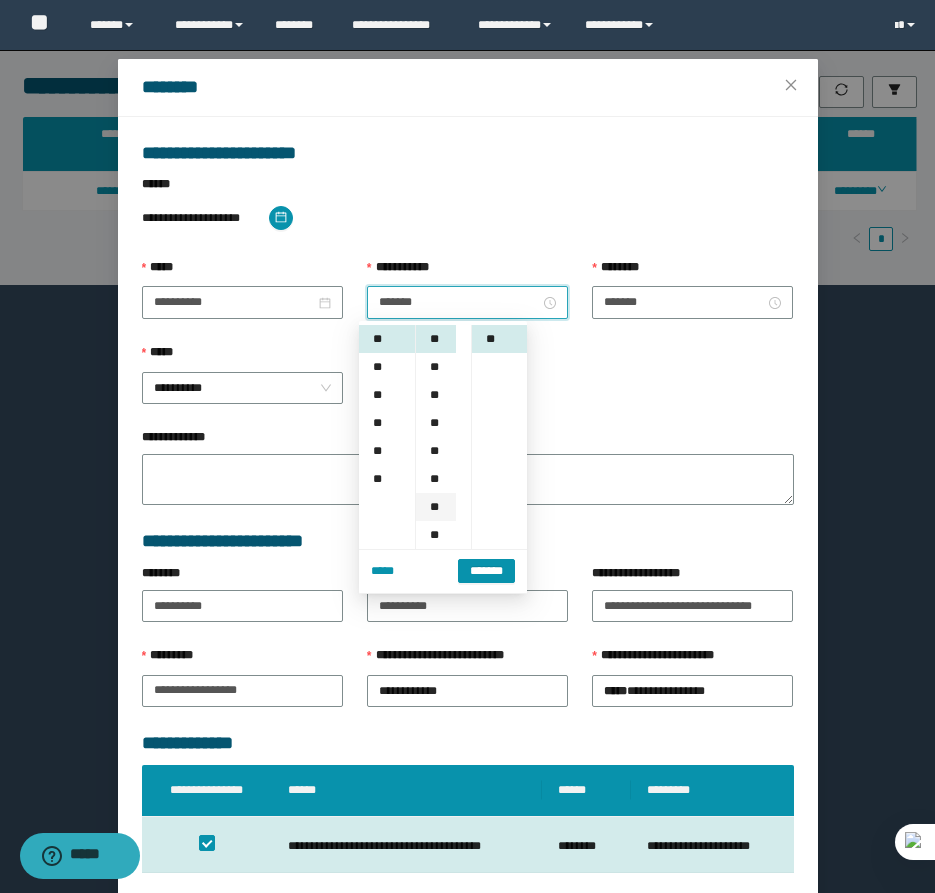 click on "**" at bounding box center [436, 507] 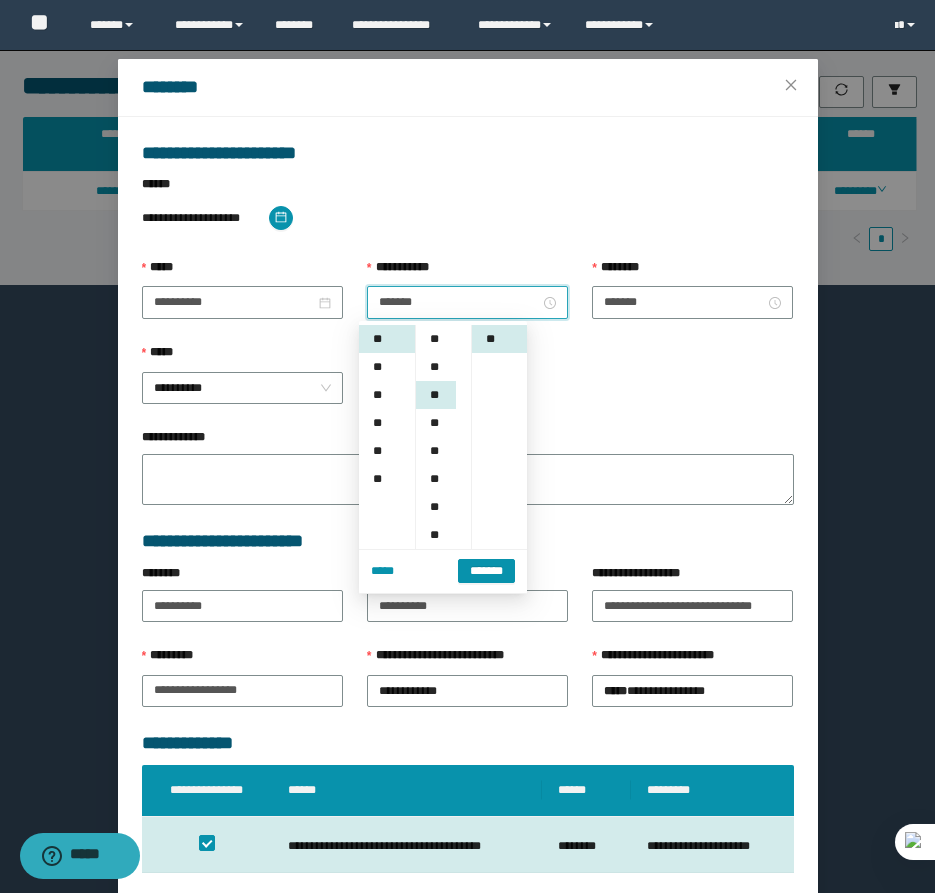 scroll, scrollTop: 168, scrollLeft: 0, axis: vertical 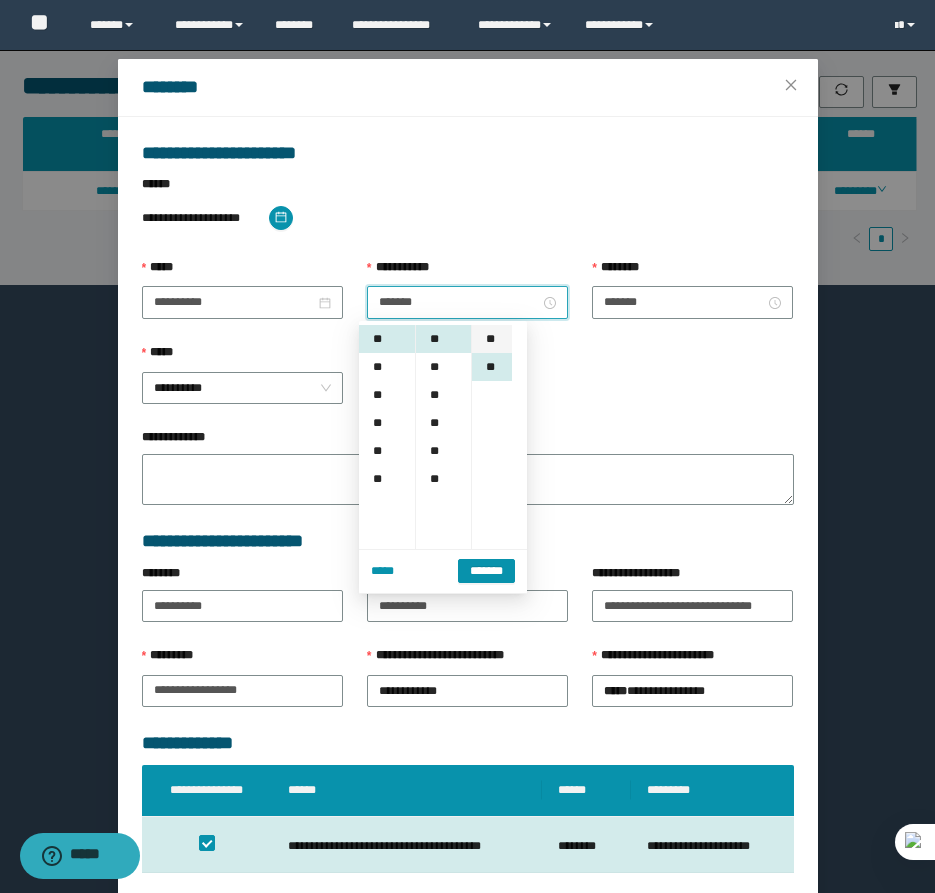 click on "**" at bounding box center [492, 339] 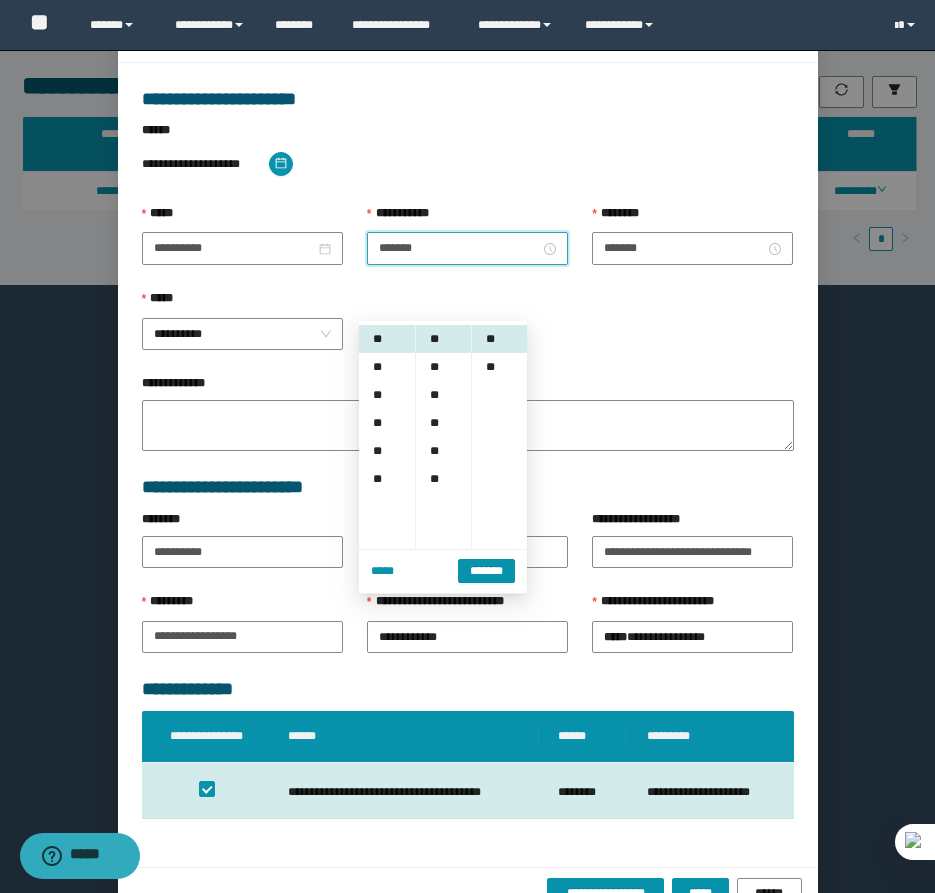 scroll, scrollTop: 141, scrollLeft: 0, axis: vertical 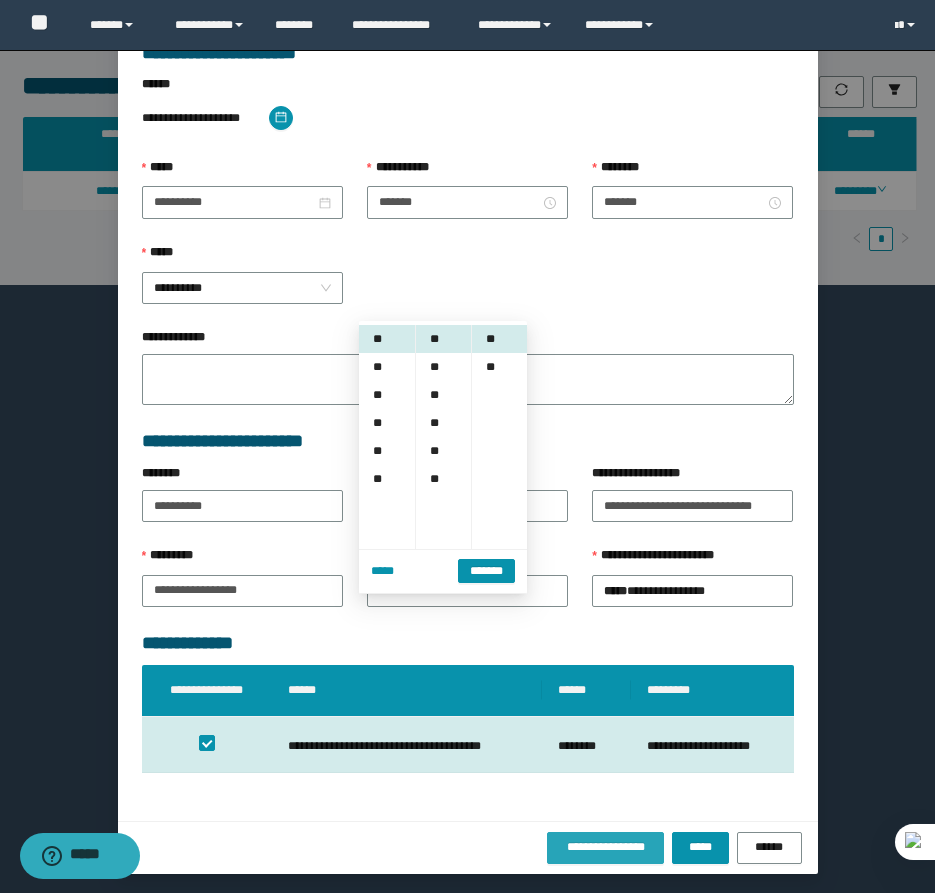 click on "**********" at bounding box center [606, 847] 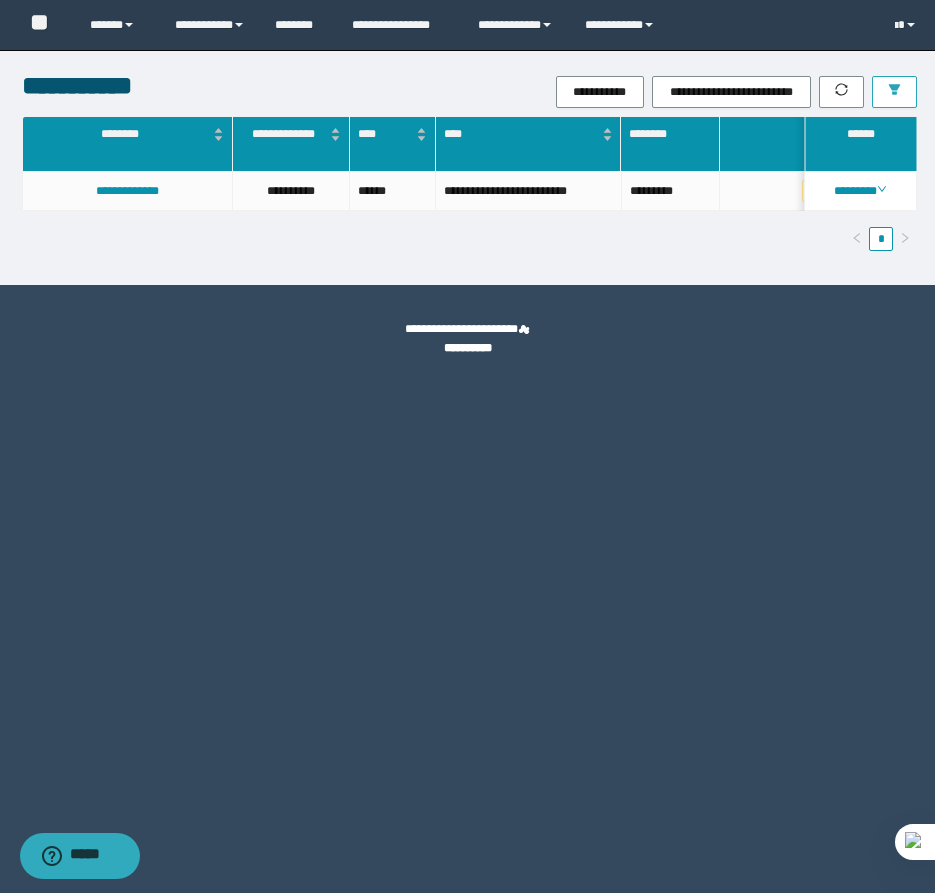 click at bounding box center [894, 92] 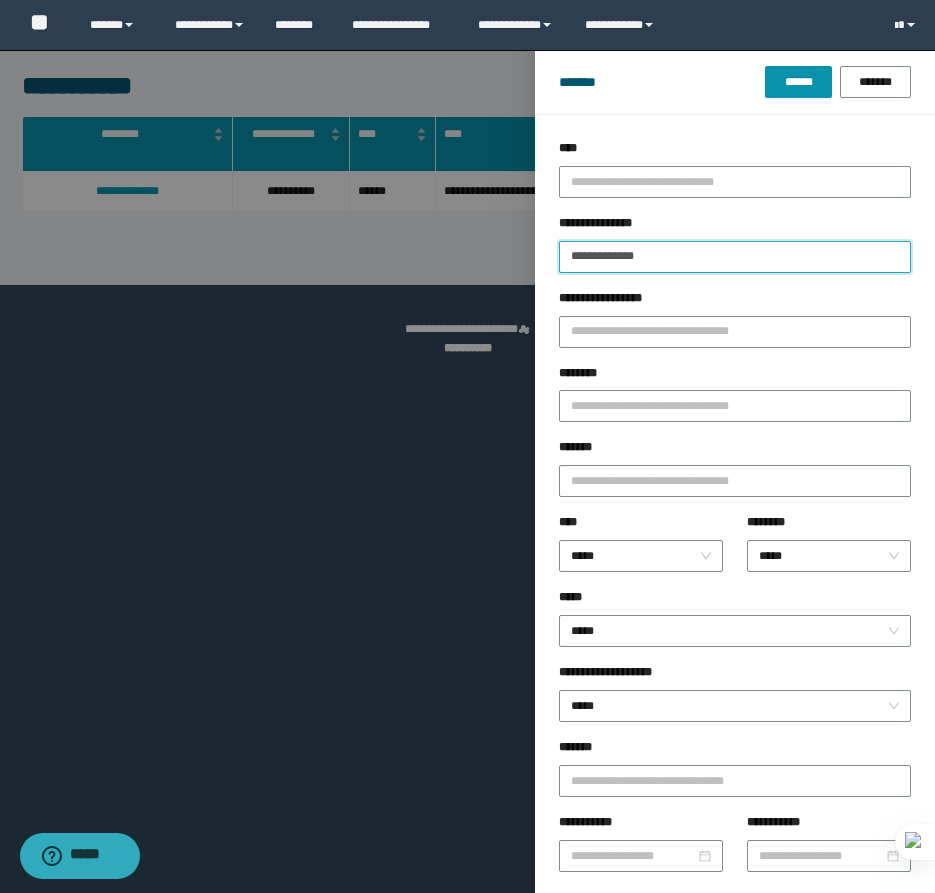 click on "**********" at bounding box center [735, 257] 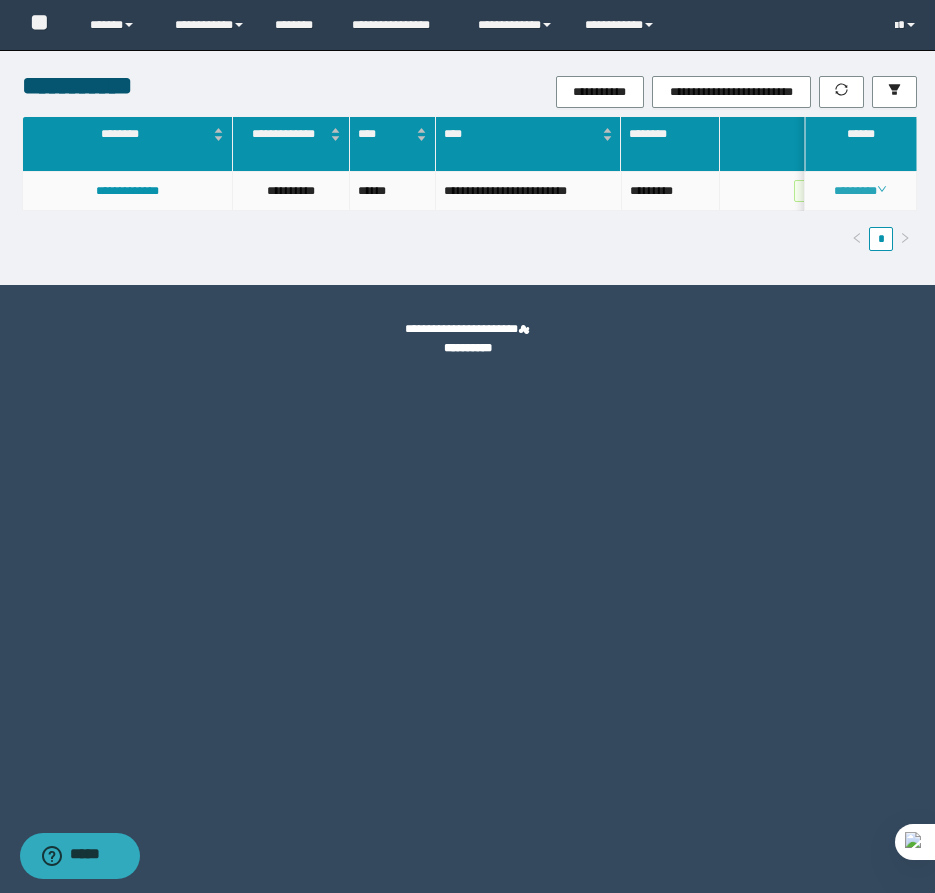 click on "********" at bounding box center (860, 191) 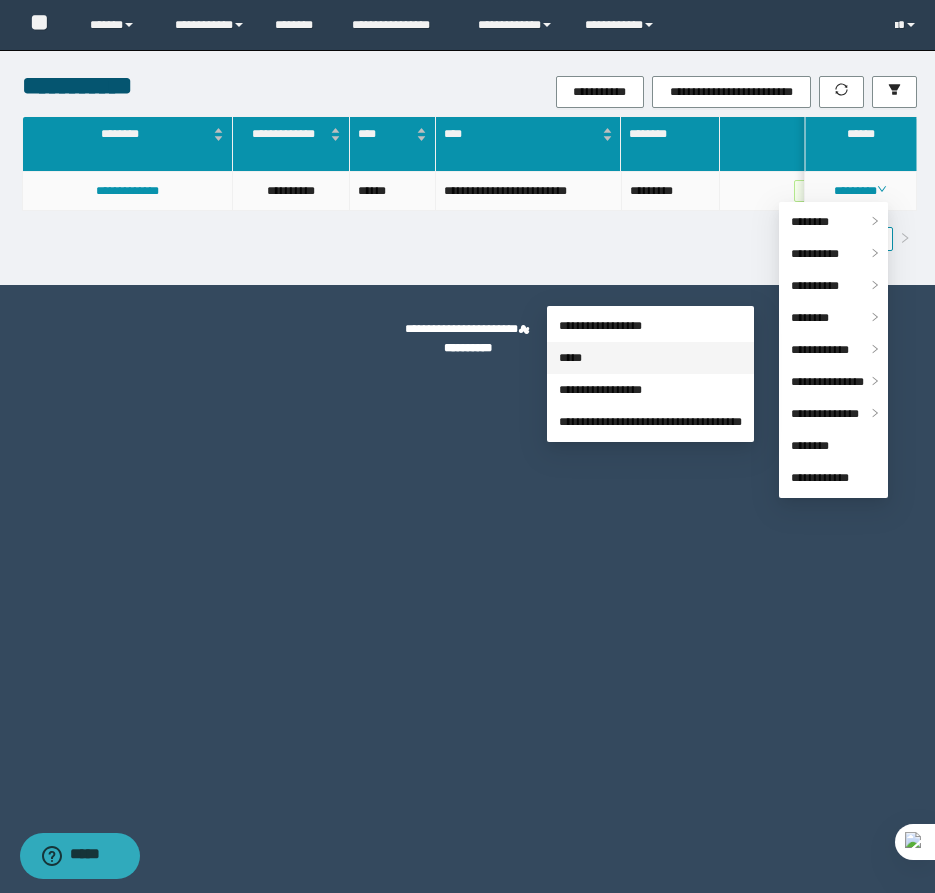 click on "*****" at bounding box center (570, 358) 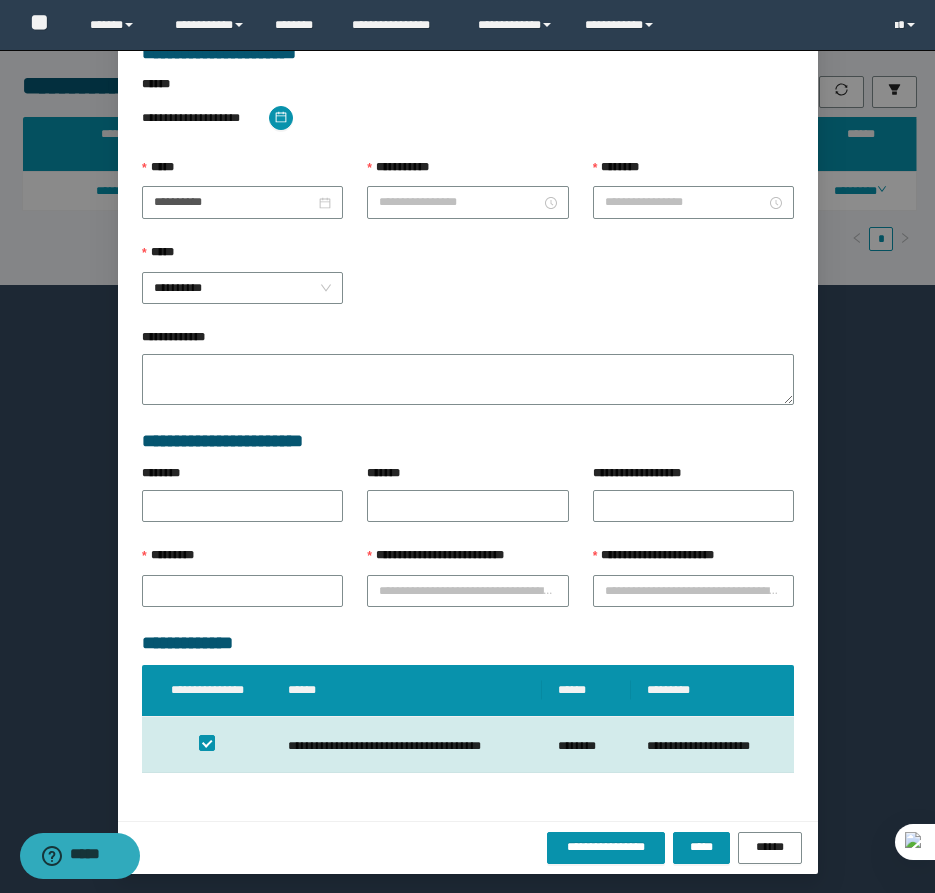 type on "**********" 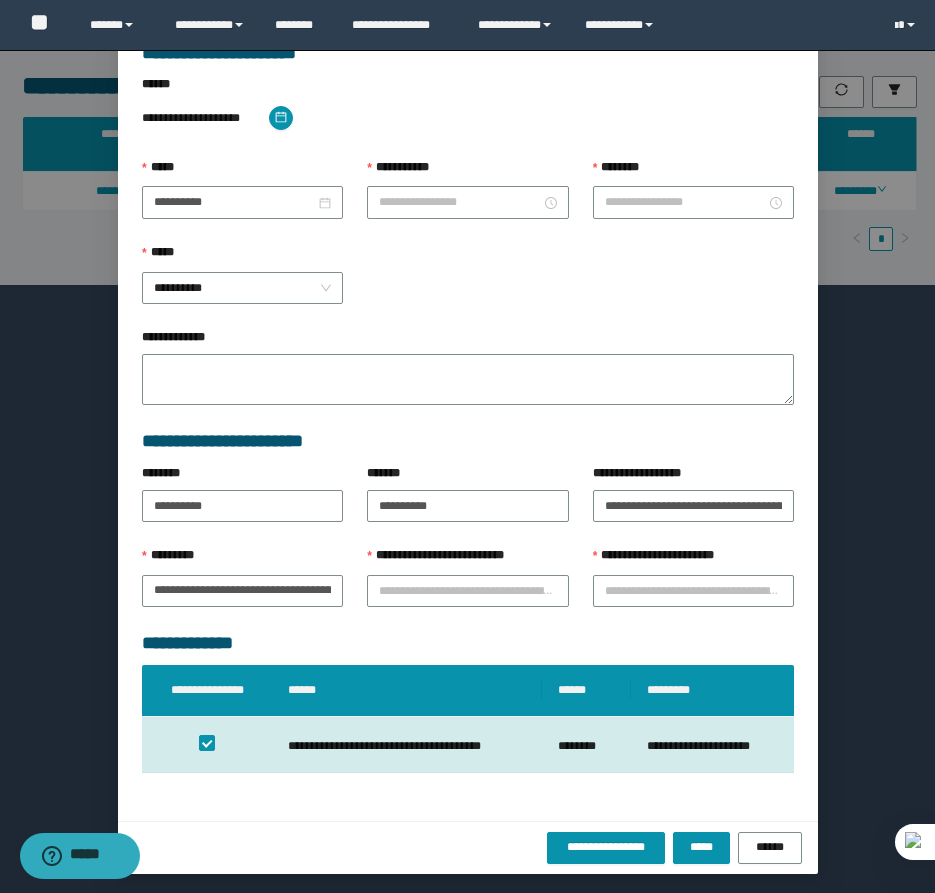scroll, scrollTop: 41, scrollLeft: 0, axis: vertical 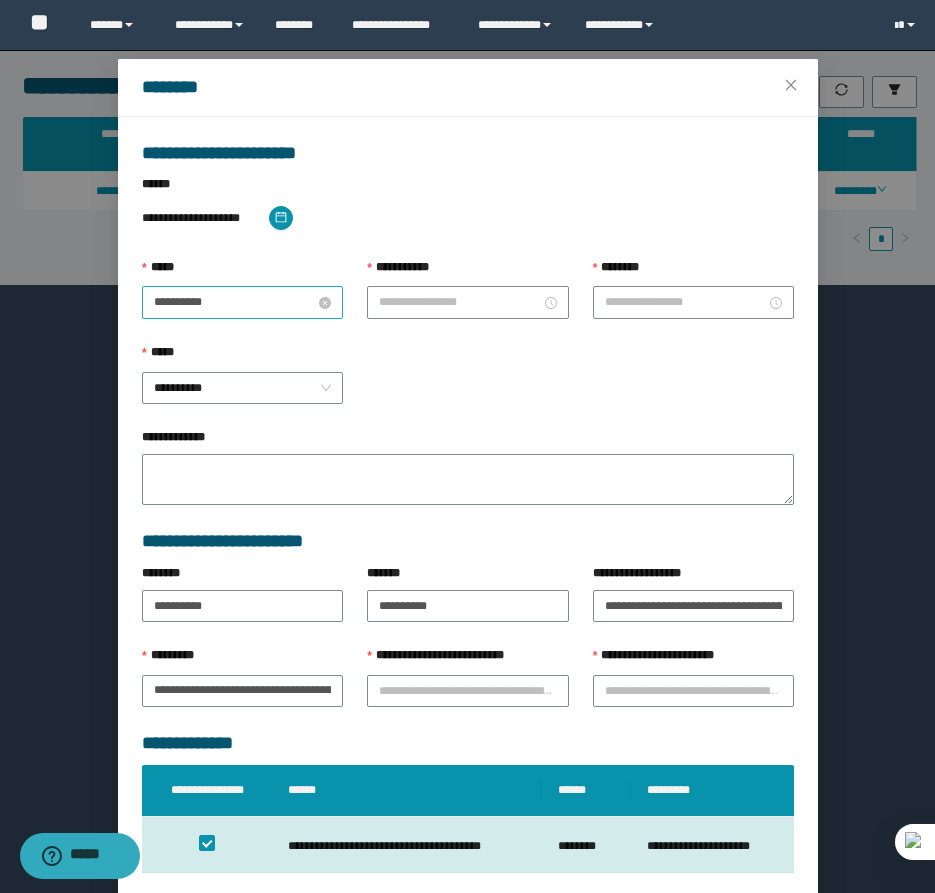 type on "********" 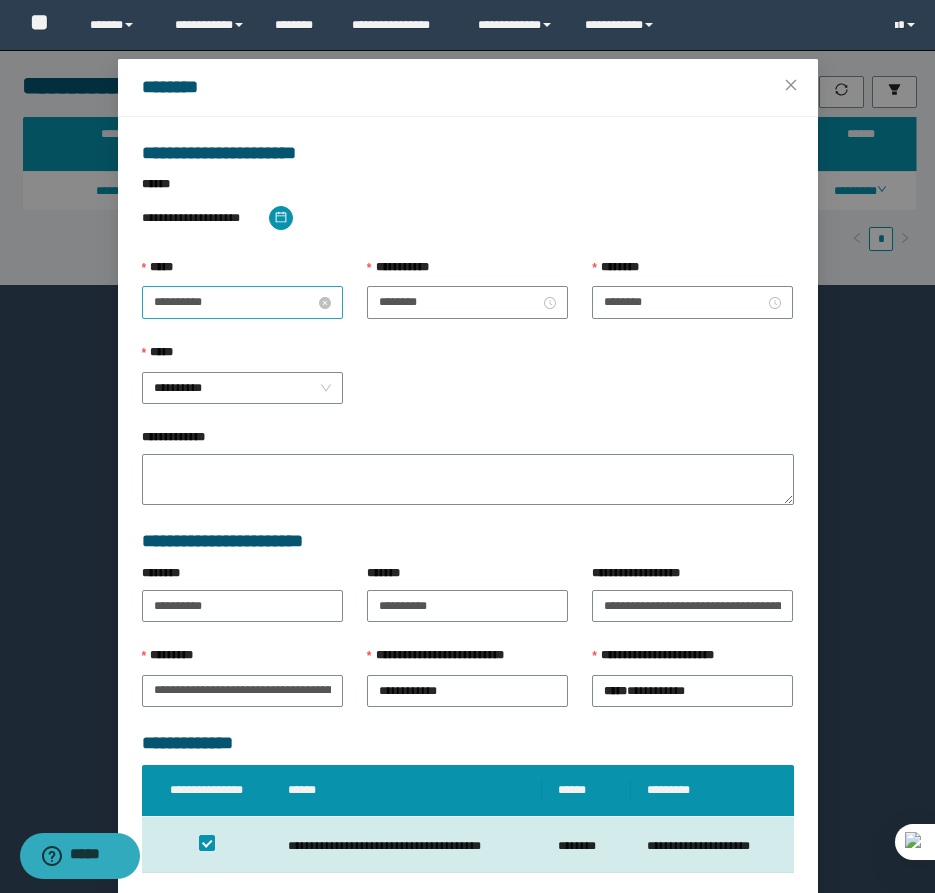 click on "**********" at bounding box center [234, 302] 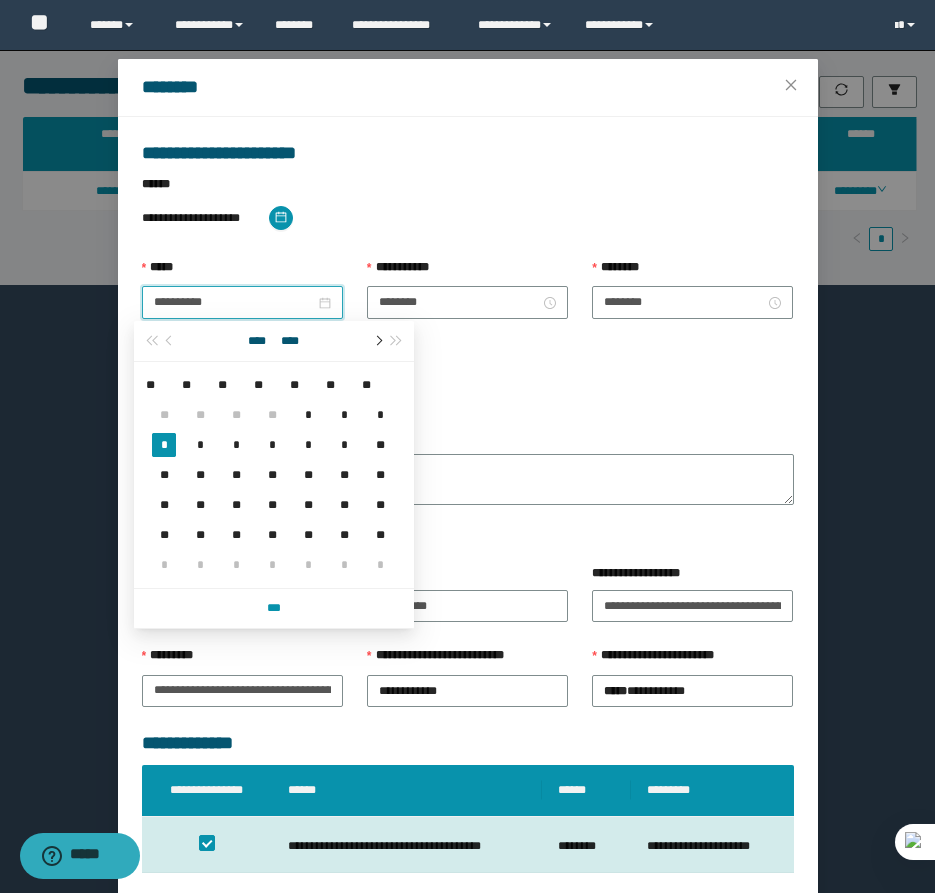 click at bounding box center [377, 341] 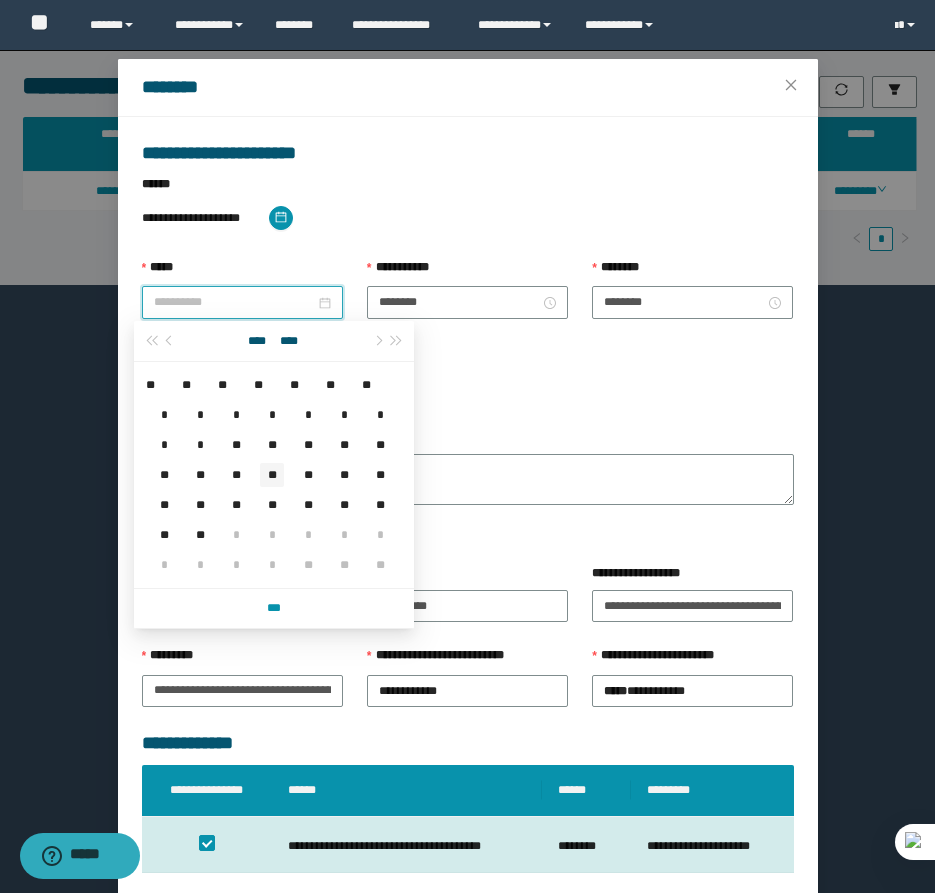 type on "**********" 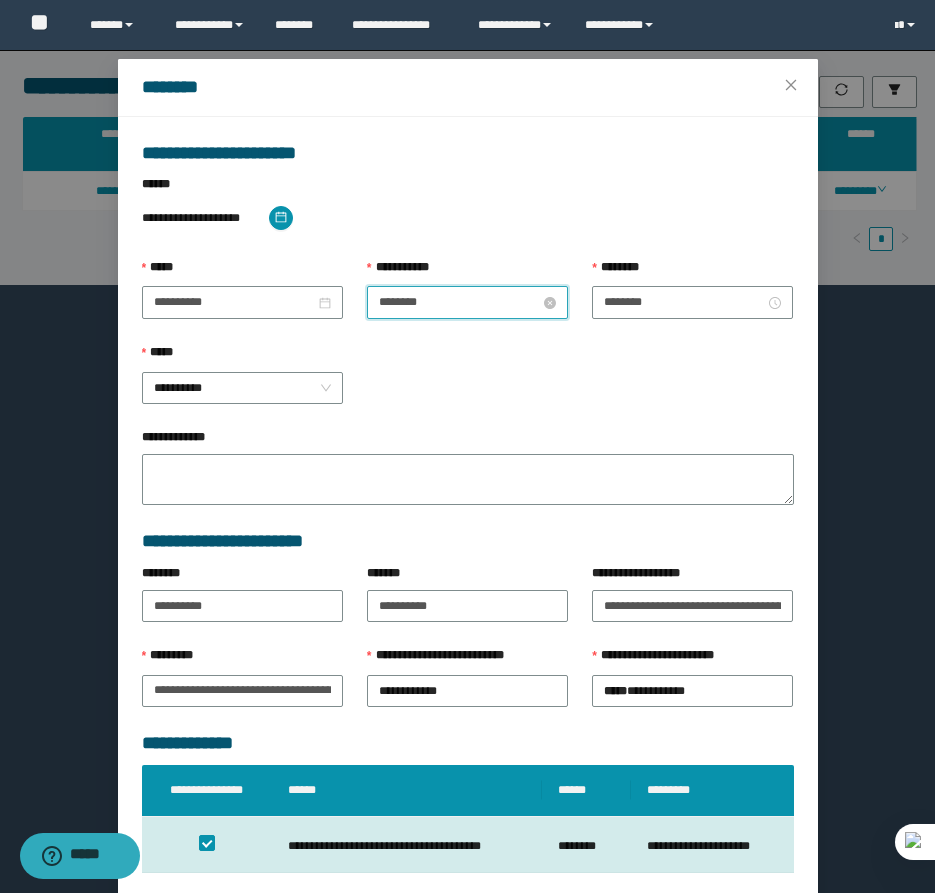 click on "********" at bounding box center (459, 302) 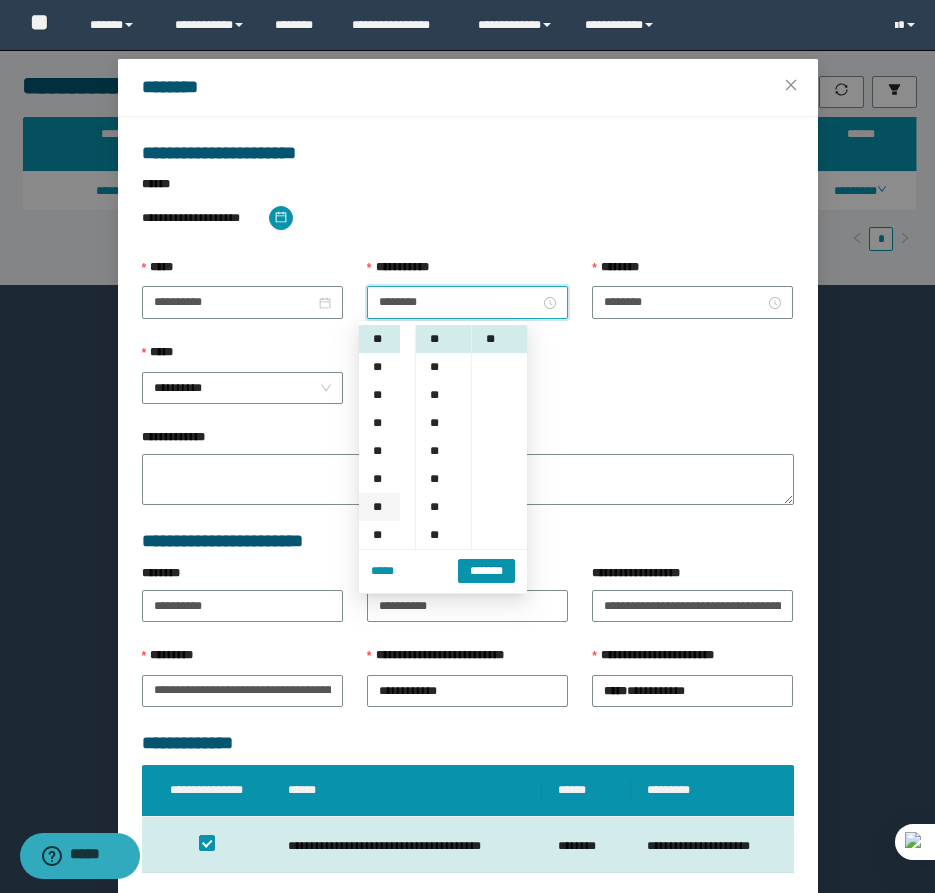 click on "**" at bounding box center (379, 507) 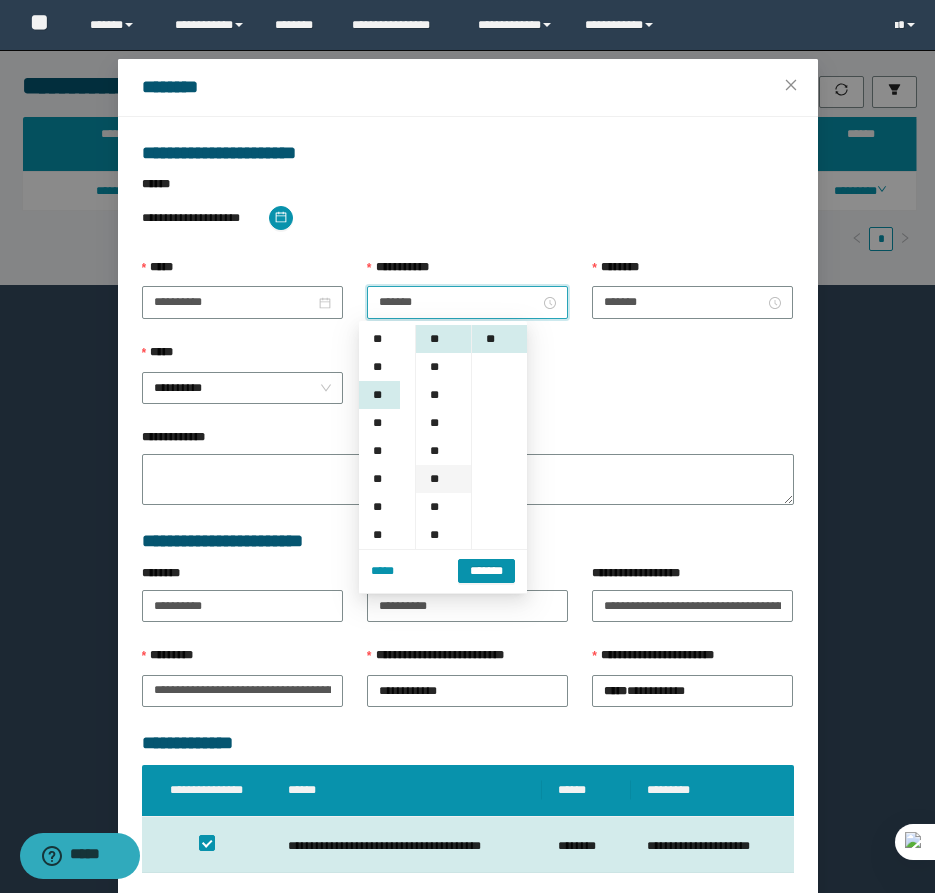 scroll, scrollTop: 168, scrollLeft: 0, axis: vertical 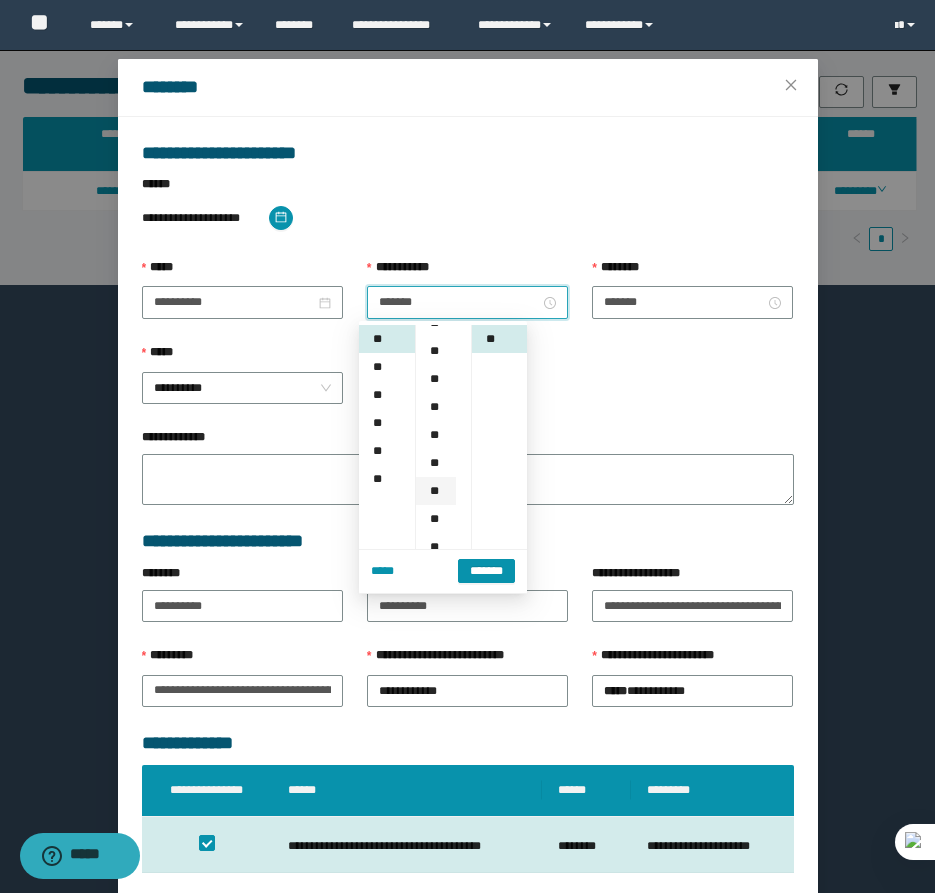 drag, startPoint x: 433, startPoint y: 496, endPoint x: 465, endPoint y: 470, distance: 41.231056 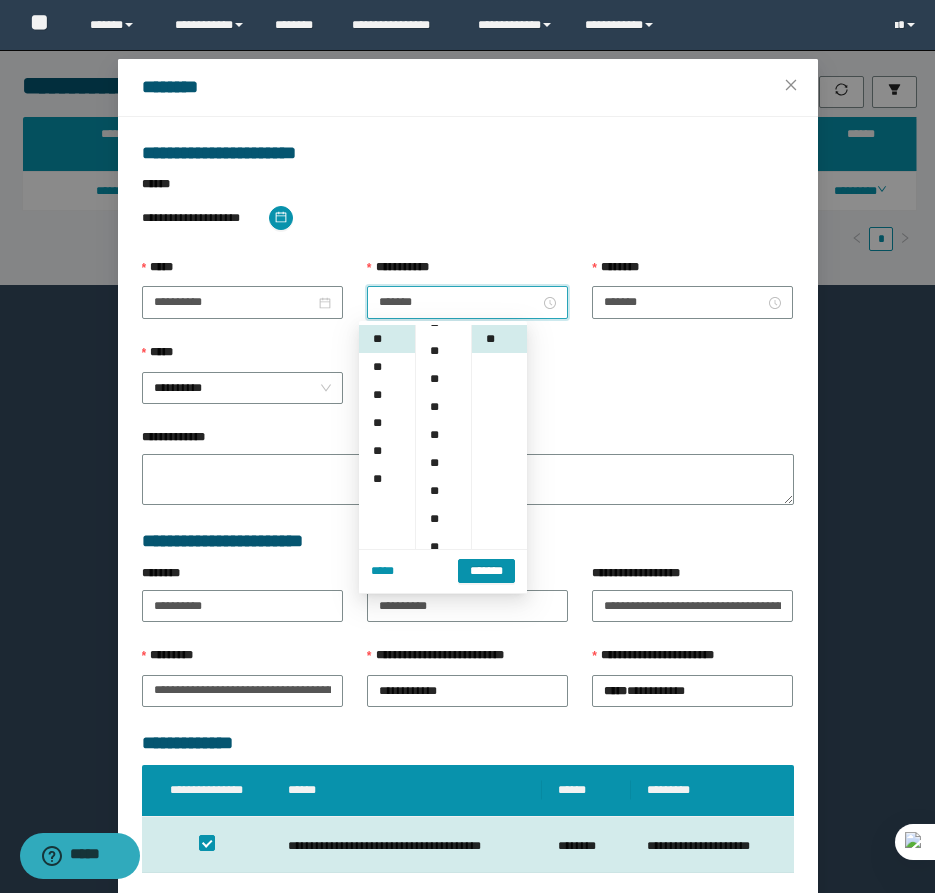 click on "**" at bounding box center (436, 491) 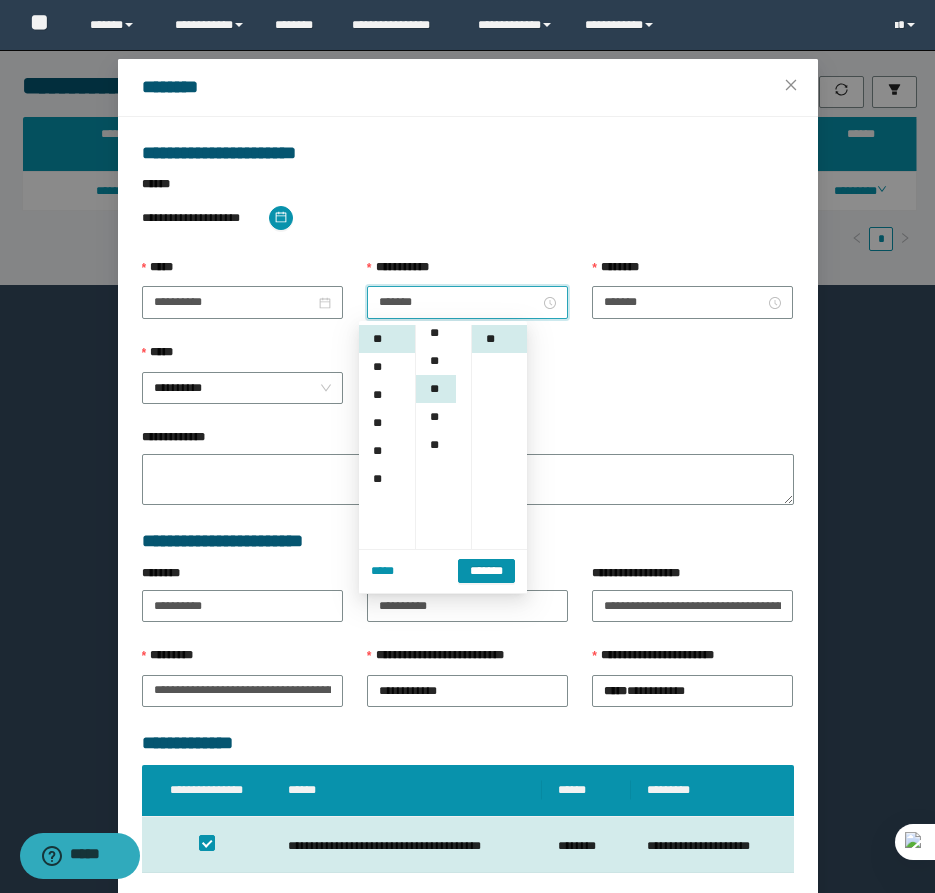 scroll, scrollTop: 252, scrollLeft: 0, axis: vertical 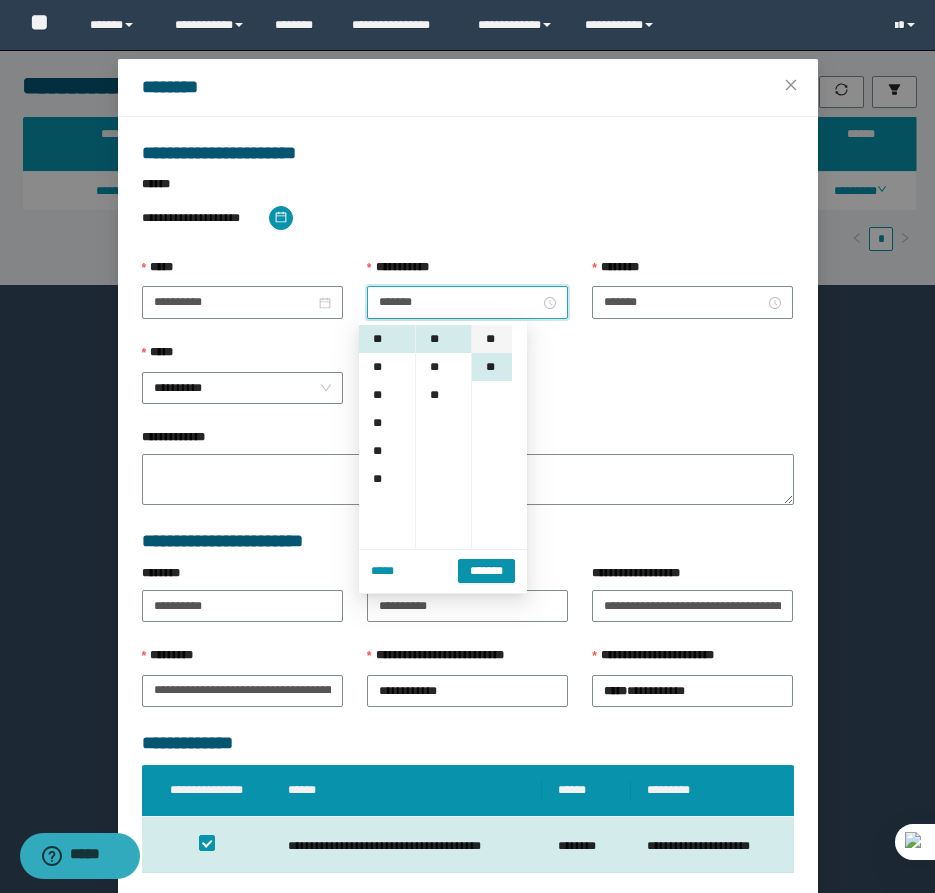 click on "**" at bounding box center [492, 339] 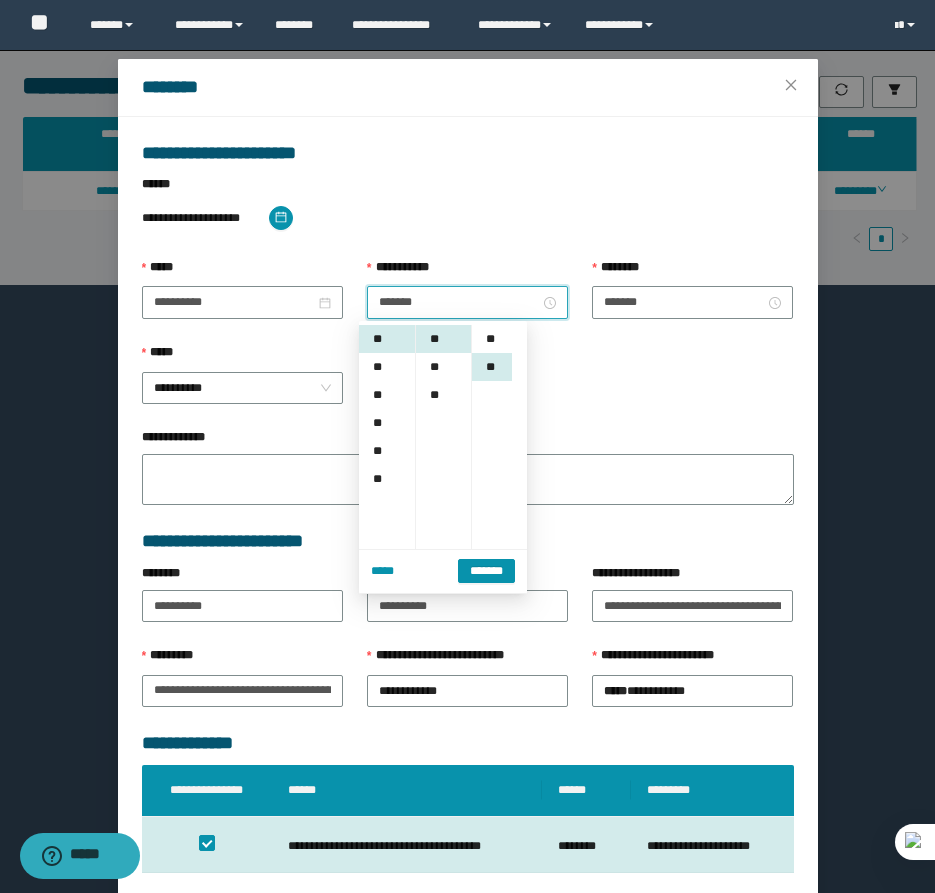 type on "*******" 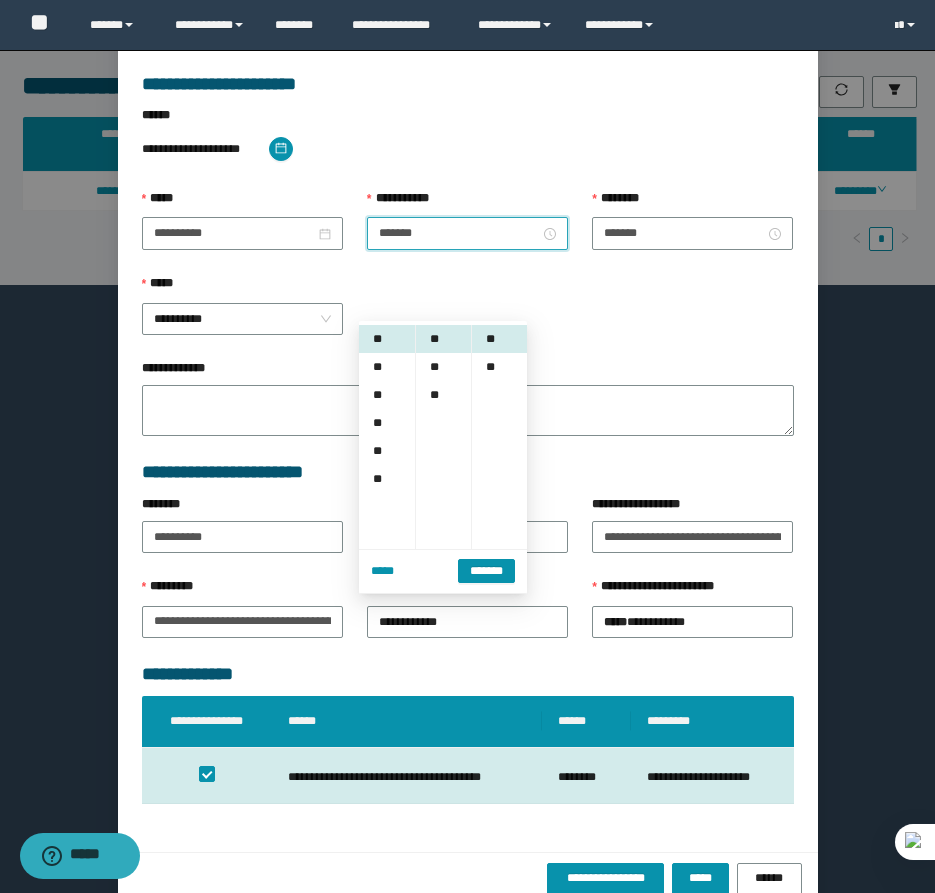 scroll, scrollTop: 141, scrollLeft: 0, axis: vertical 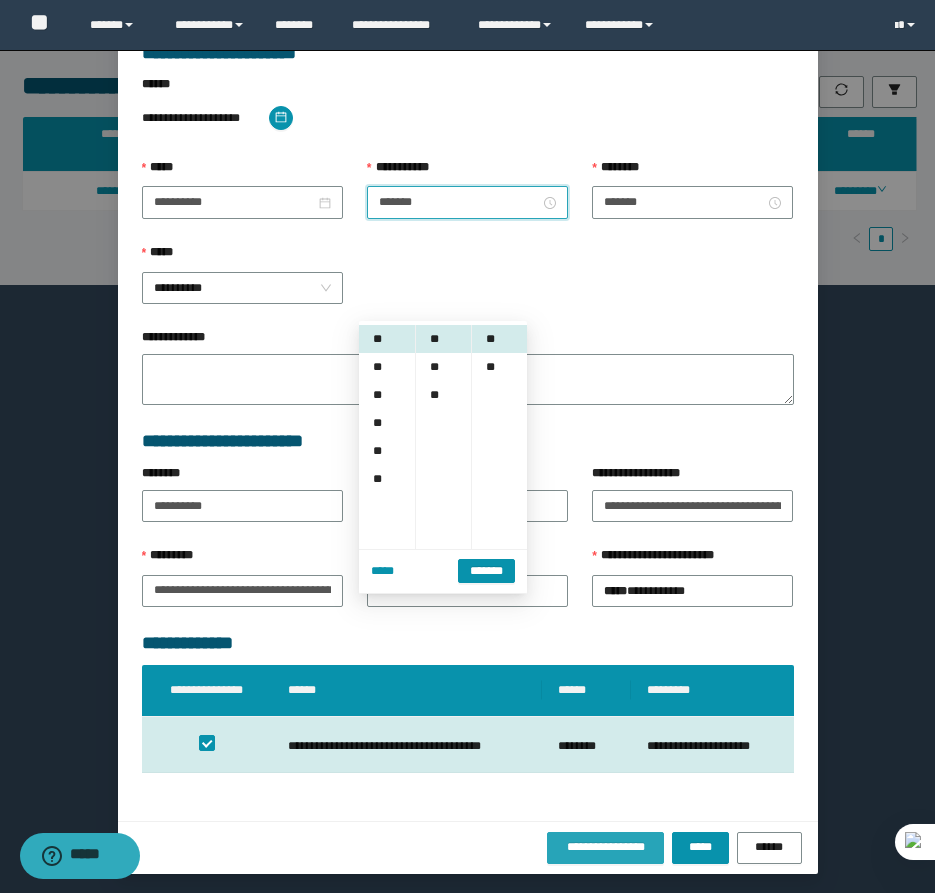 click on "**********" at bounding box center [606, 847] 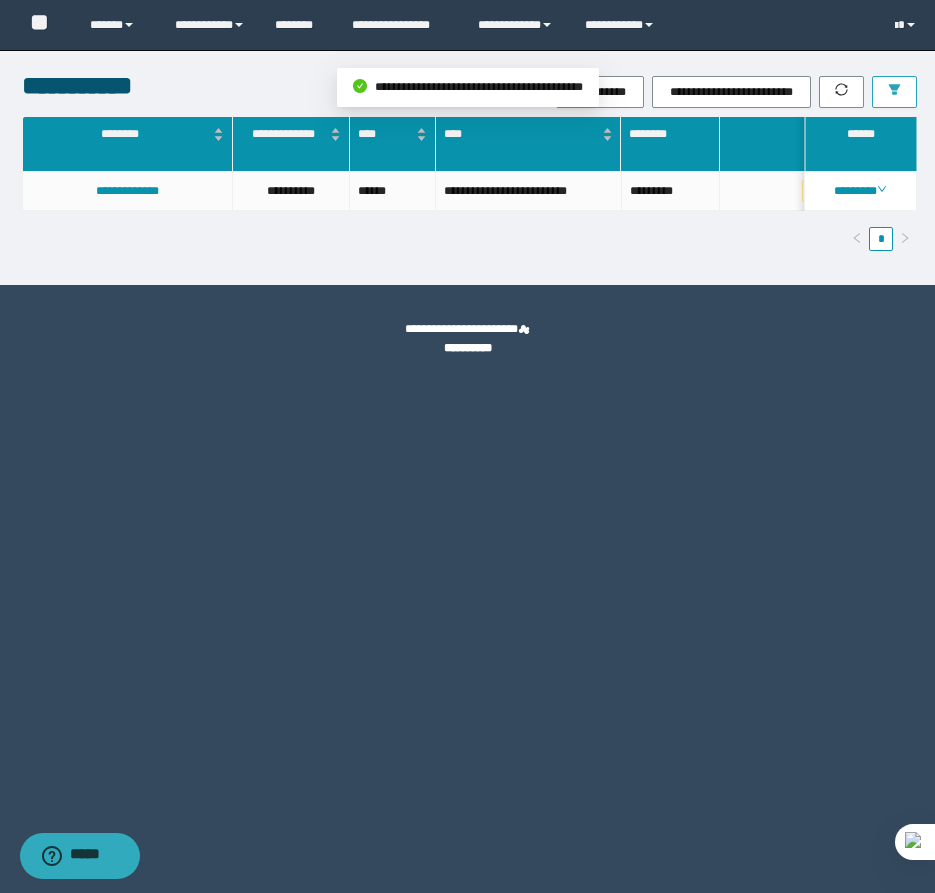 click at bounding box center (894, 92) 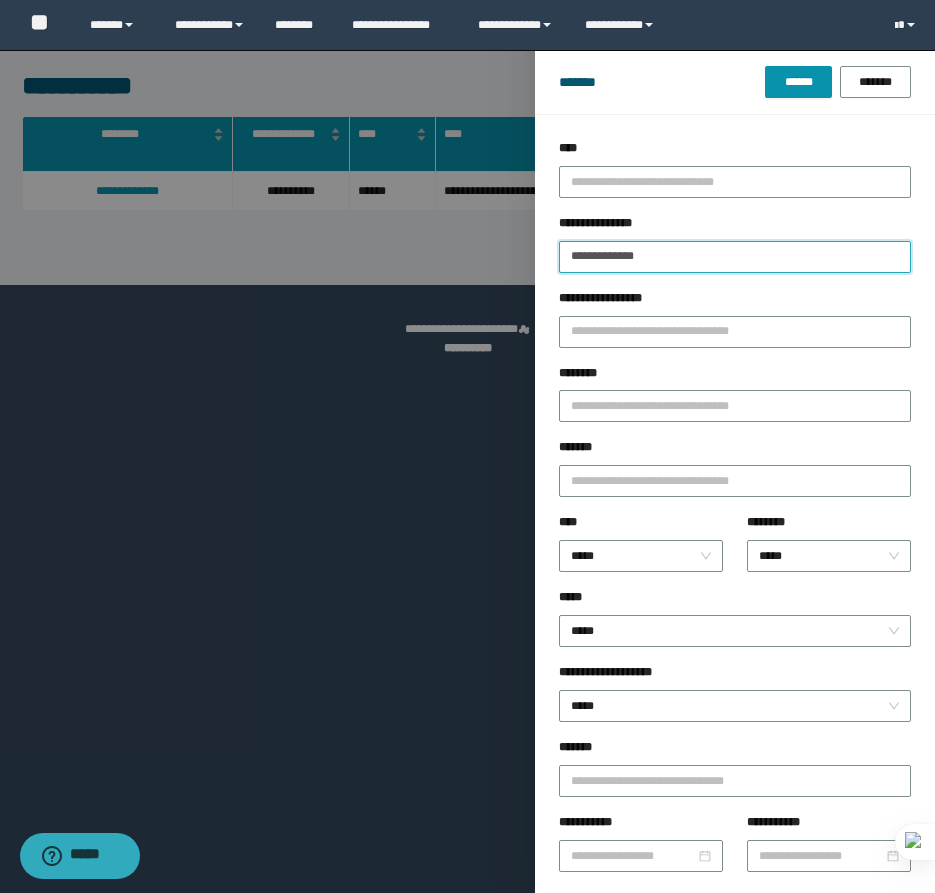 click on "**********" at bounding box center (735, 257) 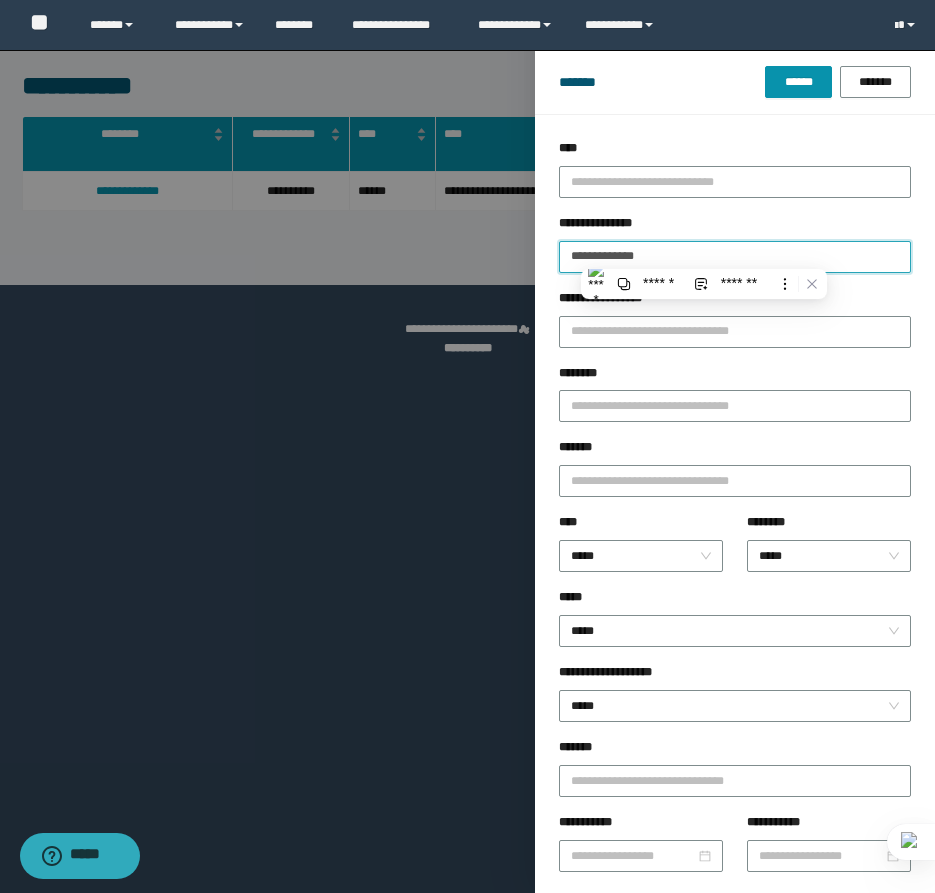 paste 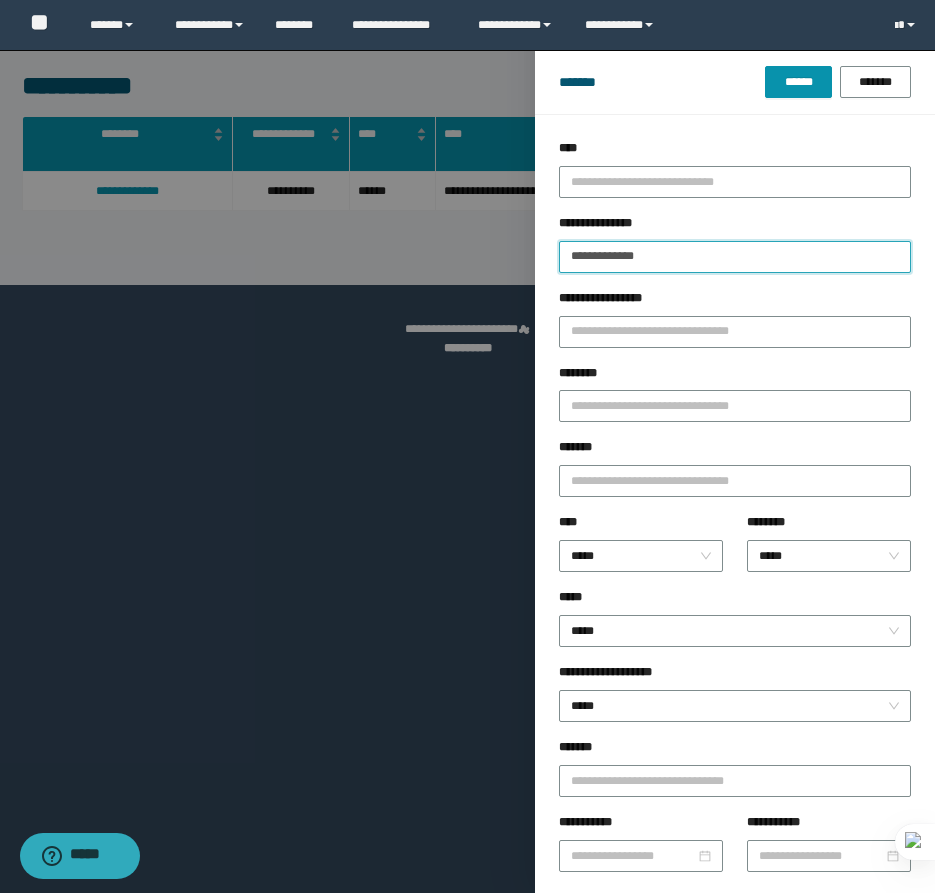 type on "**********" 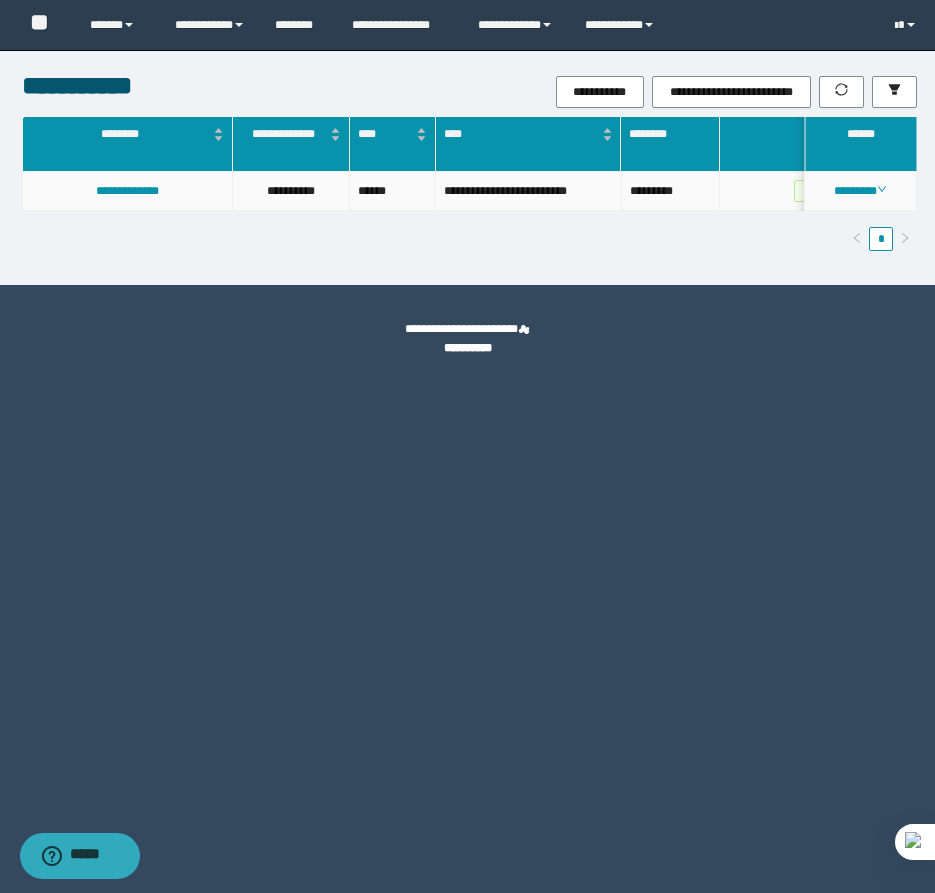 drag, startPoint x: 860, startPoint y: 194, endPoint x: 861, endPoint y: 220, distance: 26.019224 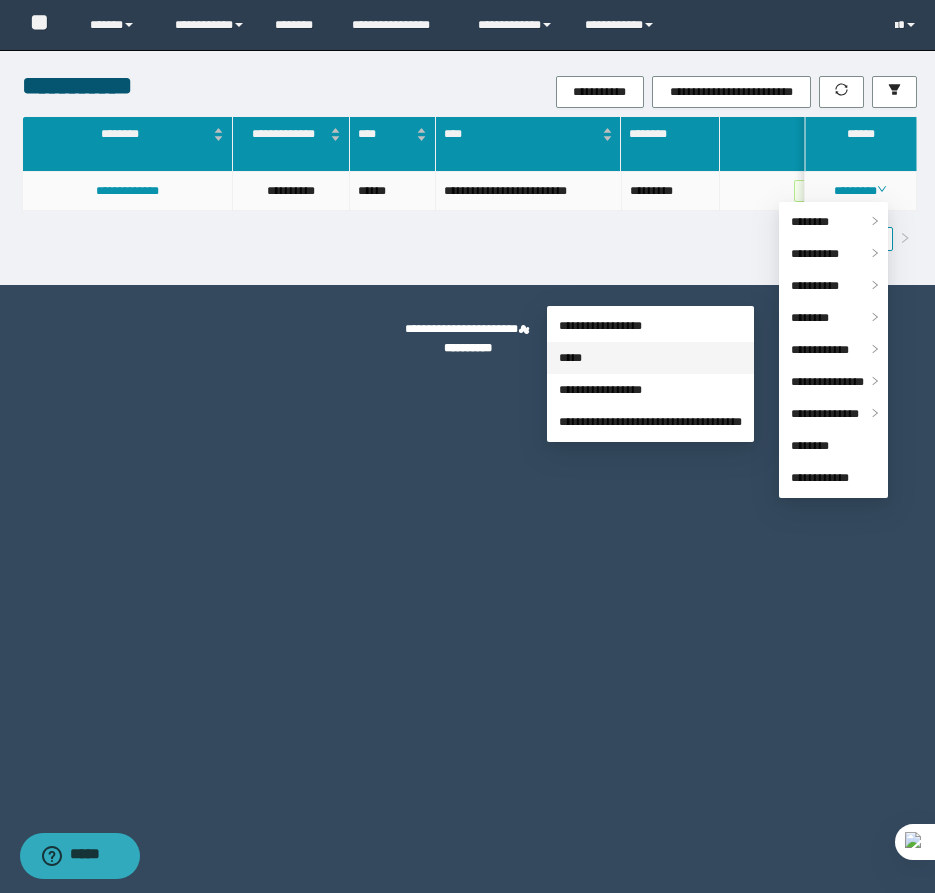 click on "*****" at bounding box center [570, 358] 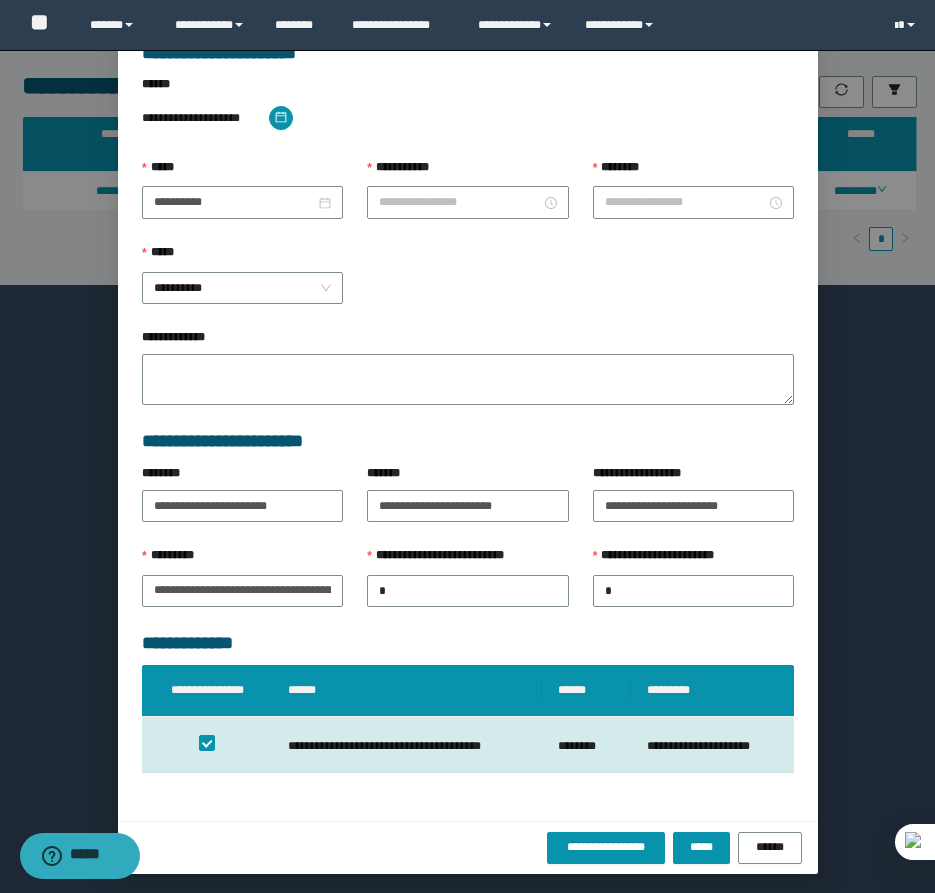 scroll, scrollTop: 41, scrollLeft: 0, axis: vertical 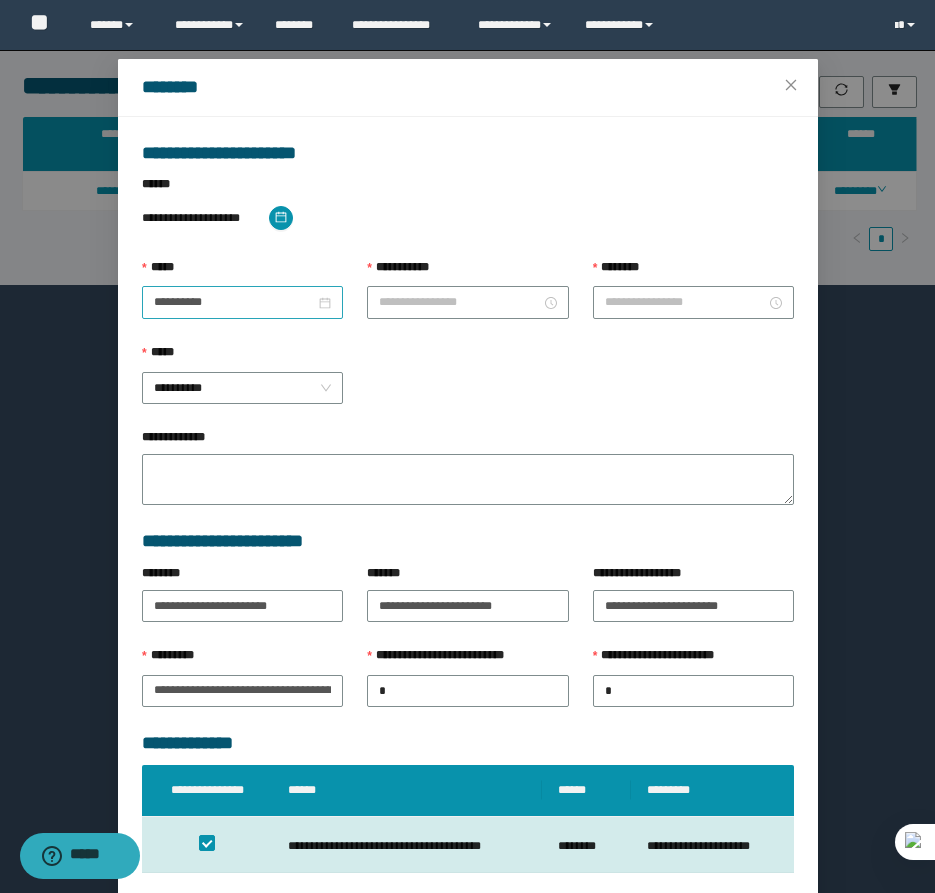 type on "********" 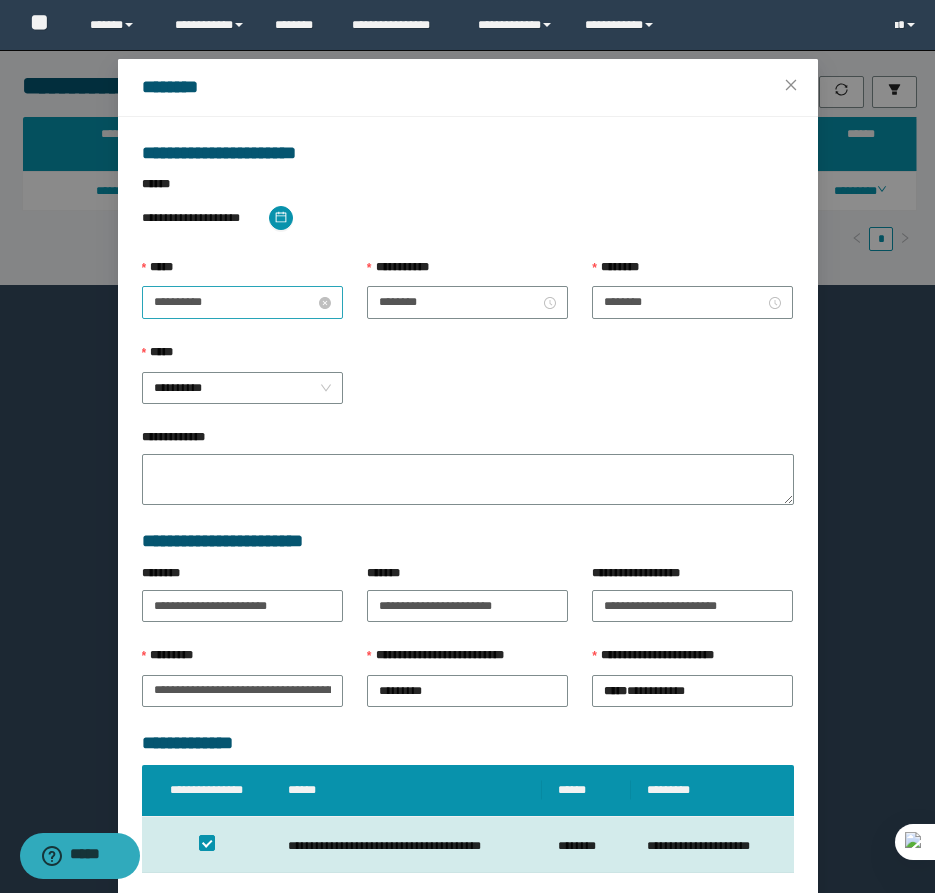 click on "**********" at bounding box center (234, 302) 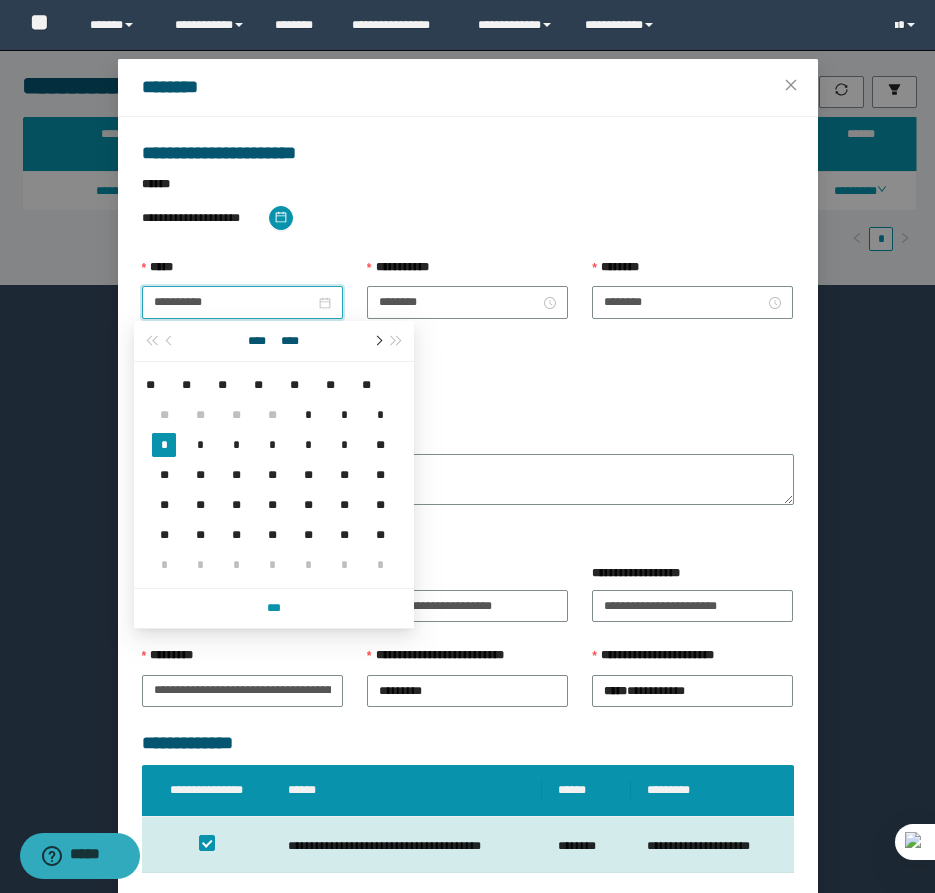 click at bounding box center [377, 341] 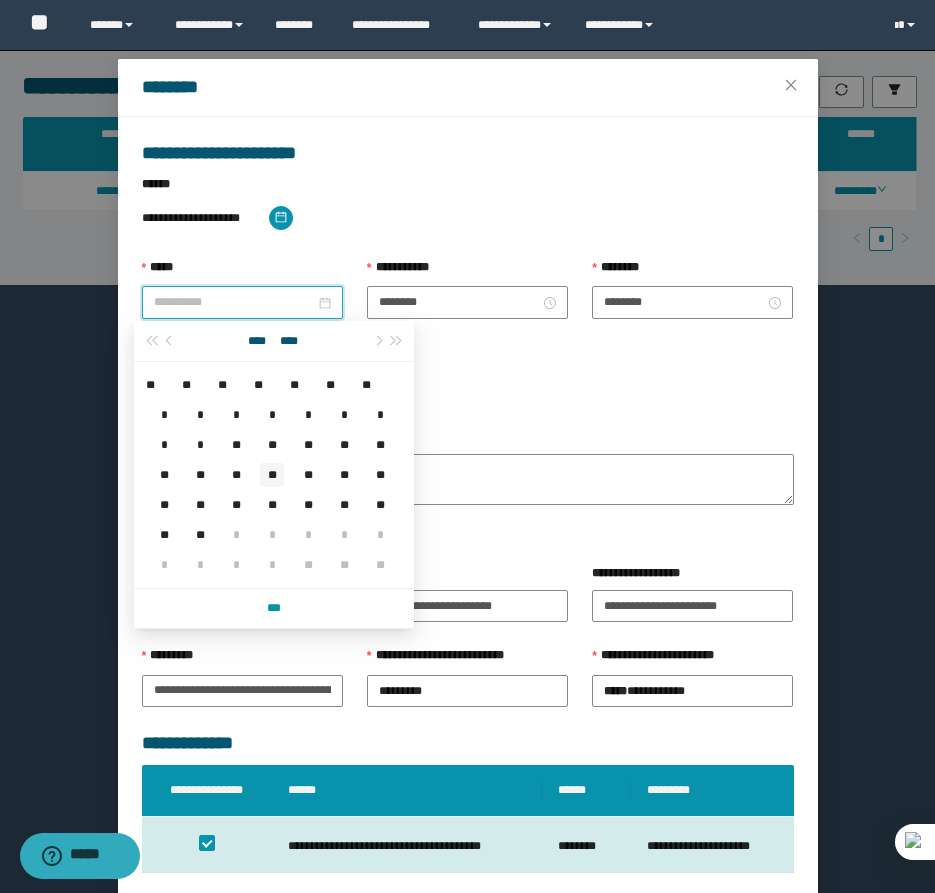 type on "**********" 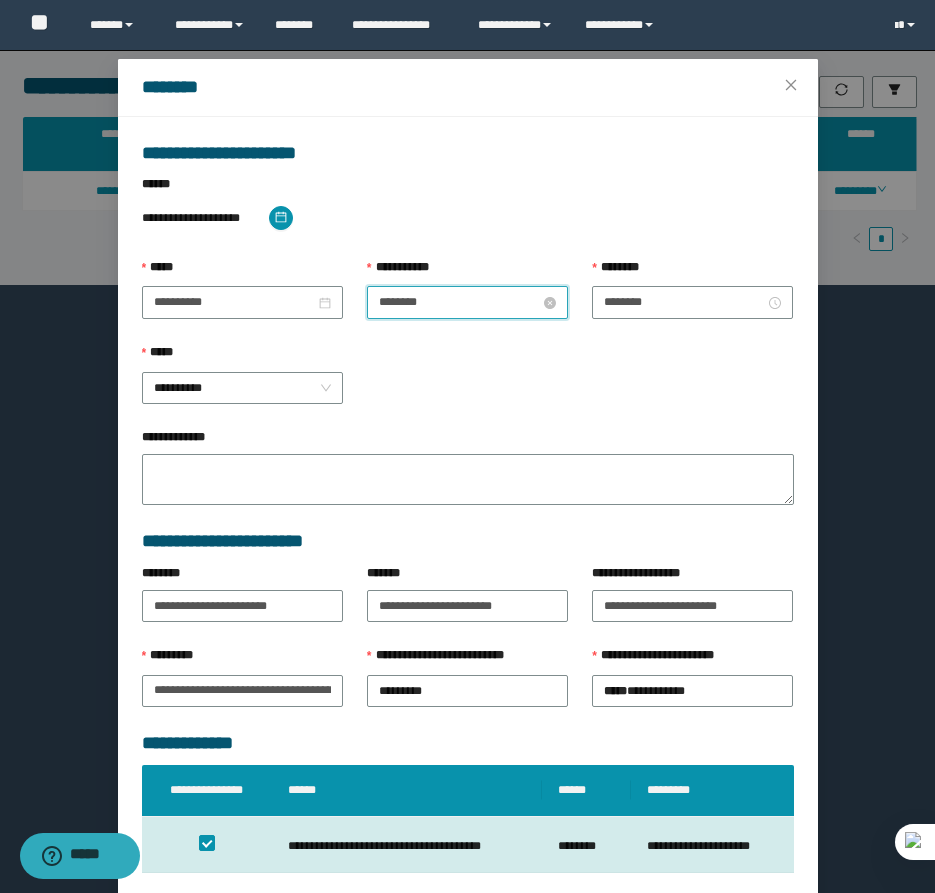 click on "********" at bounding box center (459, 302) 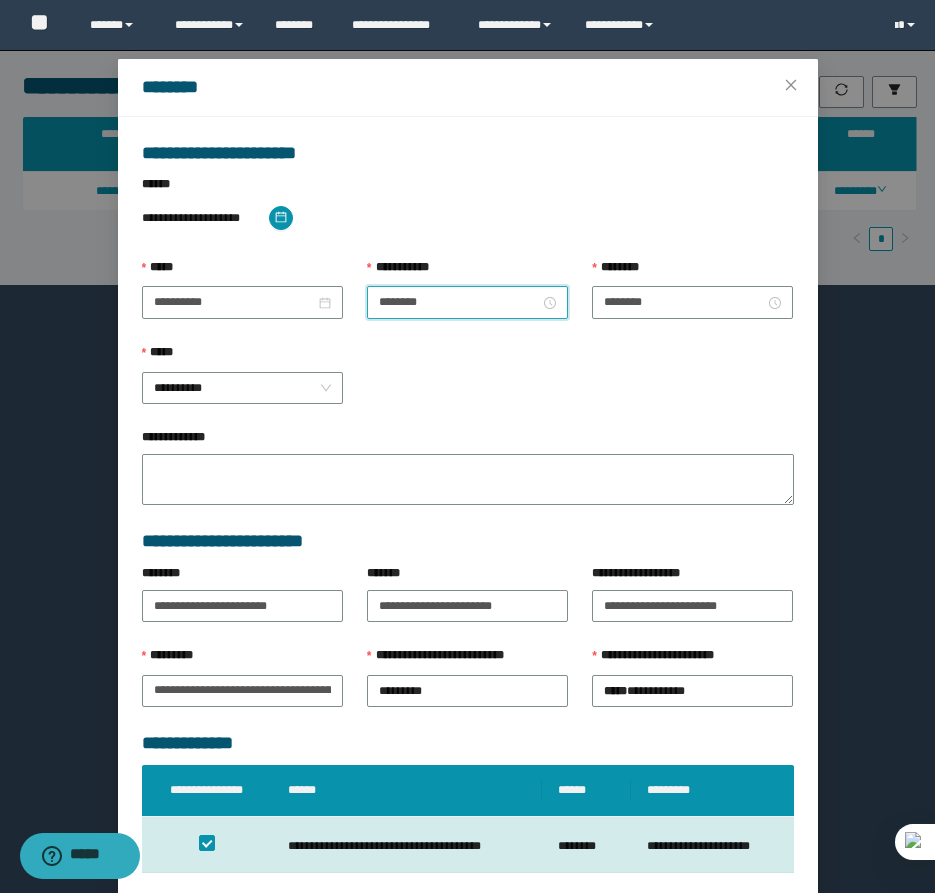 scroll, scrollTop: 28, scrollLeft: 0, axis: vertical 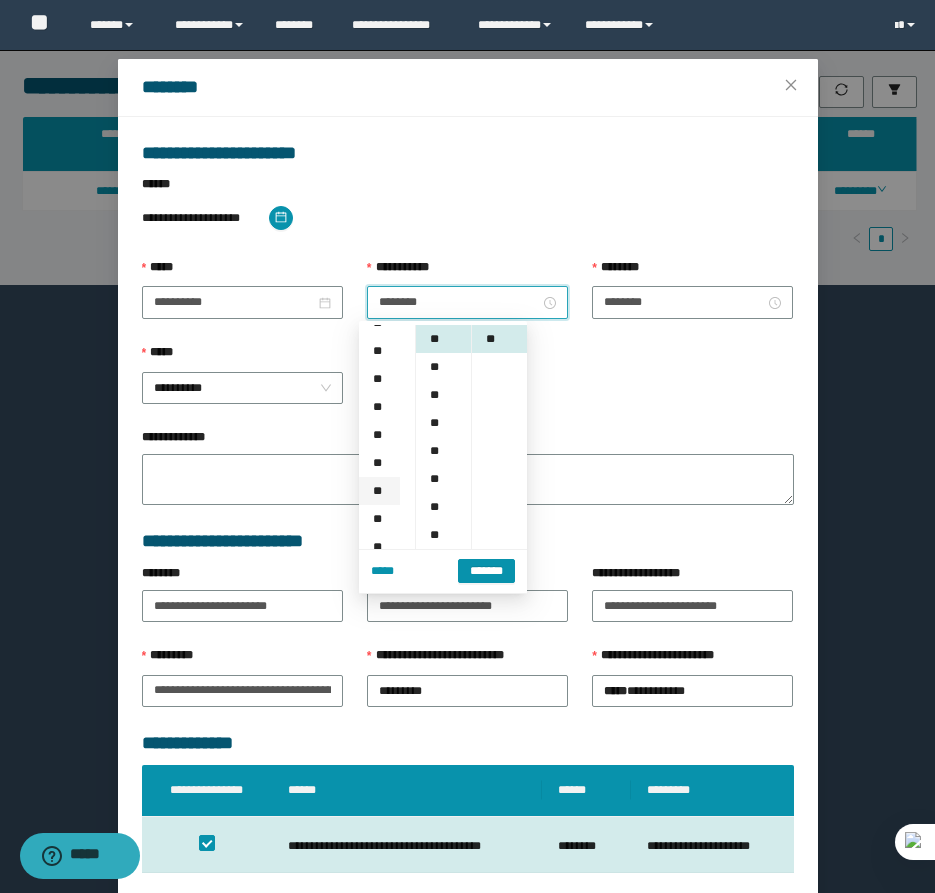 click on "**" at bounding box center [379, 463] 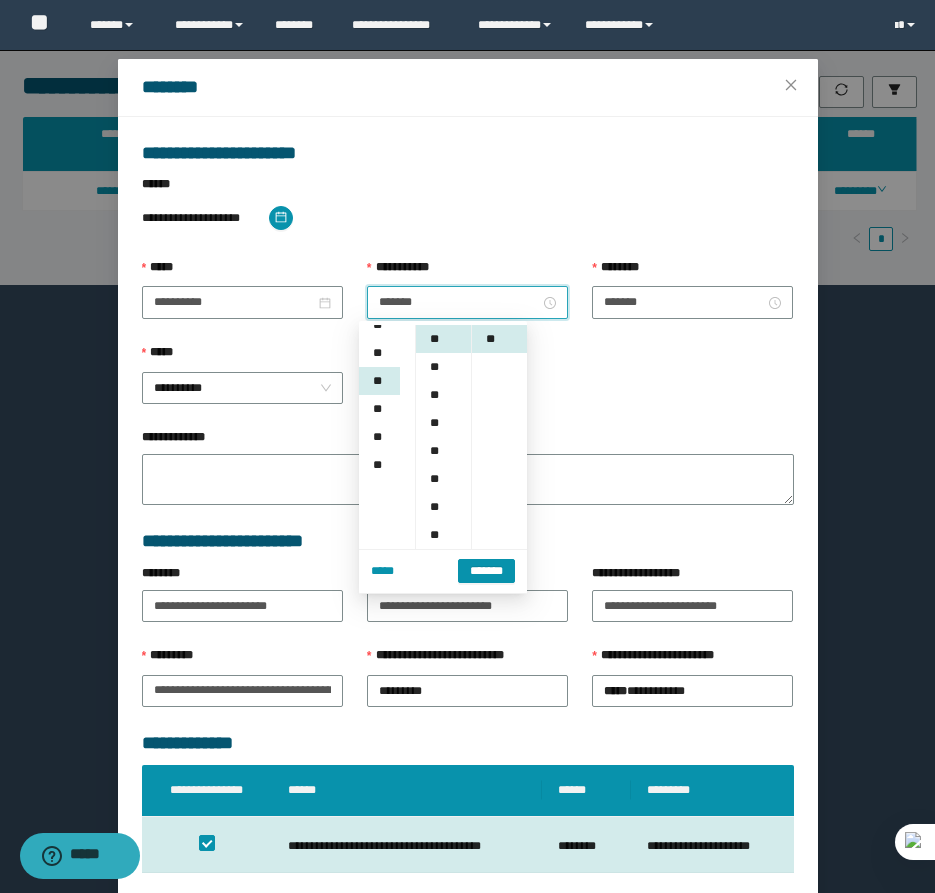 scroll, scrollTop: 224, scrollLeft: 0, axis: vertical 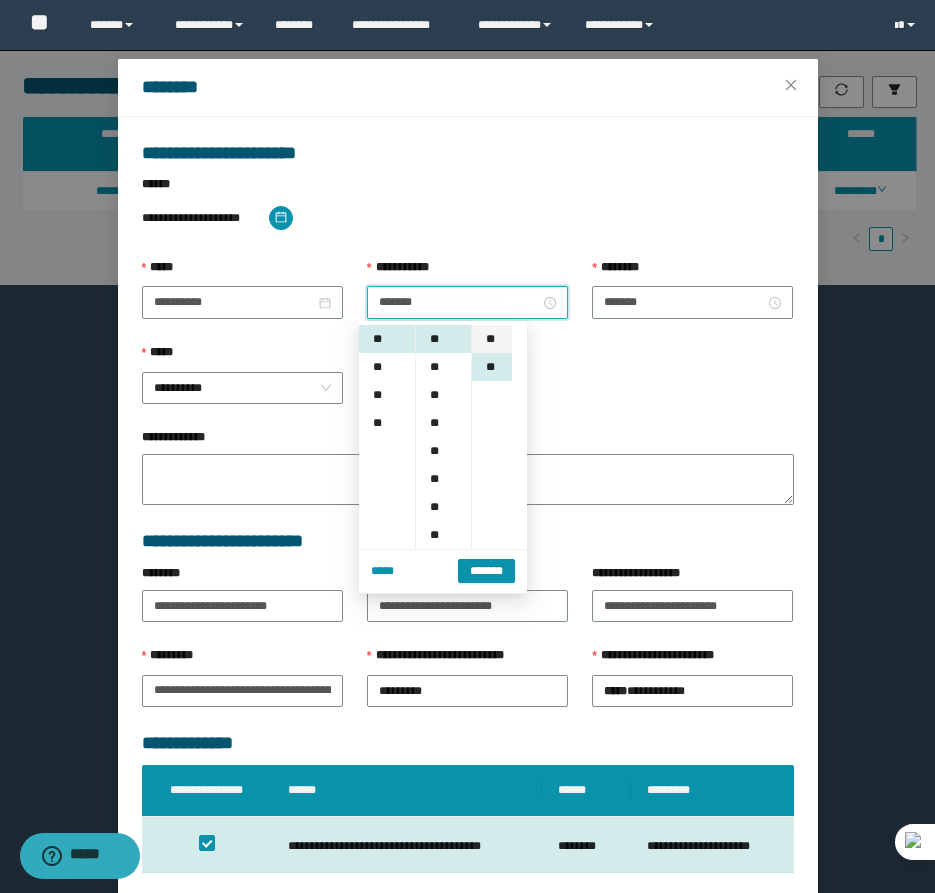 click on "**" at bounding box center (492, 339) 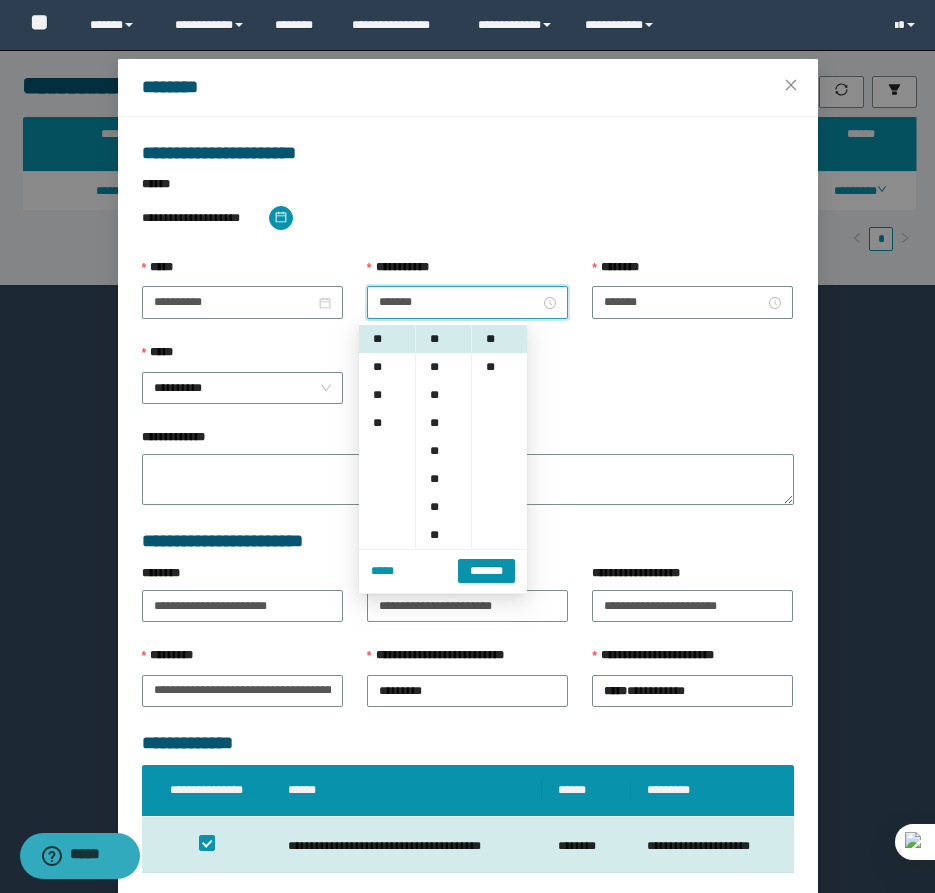 click on "******** *******" at bounding box center (692, 300) 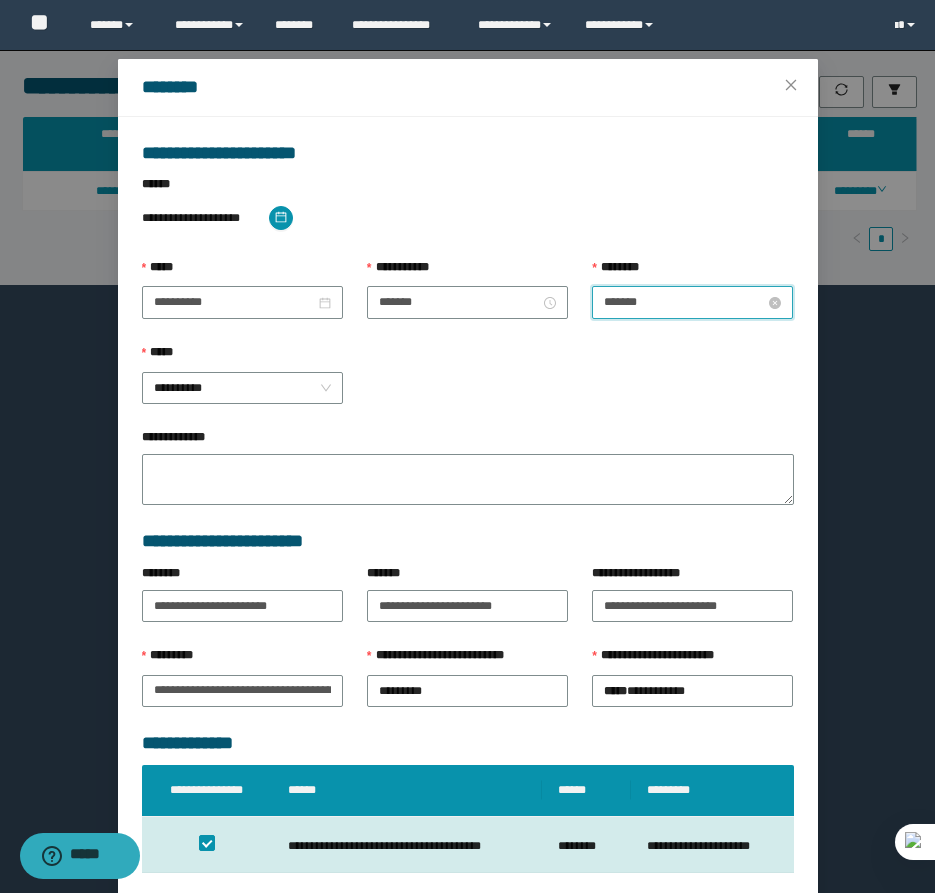 click on "*******" at bounding box center (684, 302) 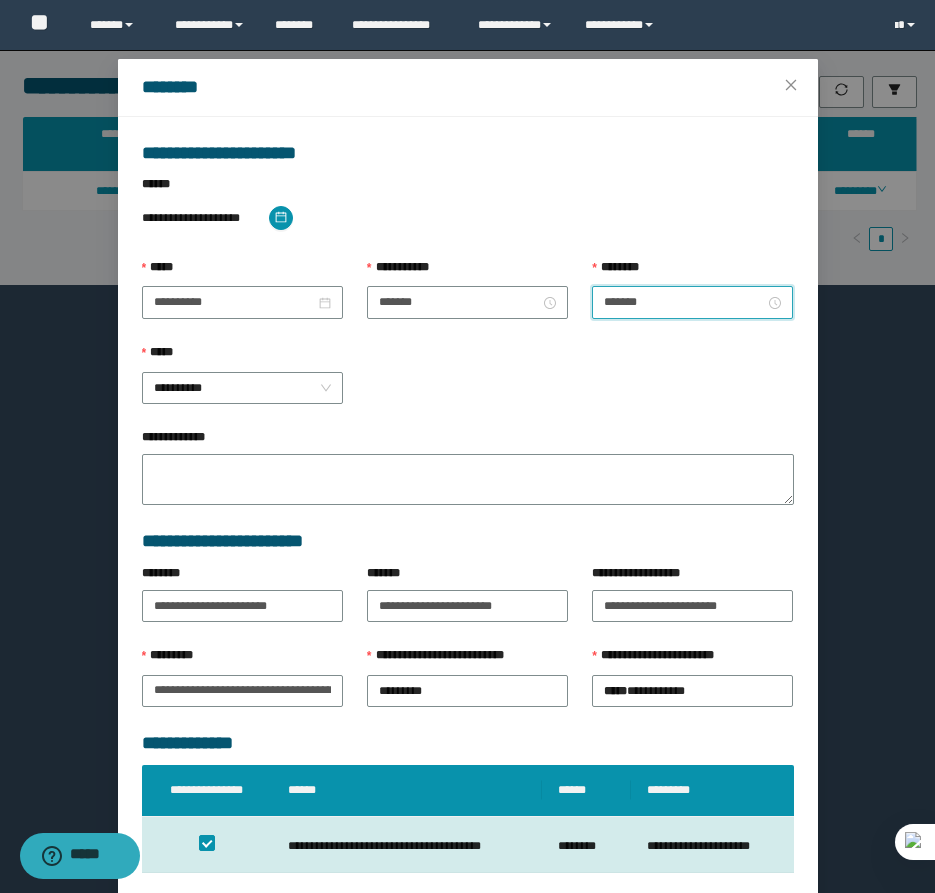 scroll, scrollTop: 224, scrollLeft: 0, axis: vertical 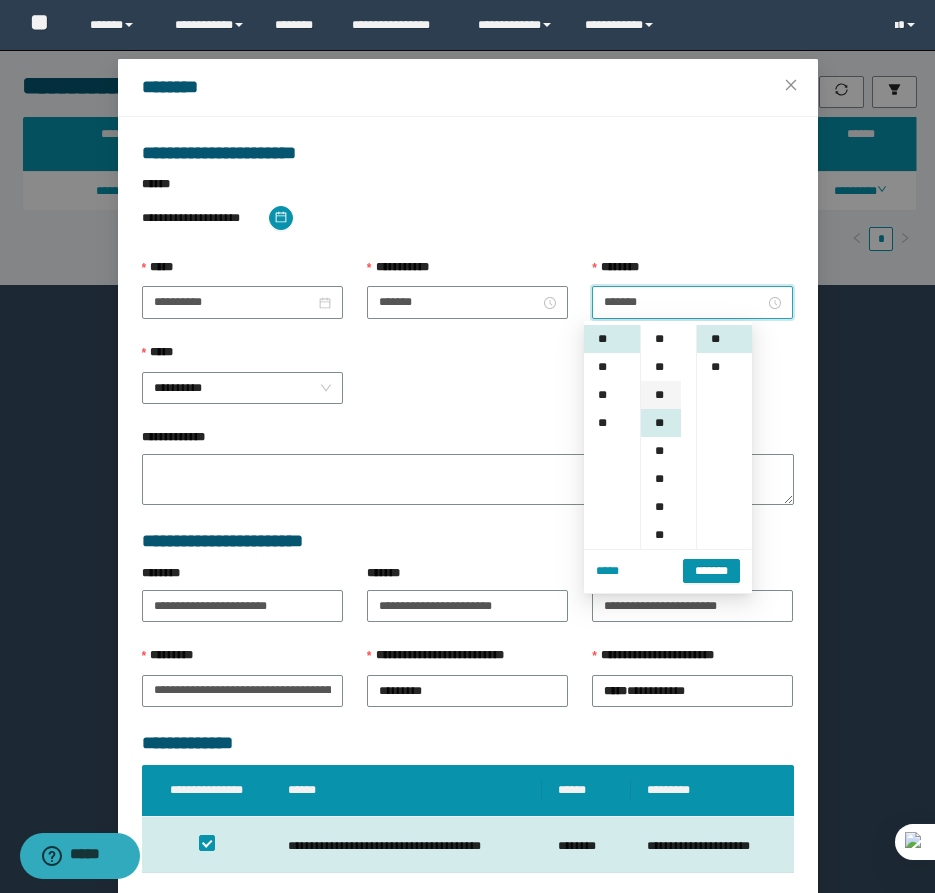 click on "**" at bounding box center (661, 395) 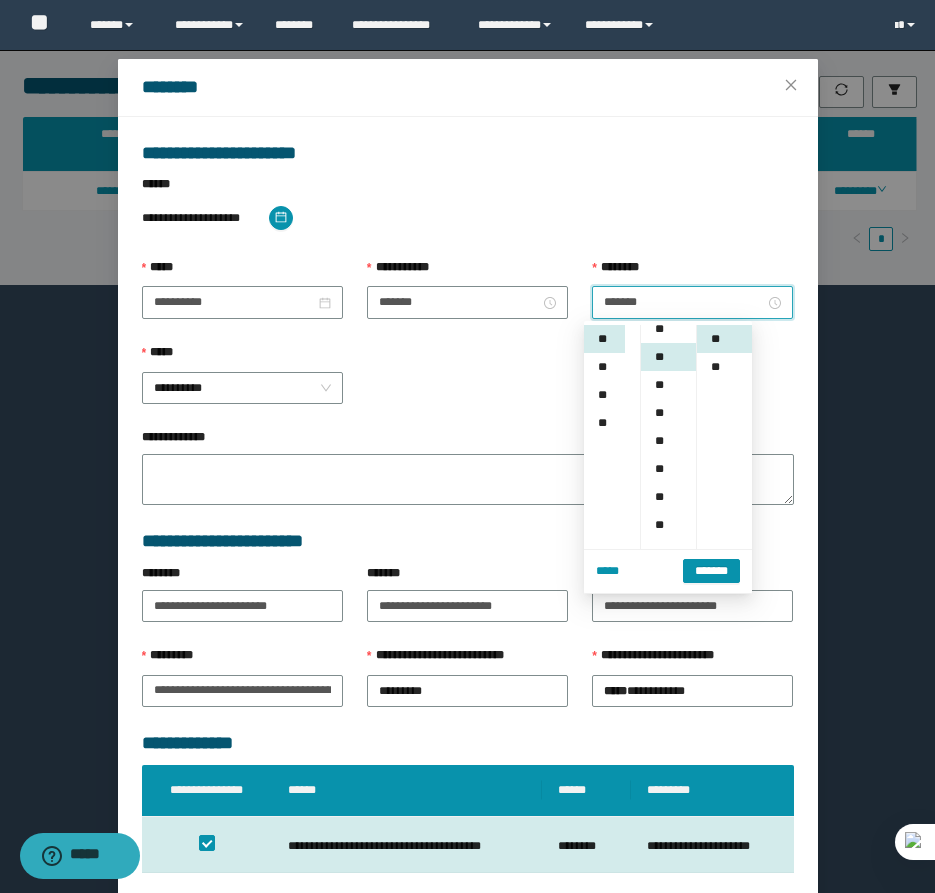 scroll, scrollTop: 56, scrollLeft: 0, axis: vertical 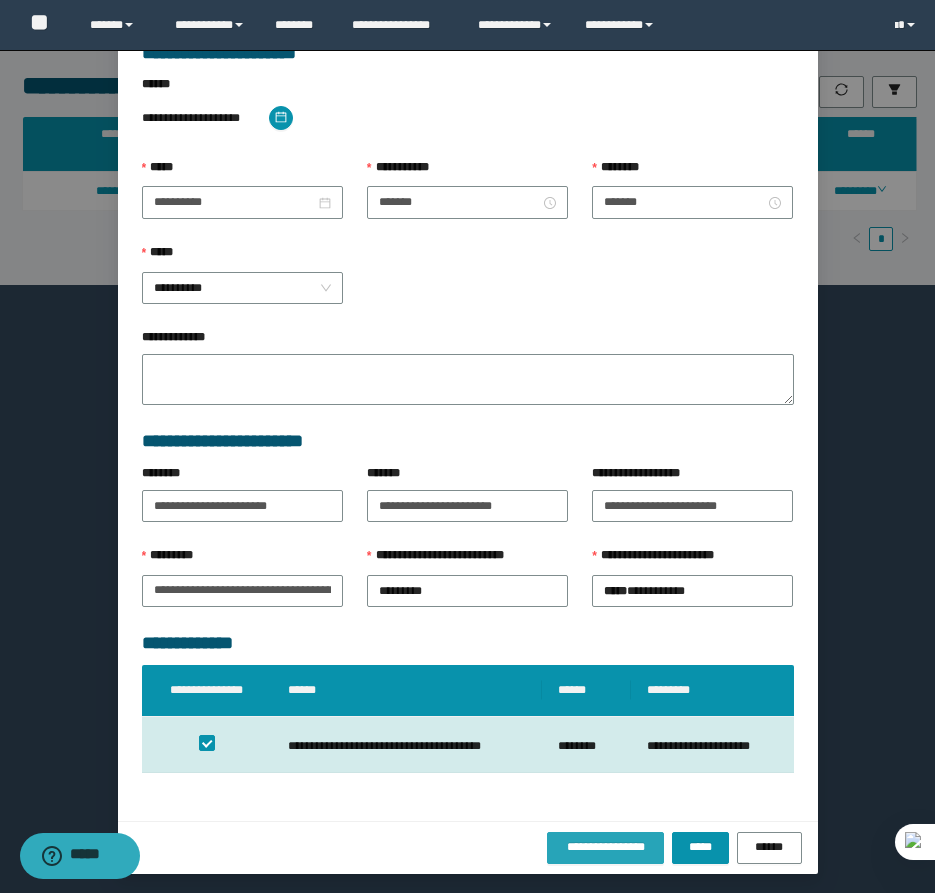 click on "**********" at bounding box center [606, 847] 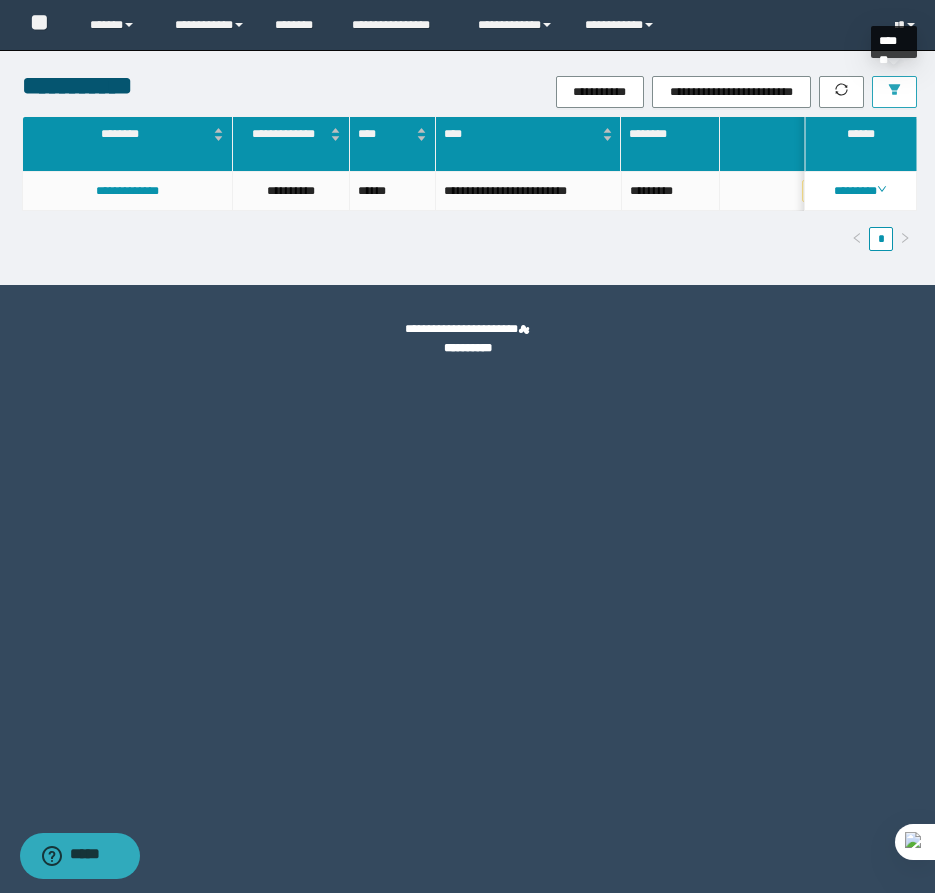 click at bounding box center [894, 92] 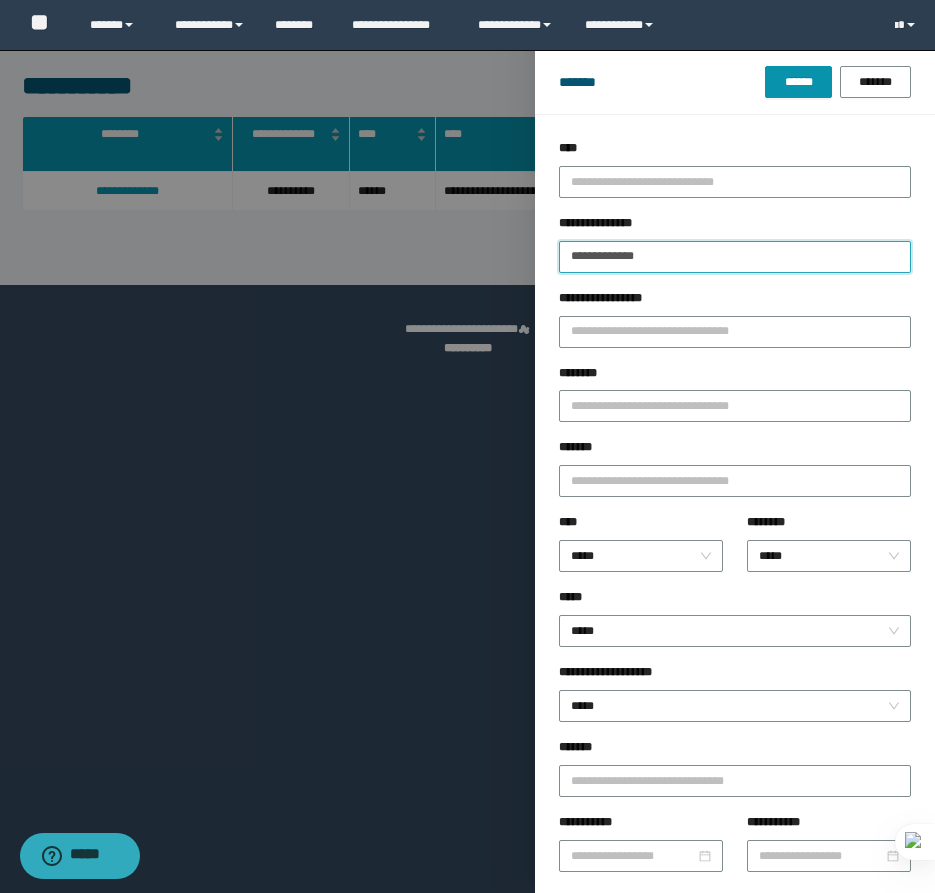 click on "**********" at bounding box center [735, 257] 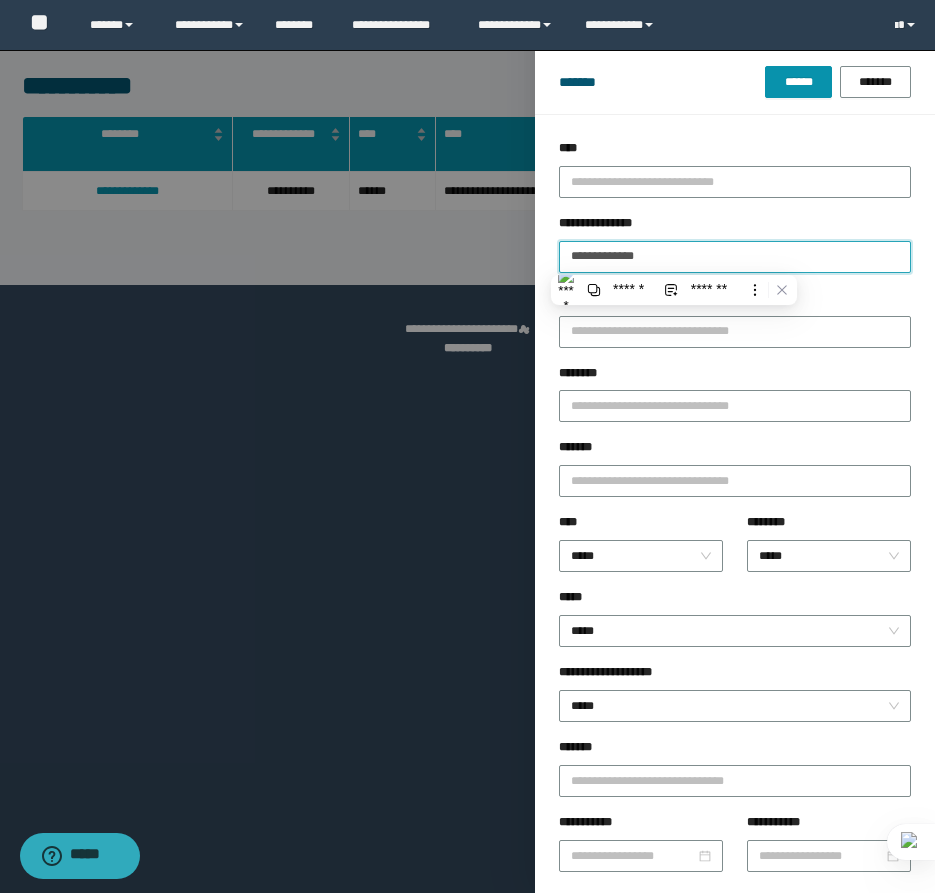 paste 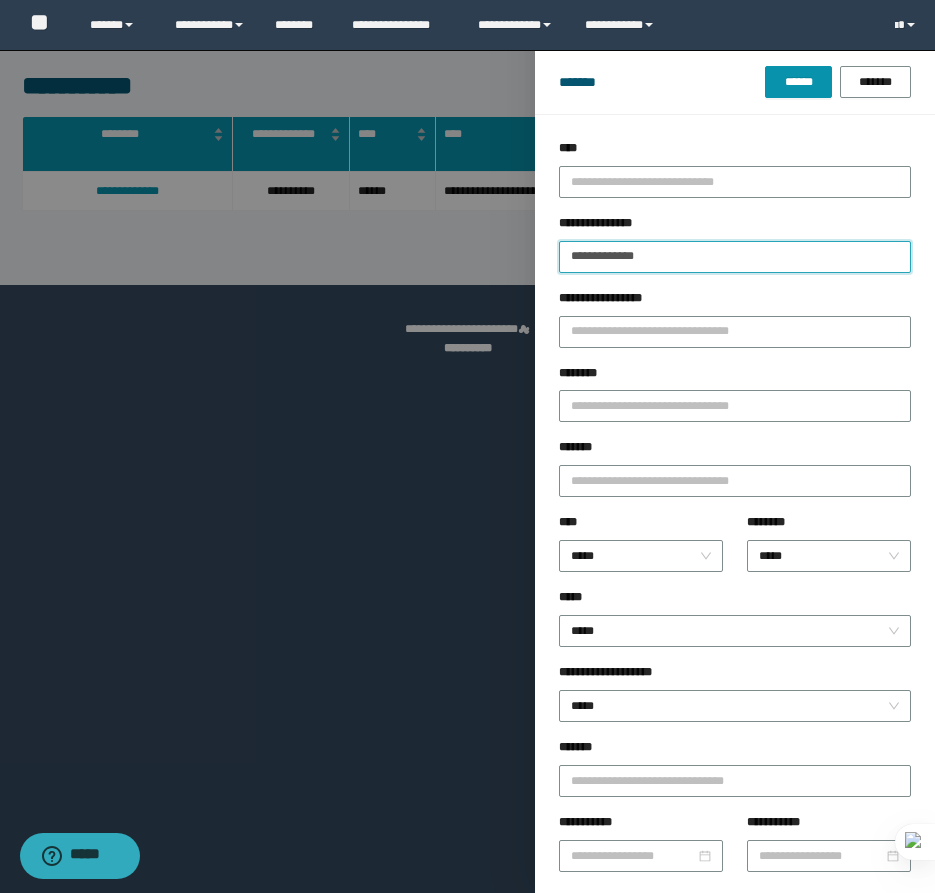 type on "**********" 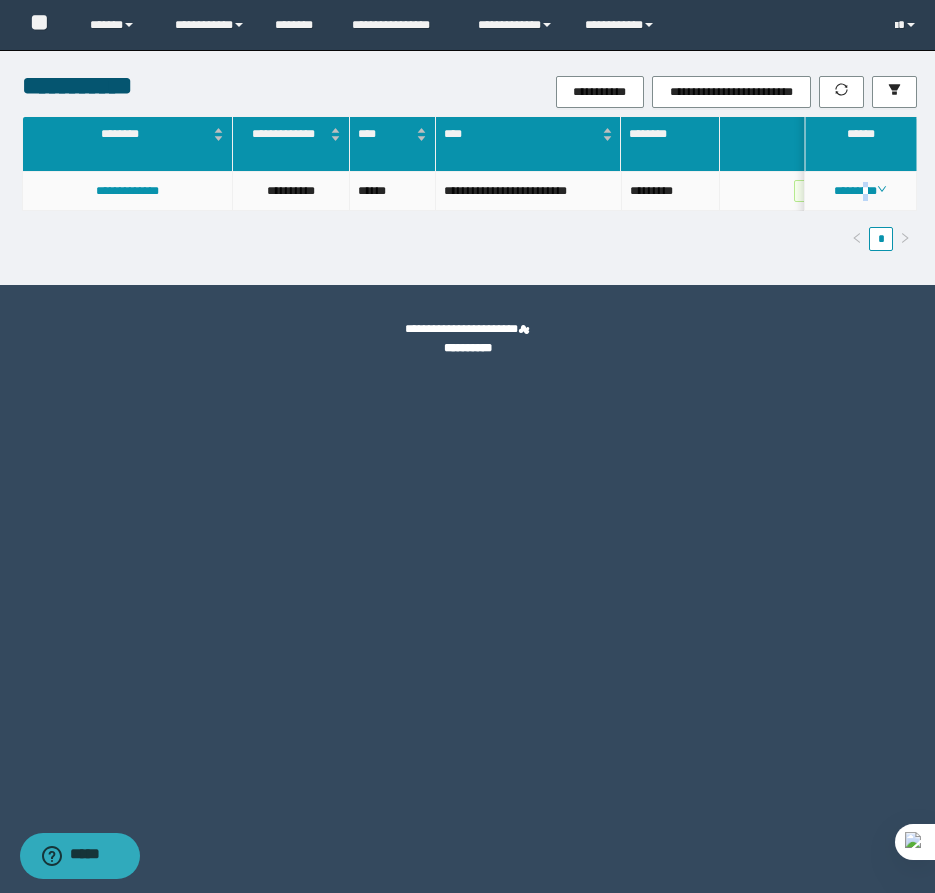 drag, startPoint x: 871, startPoint y: 188, endPoint x: 873, endPoint y: 237, distance: 49.0408 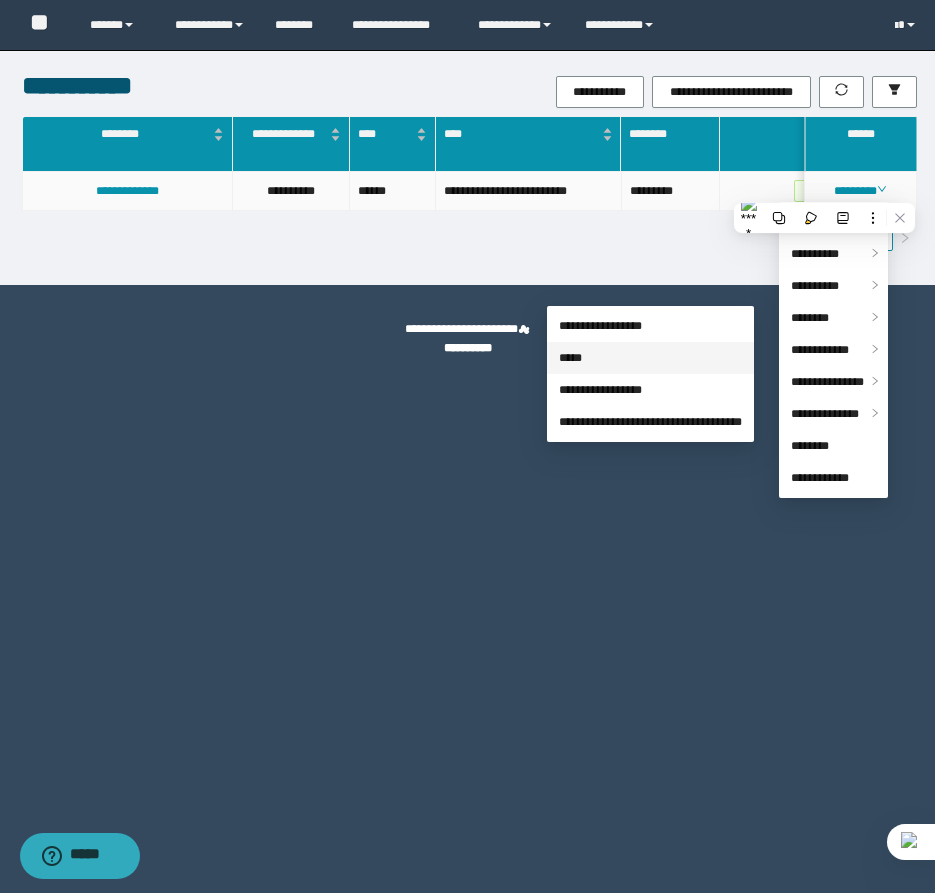 click on "*****" at bounding box center (570, 358) 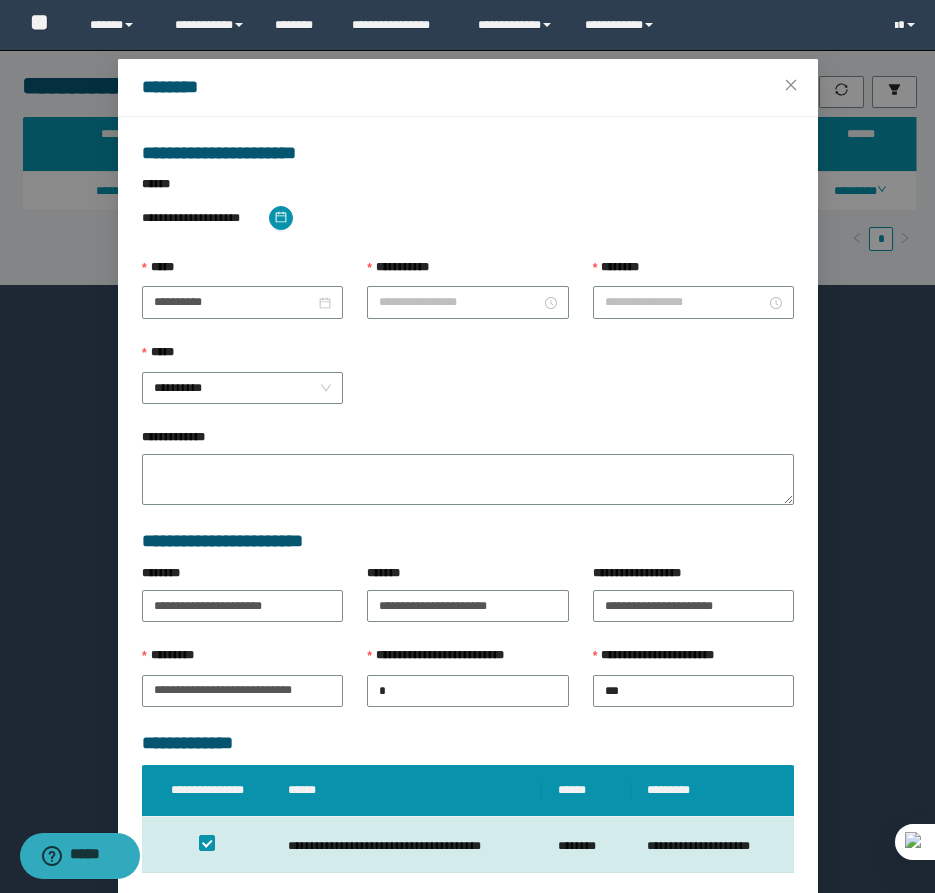 type on "********" 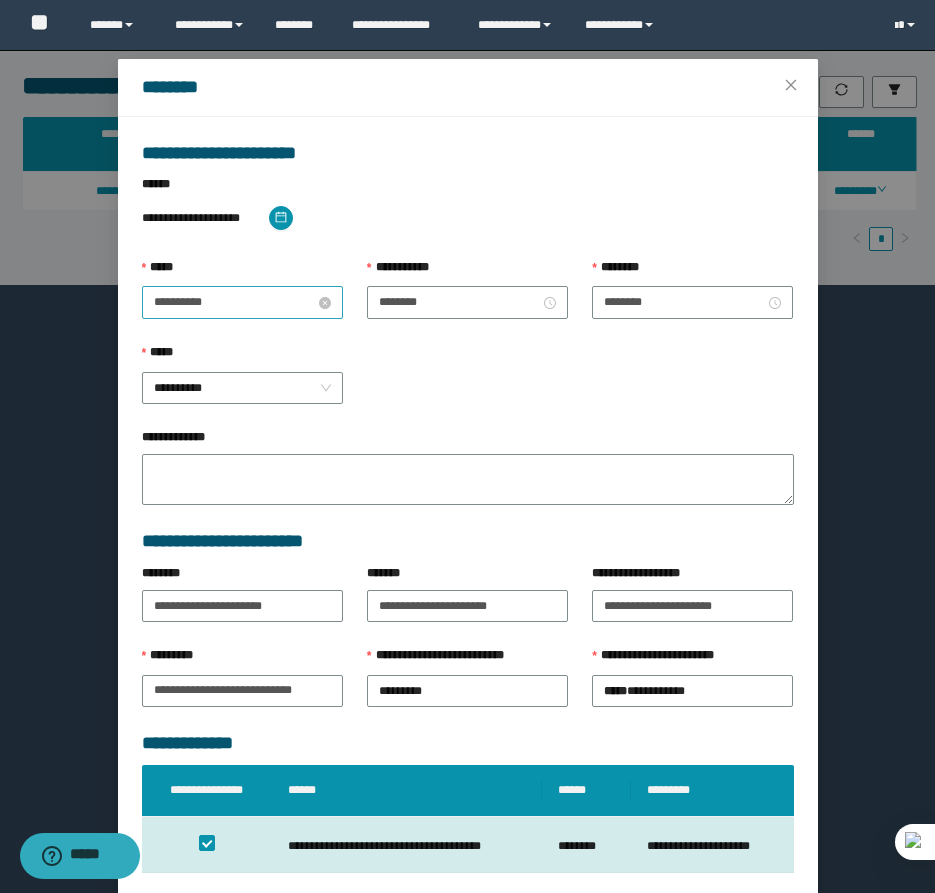 click on "**********" at bounding box center [234, 302] 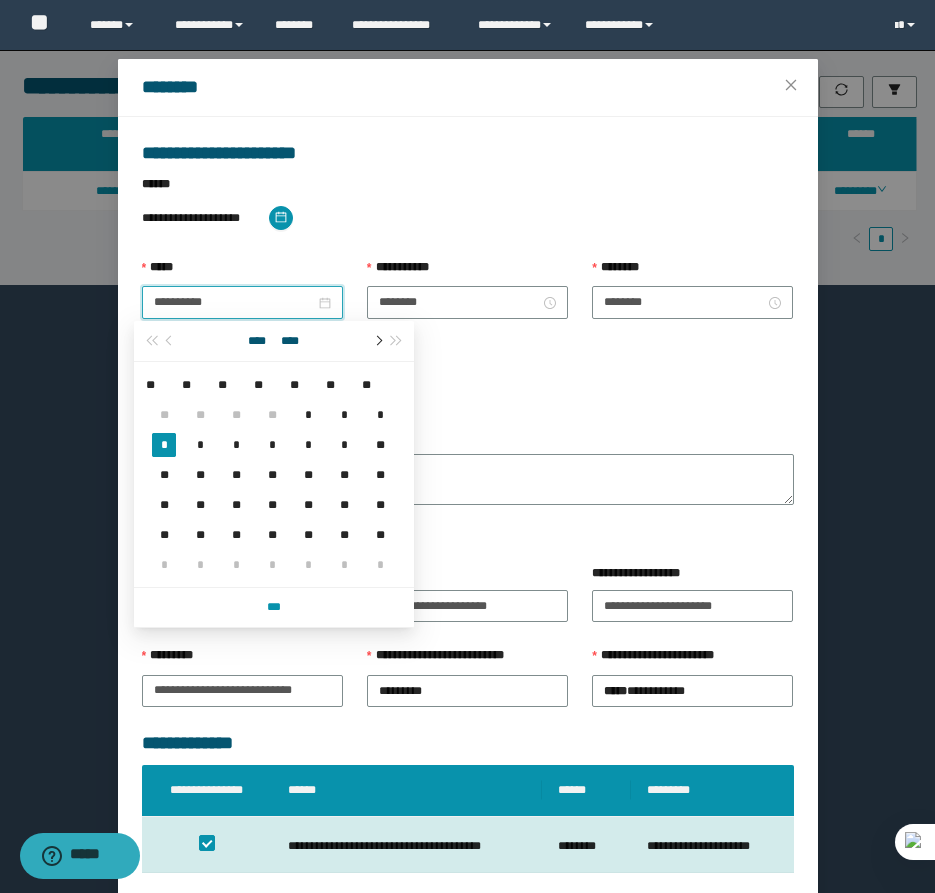 click at bounding box center [377, 341] 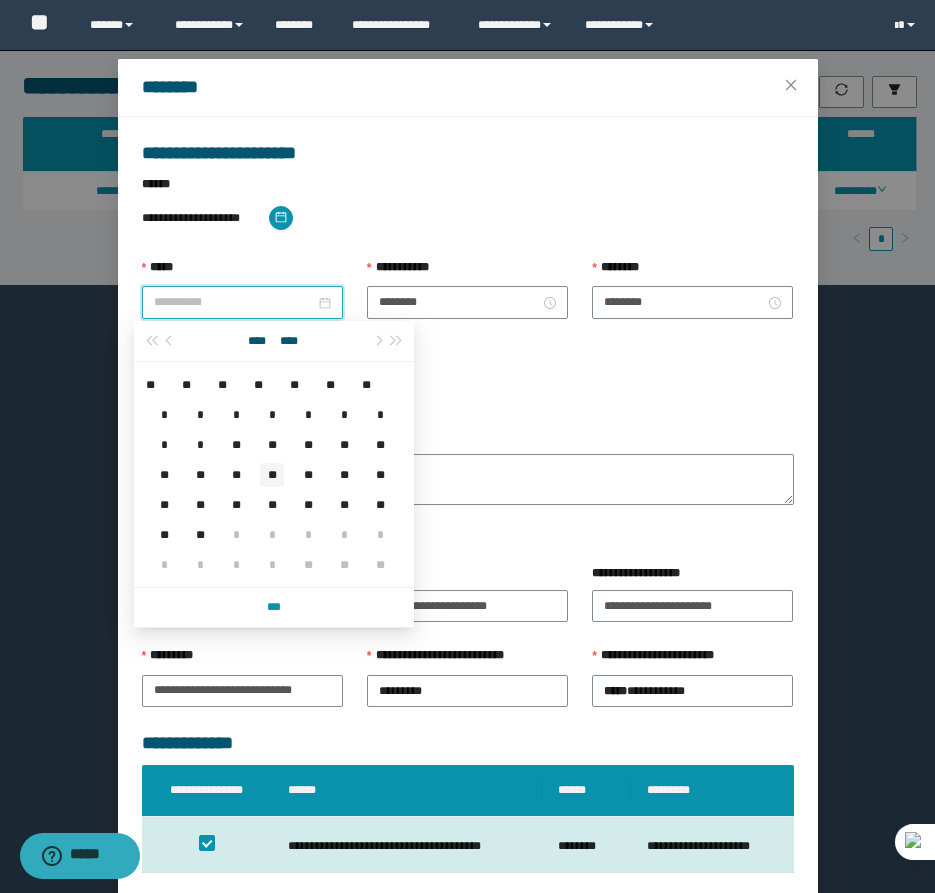 type on "**********" 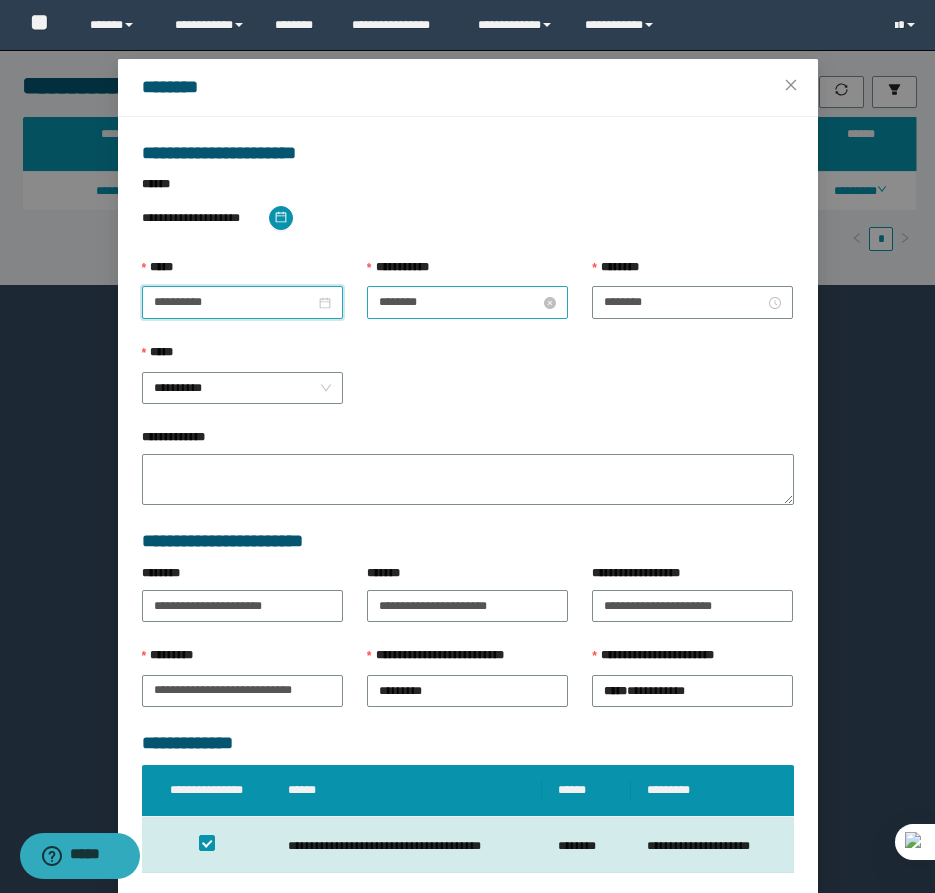 click on "********" at bounding box center [459, 302] 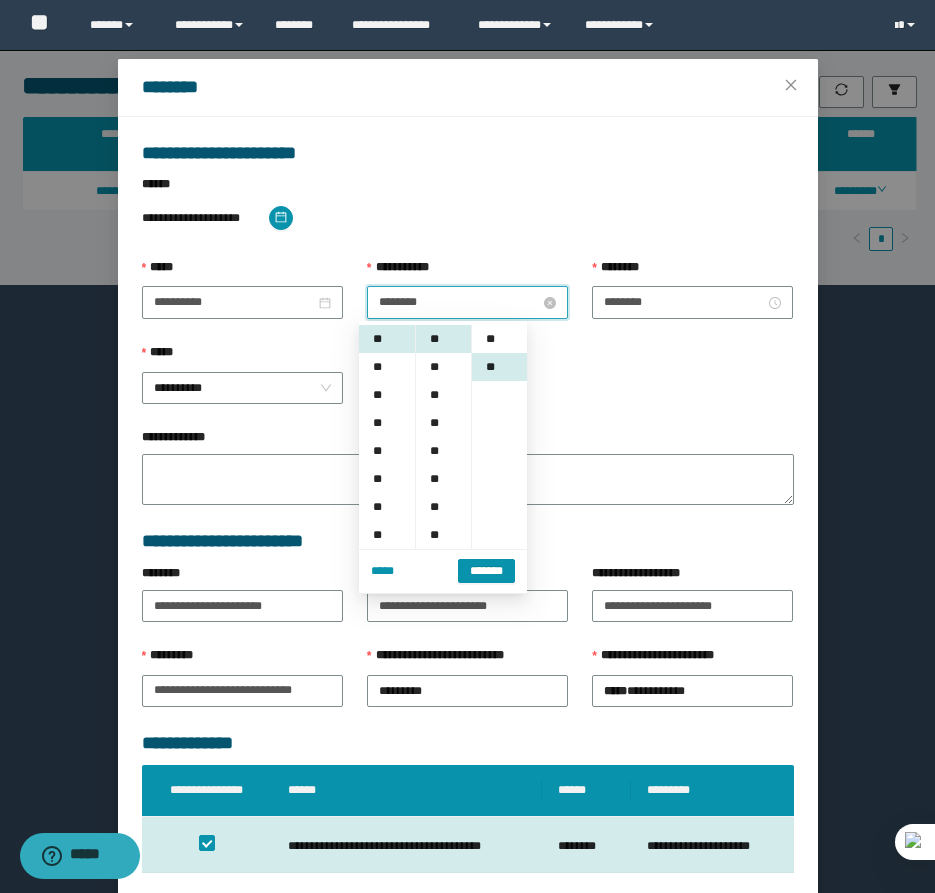 scroll, scrollTop: 28, scrollLeft: 0, axis: vertical 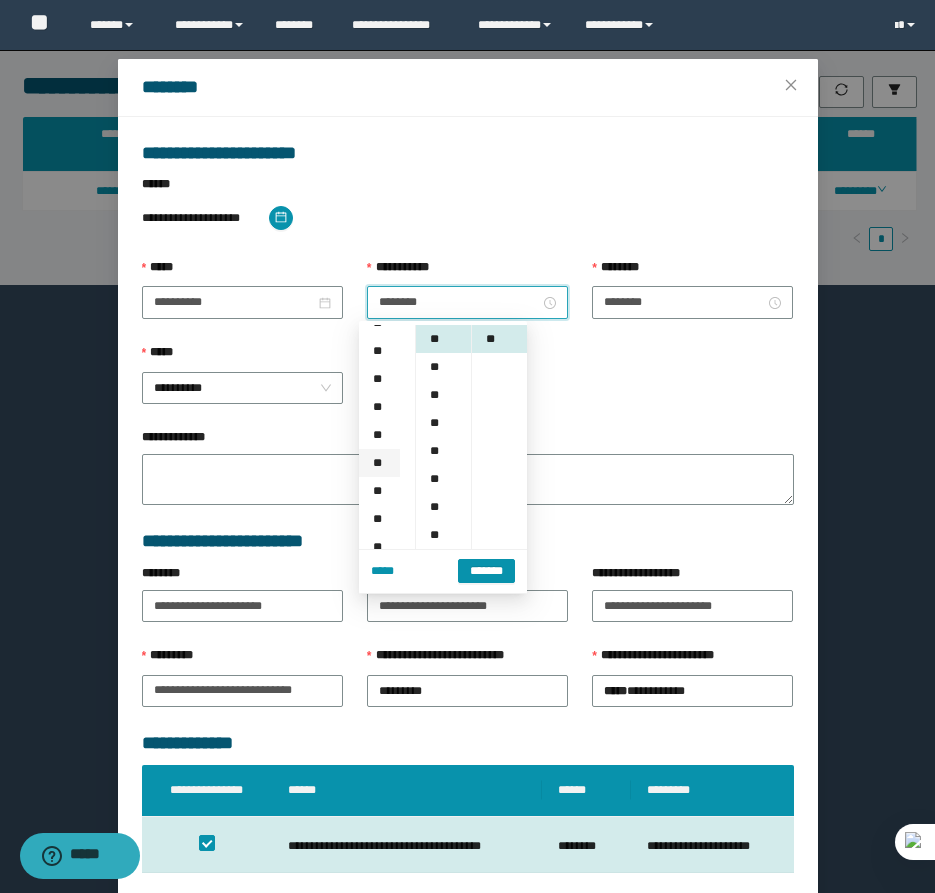 click on "**" at bounding box center (379, 463) 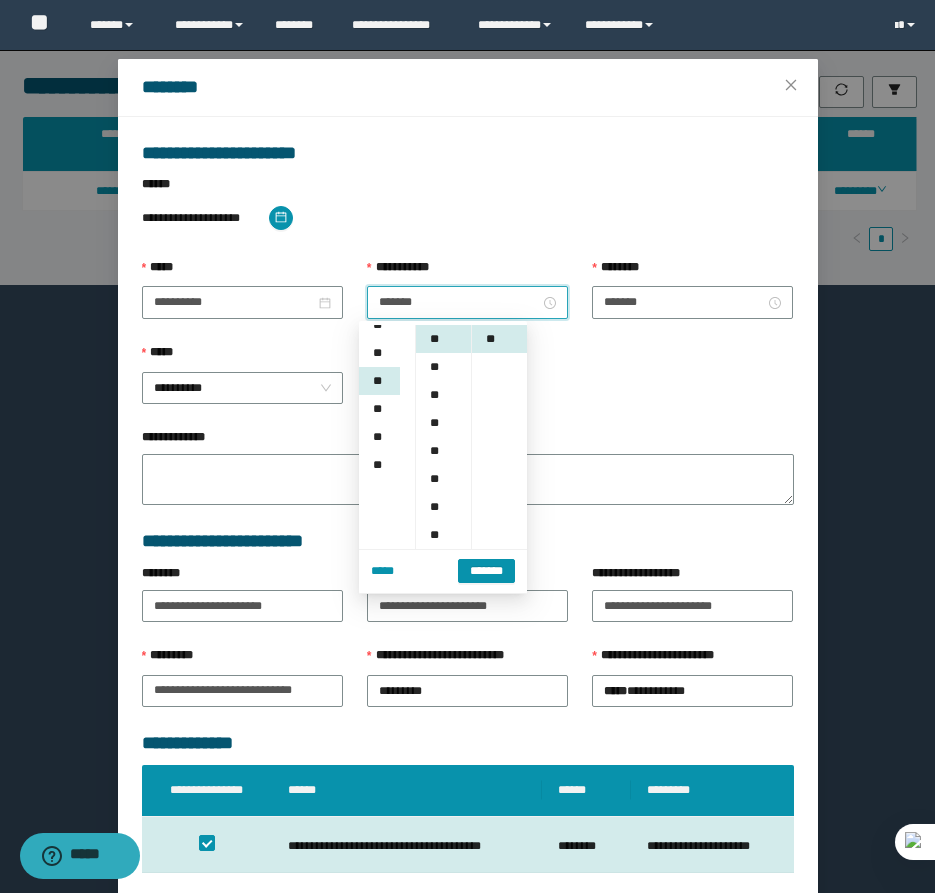 scroll, scrollTop: 224, scrollLeft: 0, axis: vertical 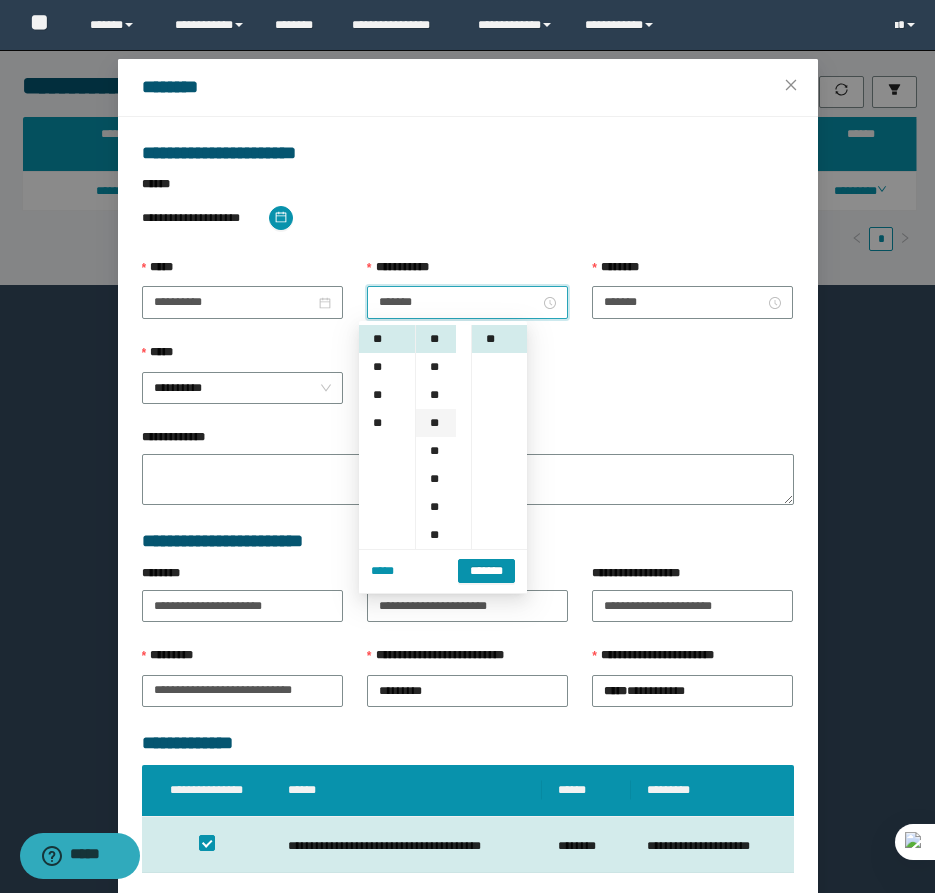 click on "**" at bounding box center [436, 423] 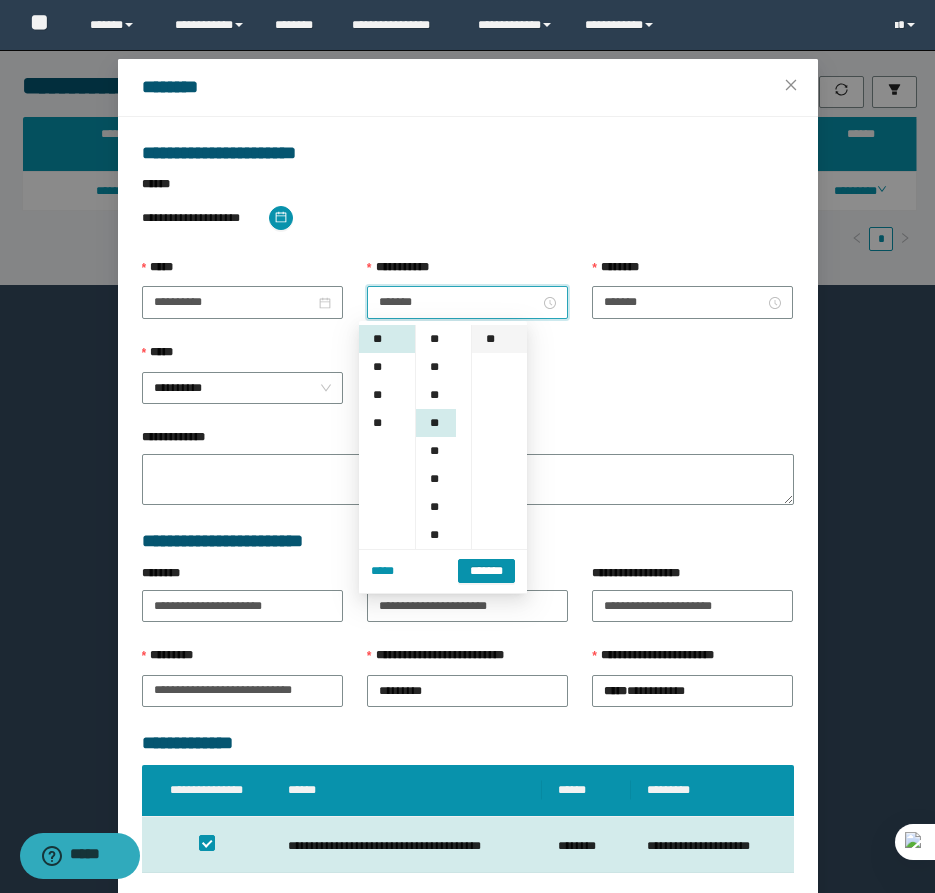 scroll, scrollTop: 84, scrollLeft: 0, axis: vertical 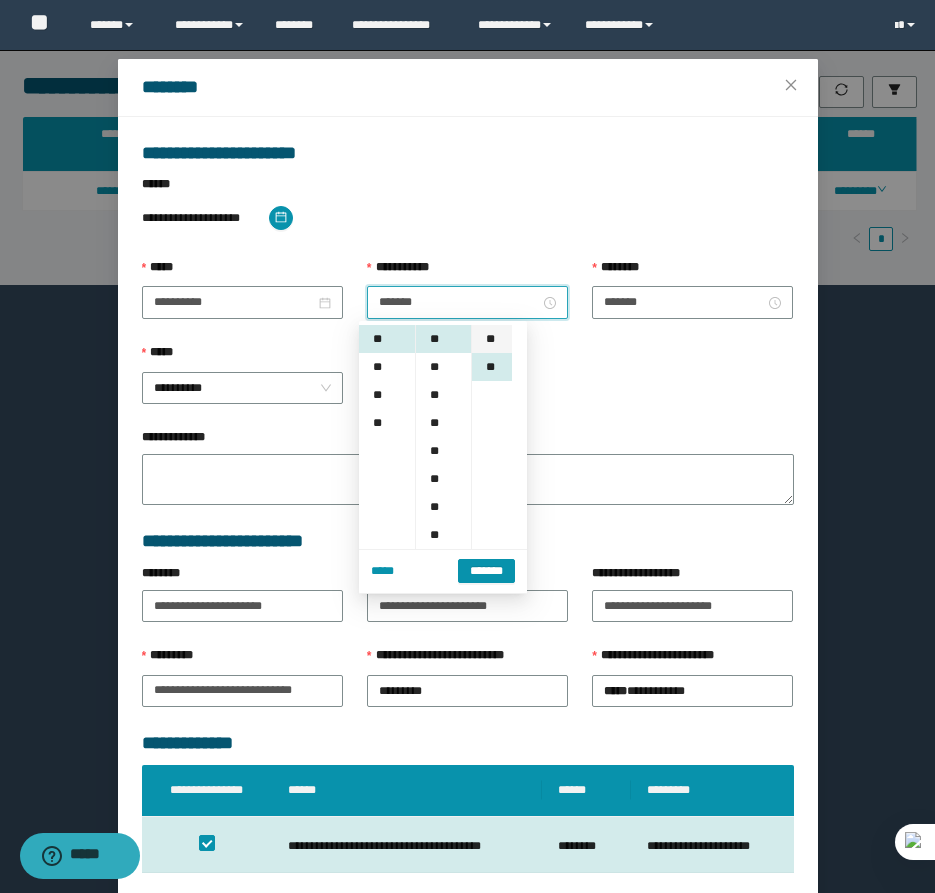click on "**" at bounding box center (492, 339) 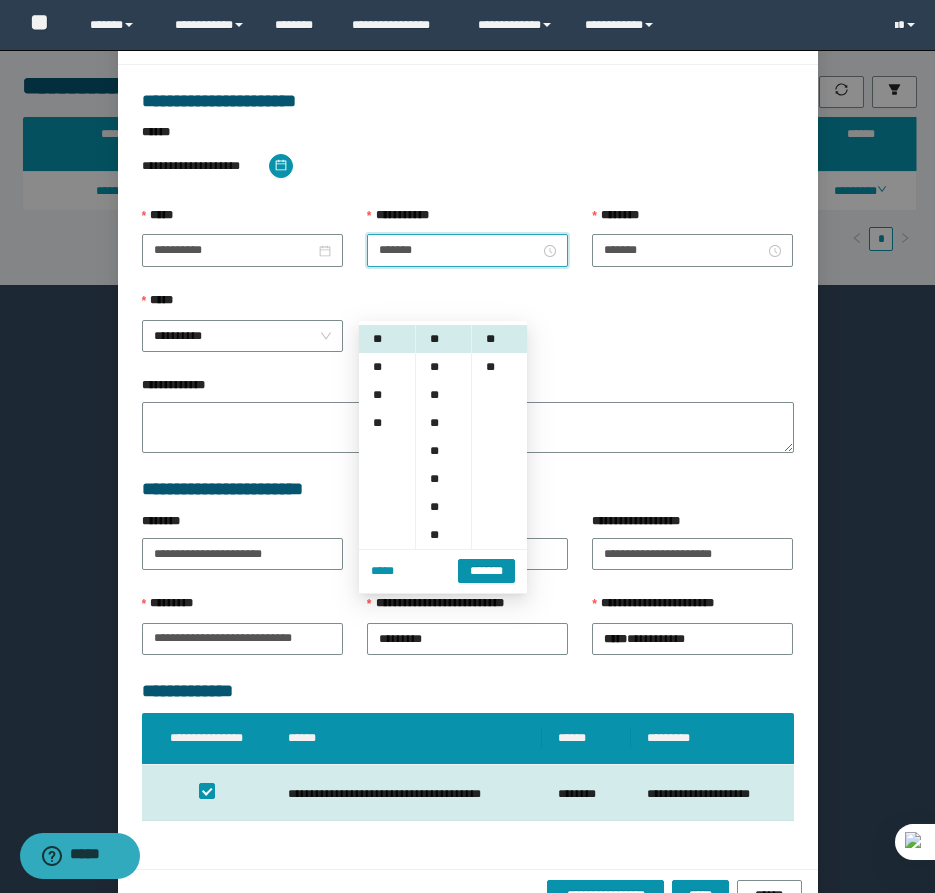 scroll, scrollTop: 141, scrollLeft: 0, axis: vertical 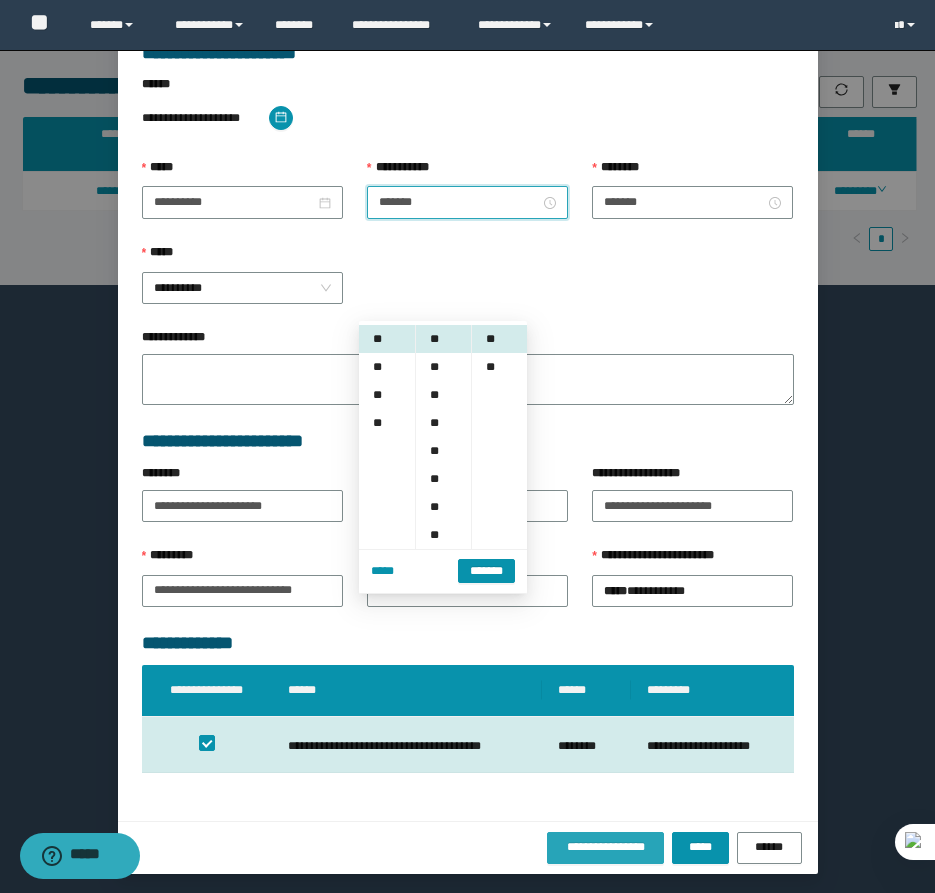 click on "**********" at bounding box center [606, 847] 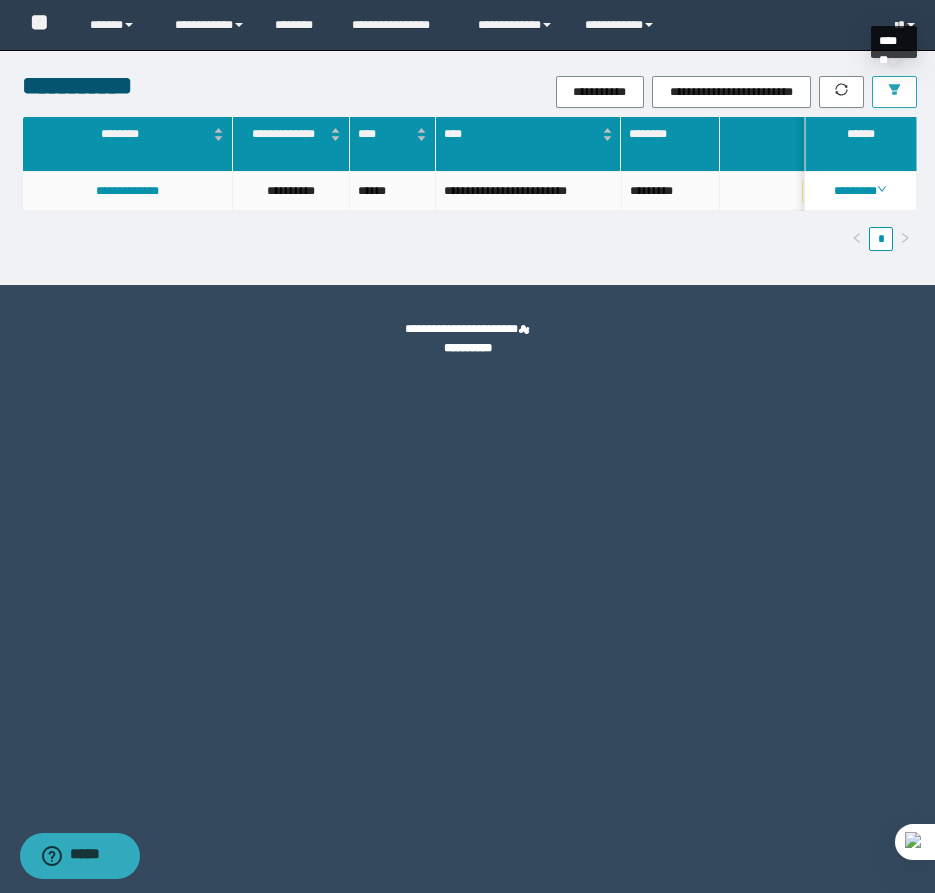 click at bounding box center [894, 92] 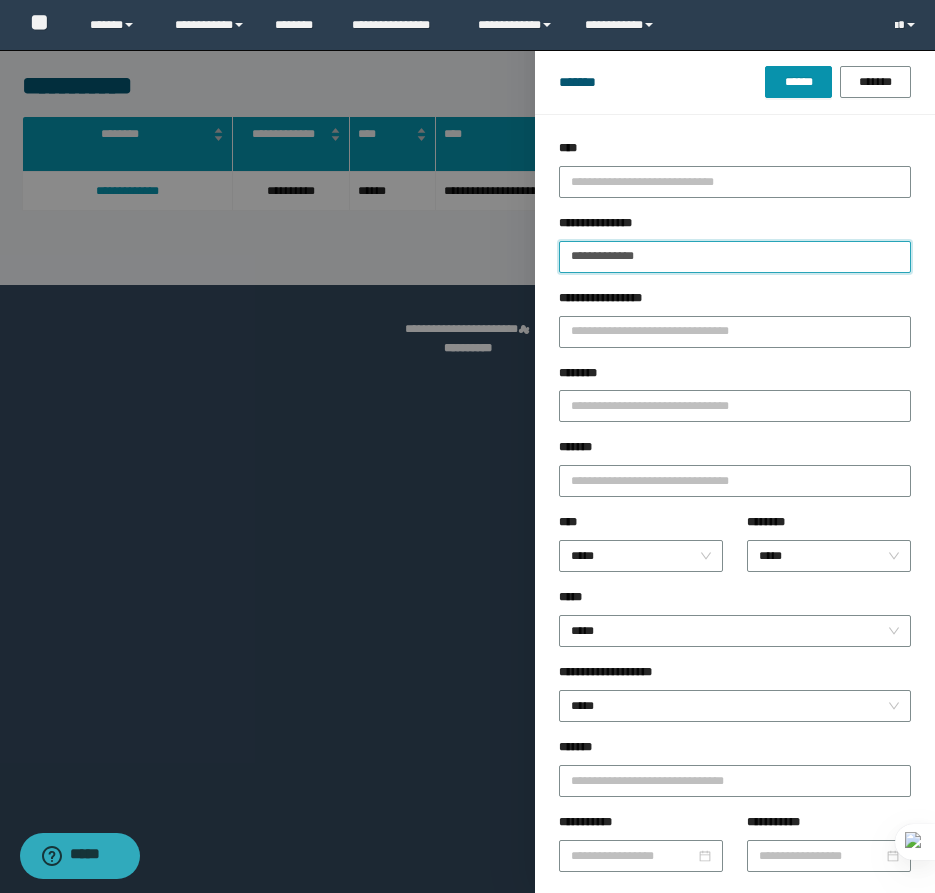 click on "**********" at bounding box center (735, 257) 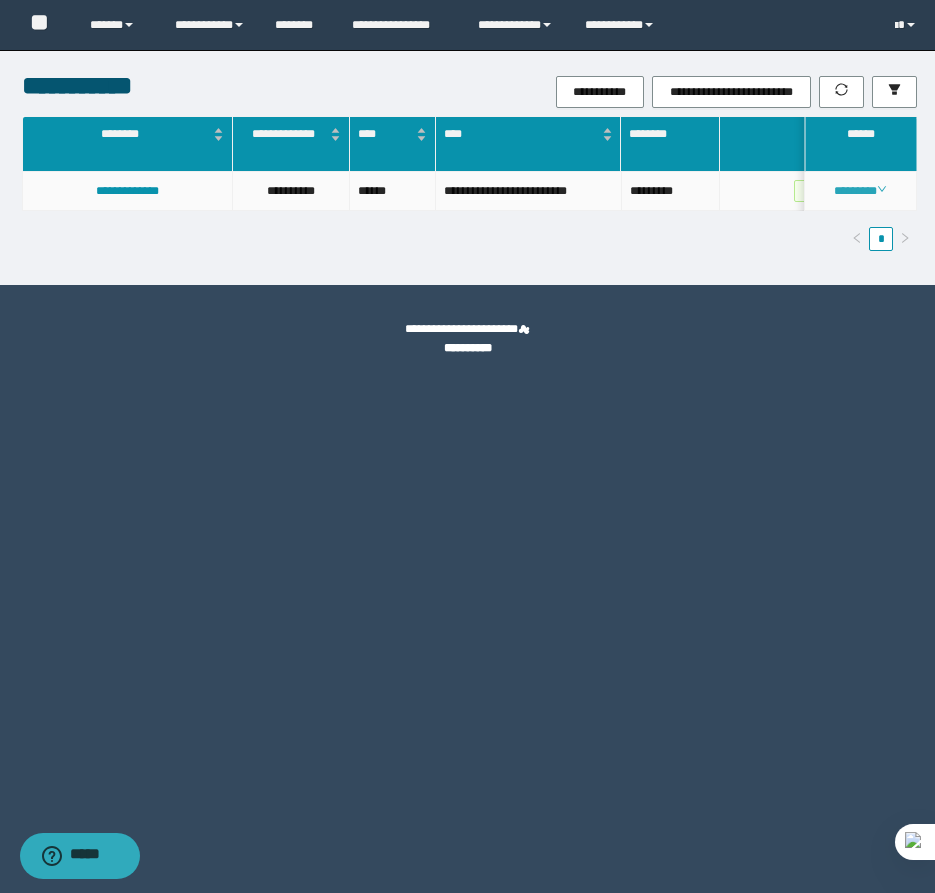 click on "********" at bounding box center (860, 191) 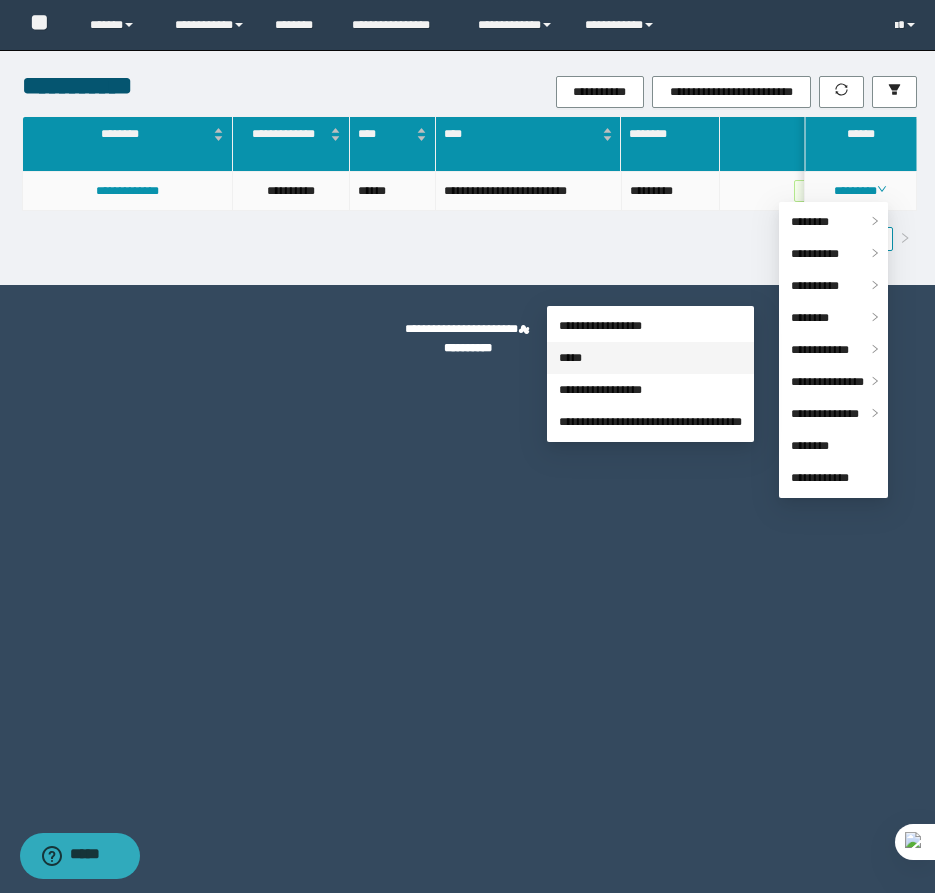 click on "*****" at bounding box center [570, 358] 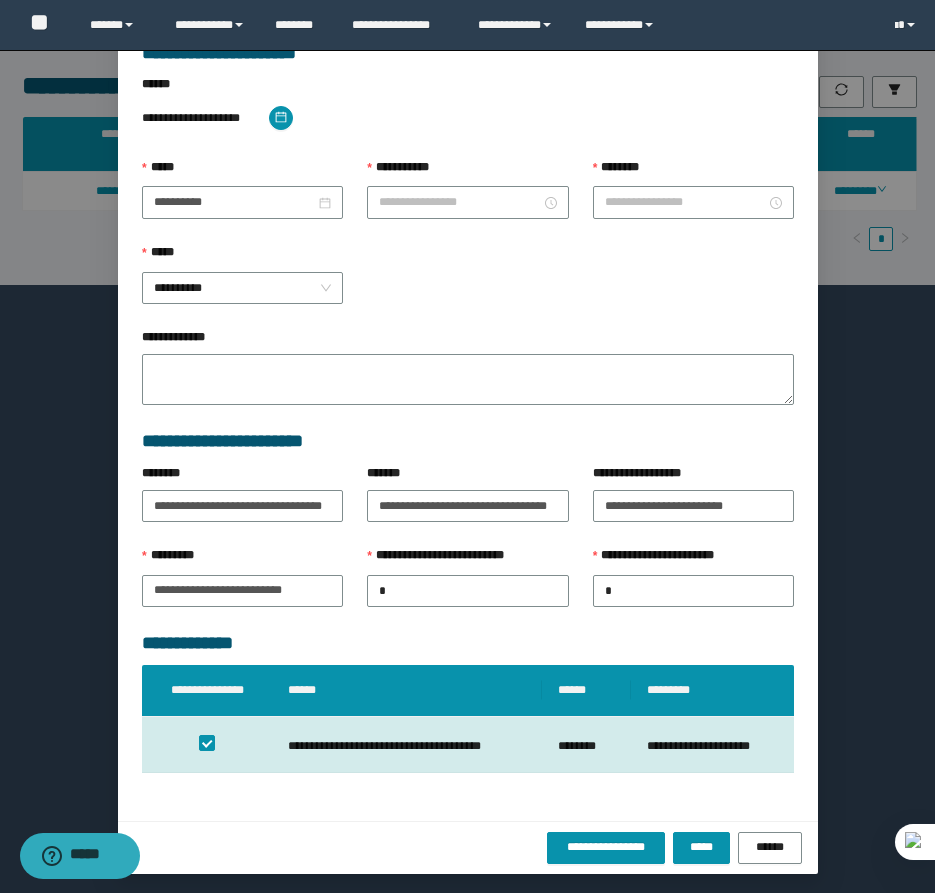 scroll, scrollTop: 41, scrollLeft: 0, axis: vertical 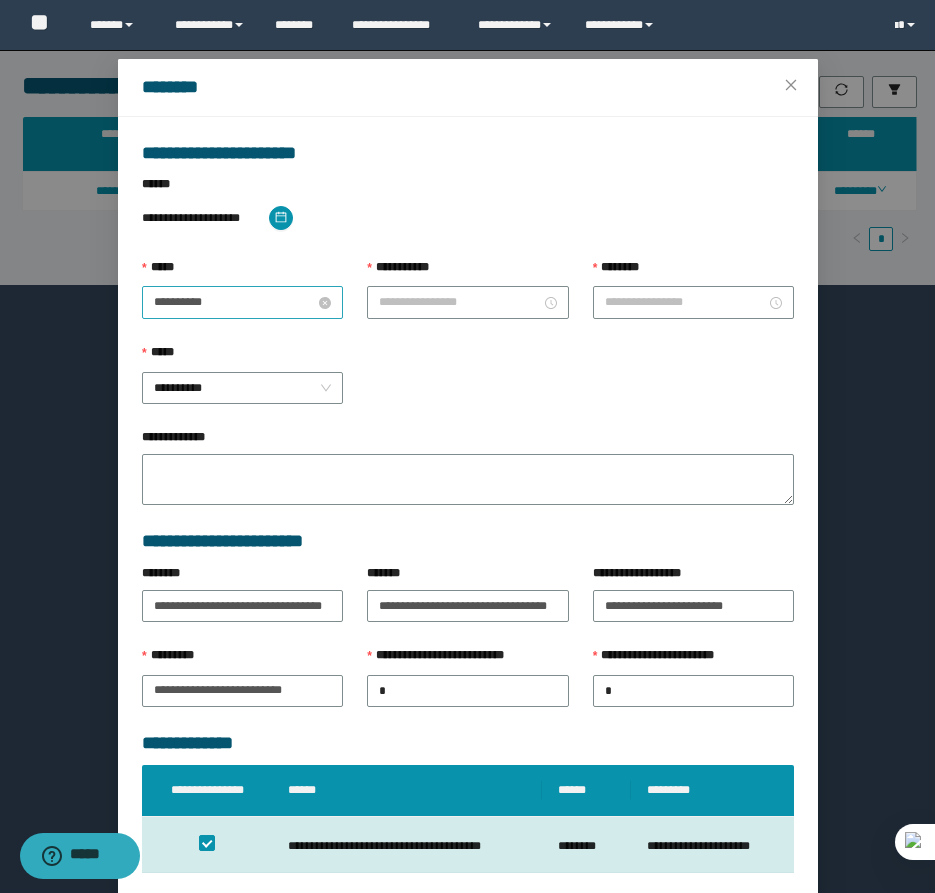 type on "********" 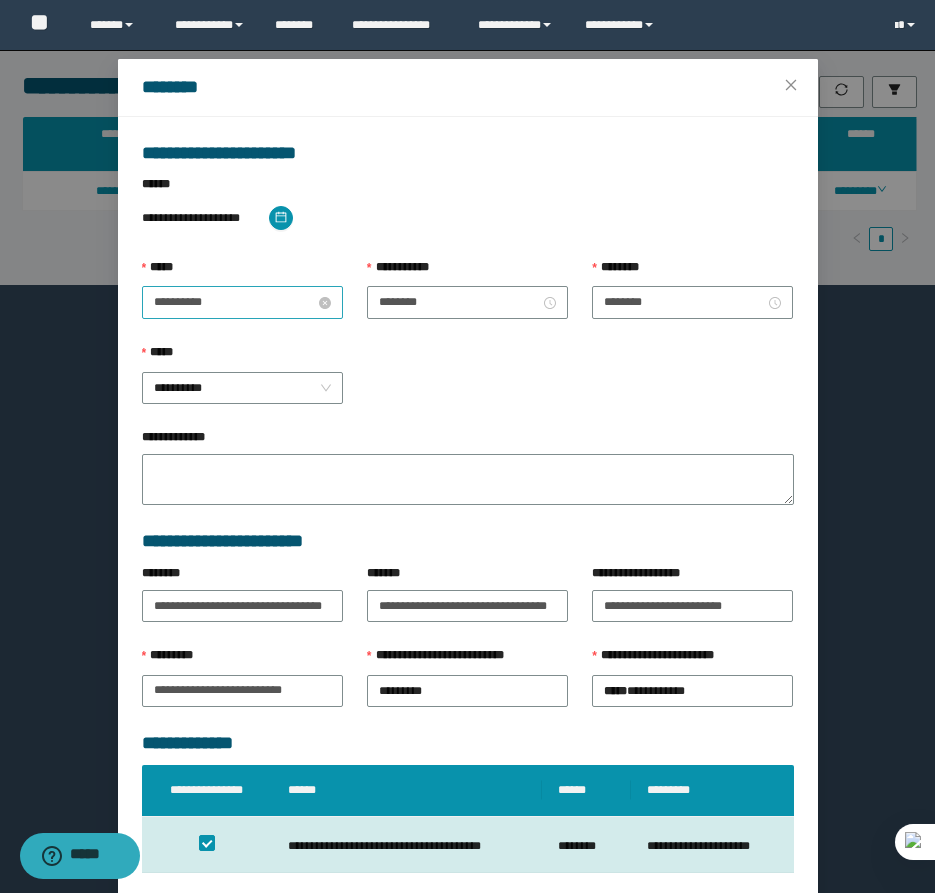 click on "**********" at bounding box center [234, 302] 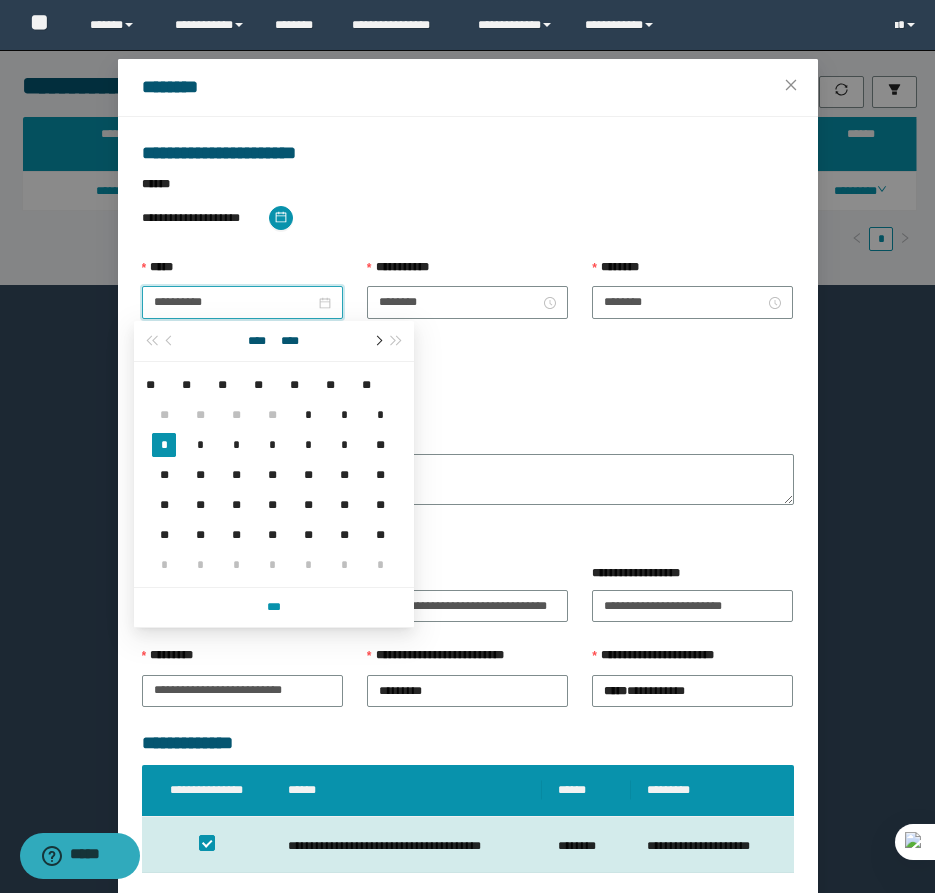 click at bounding box center (377, 341) 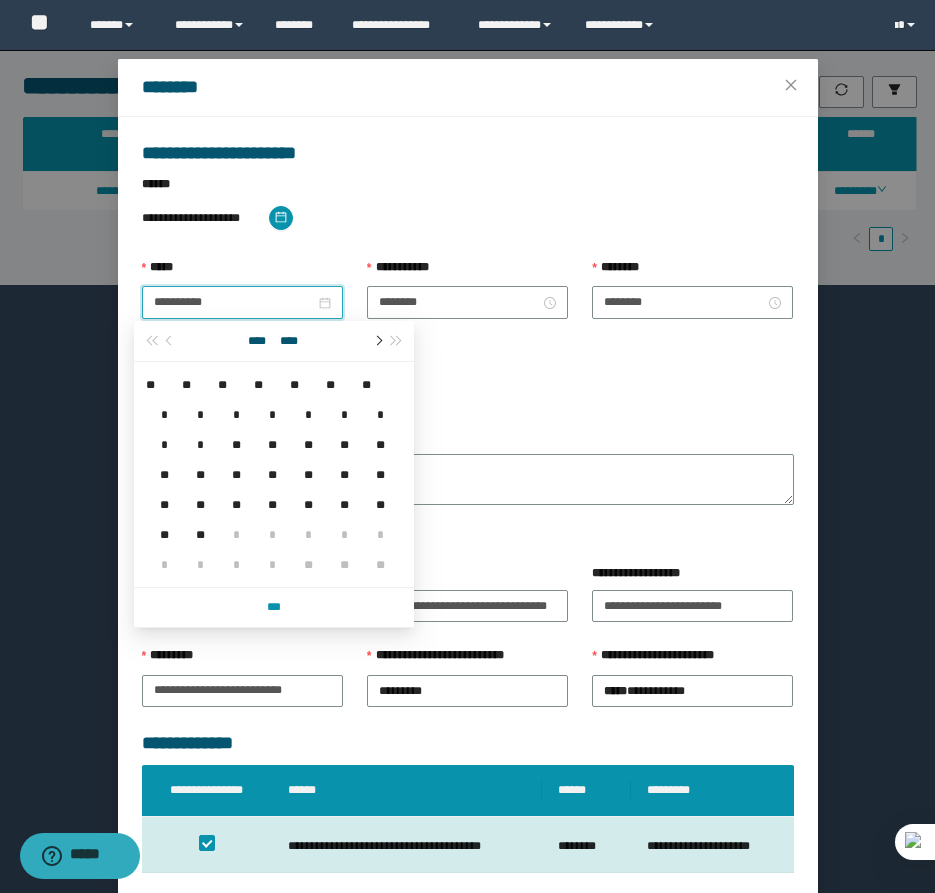click at bounding box center (377, 341) 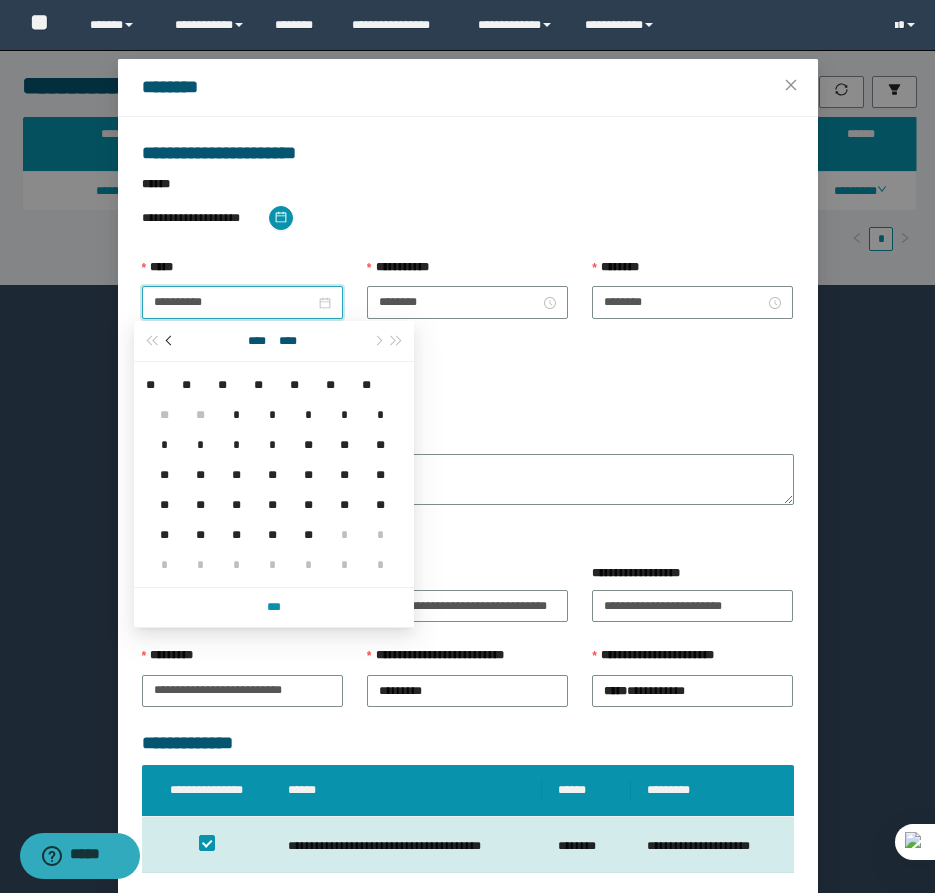 click at bounding box center (171, 341) 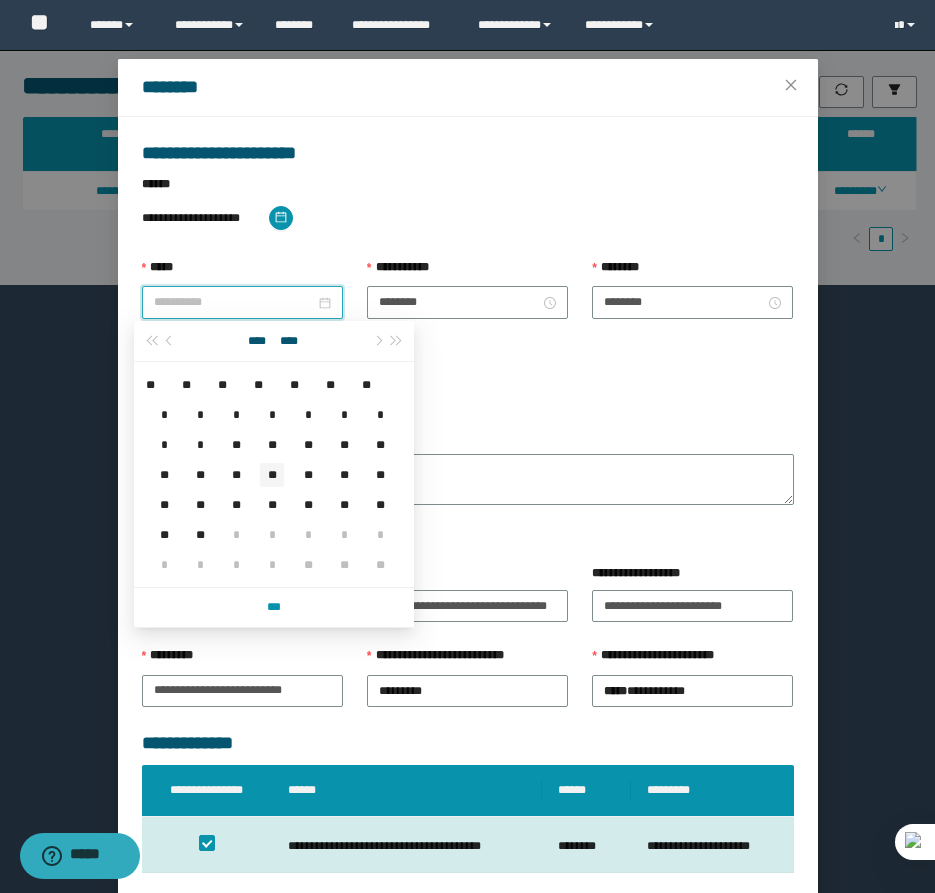 type on "**********" 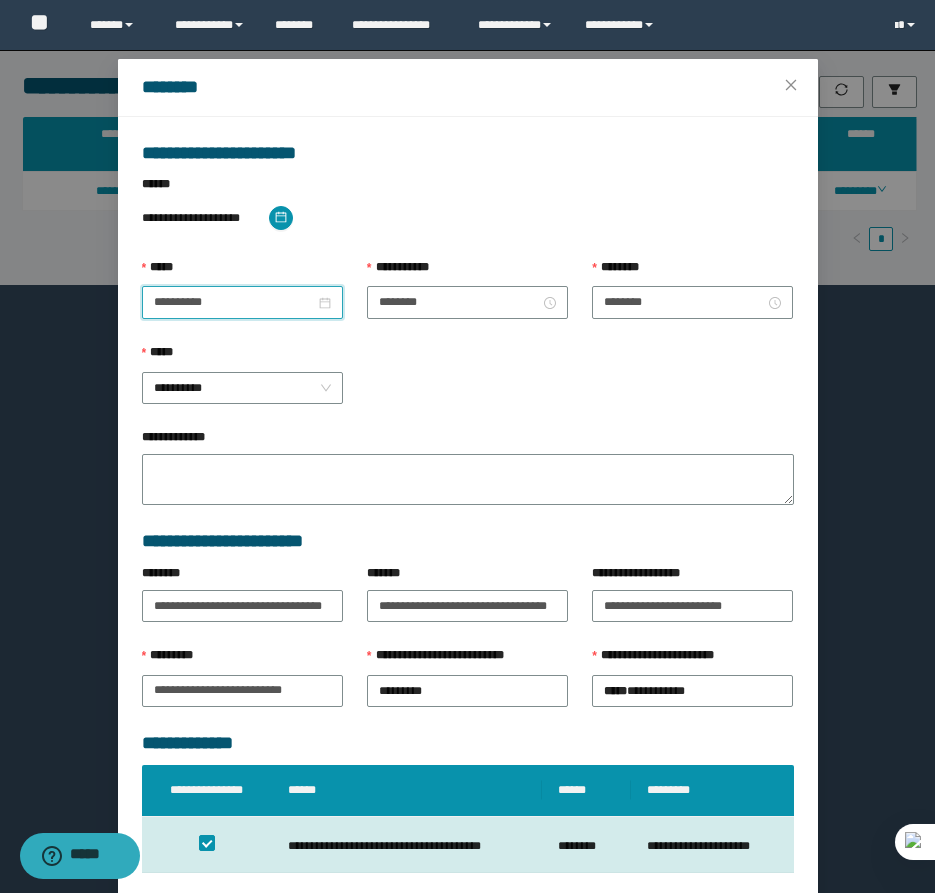 click on "**********" at bounding box center (467, 272) 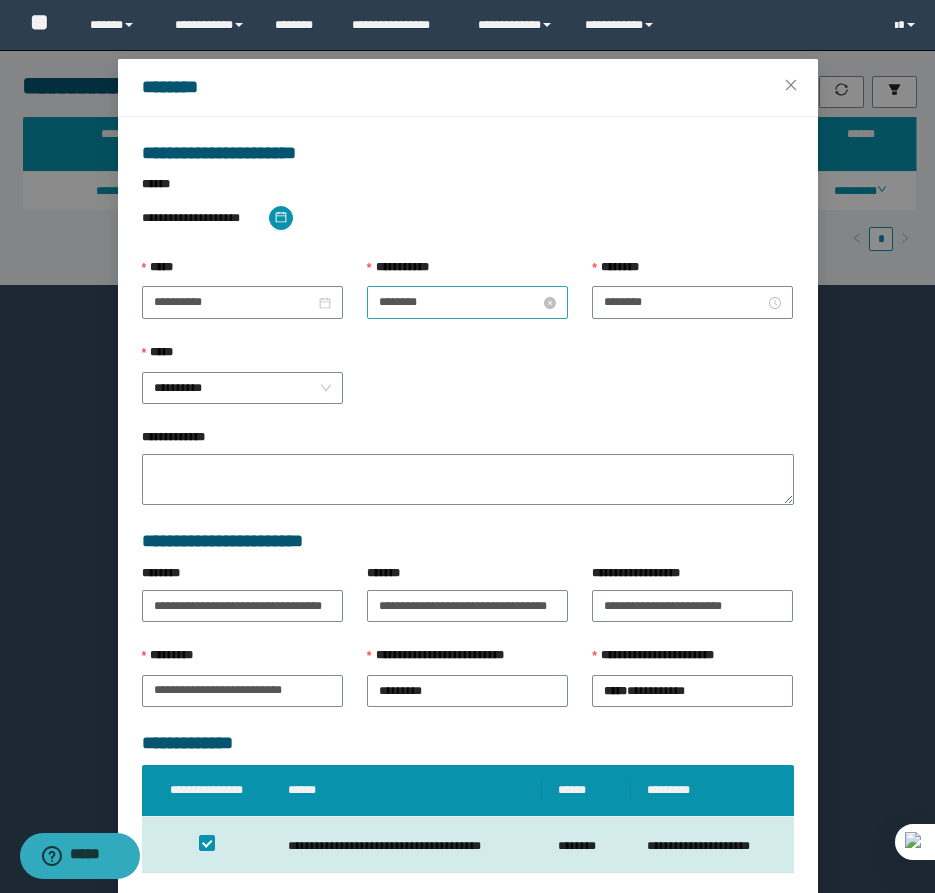 click on "********" at bounding box center (459, 302) 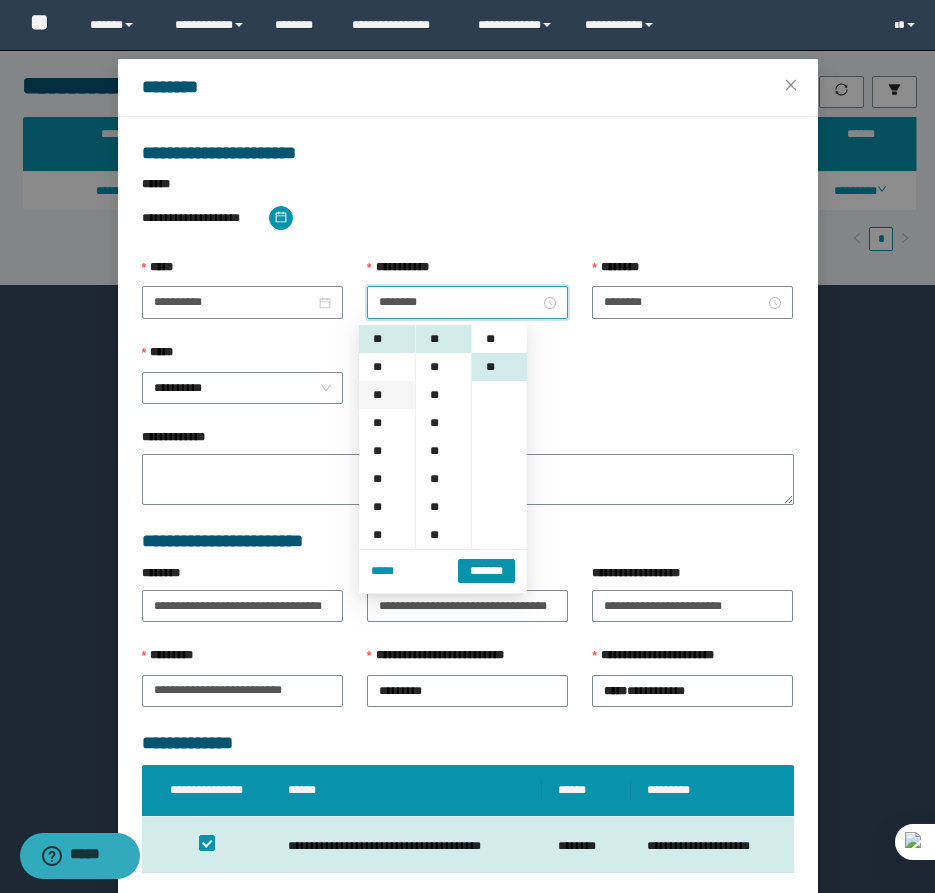 scroll, scrollTop: 28, scrollLeft: 0, axis: vertical 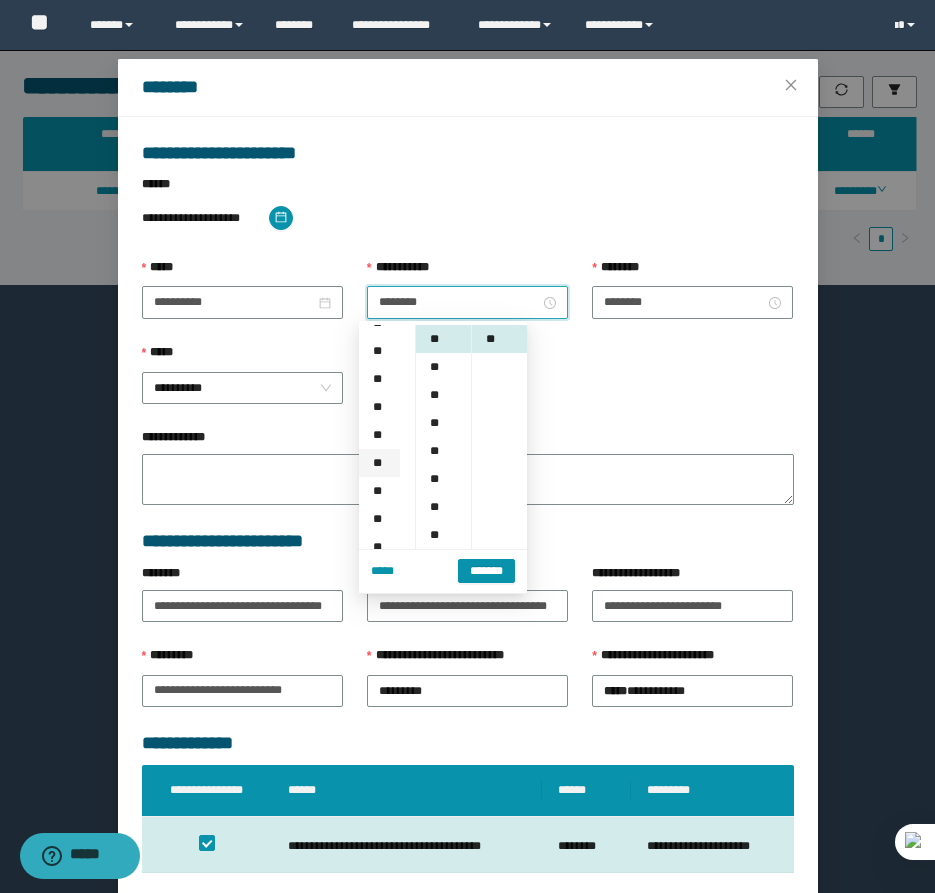 click on "**" at bounding box center (379, 463) 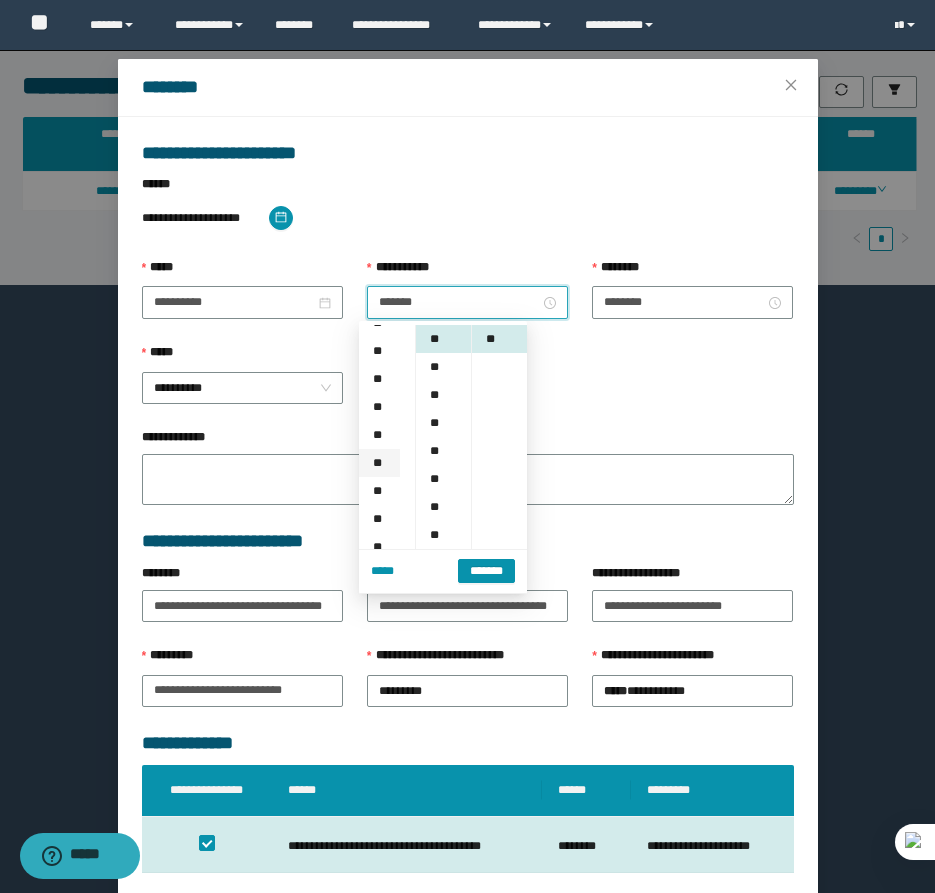 type on "*******" 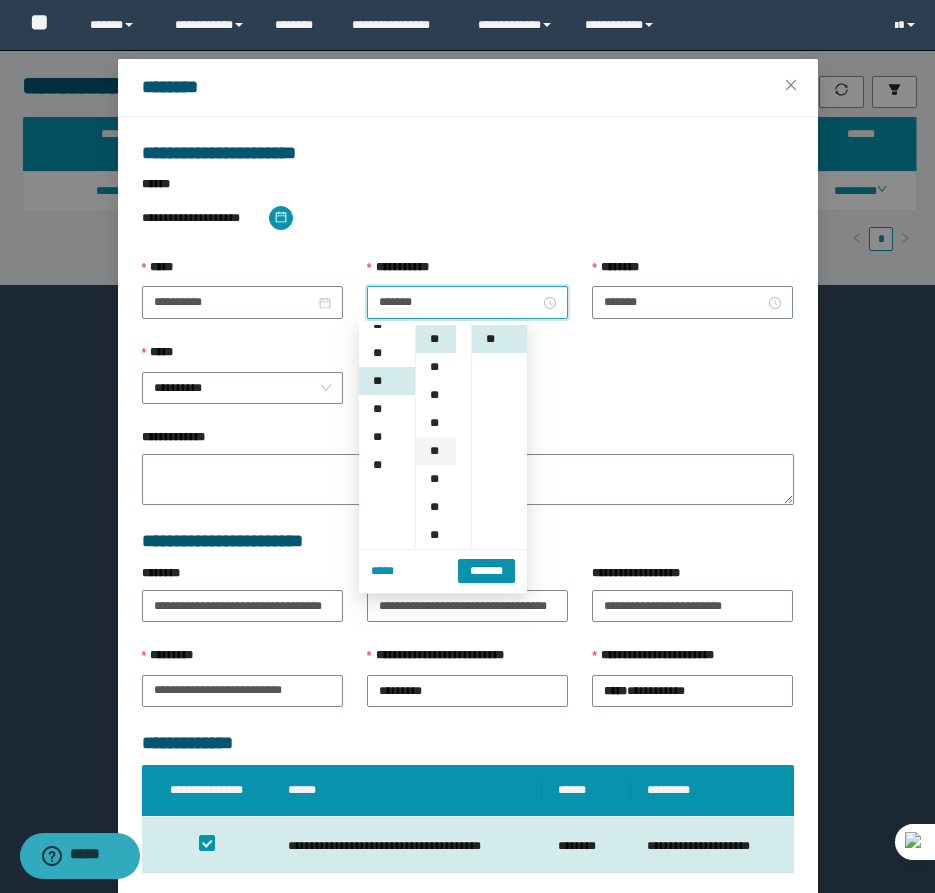 scroll, scrollTop: 224, scrollLeft: 0, axis: vertical 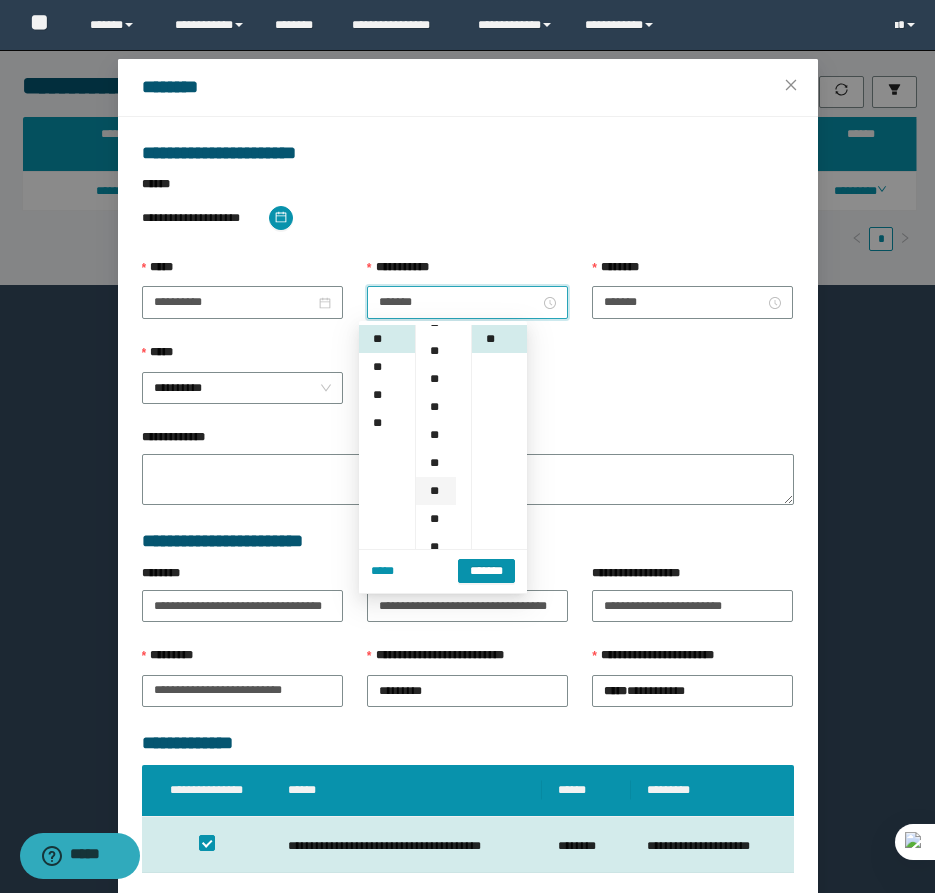 click on "**" at bounding box center [436, 491] 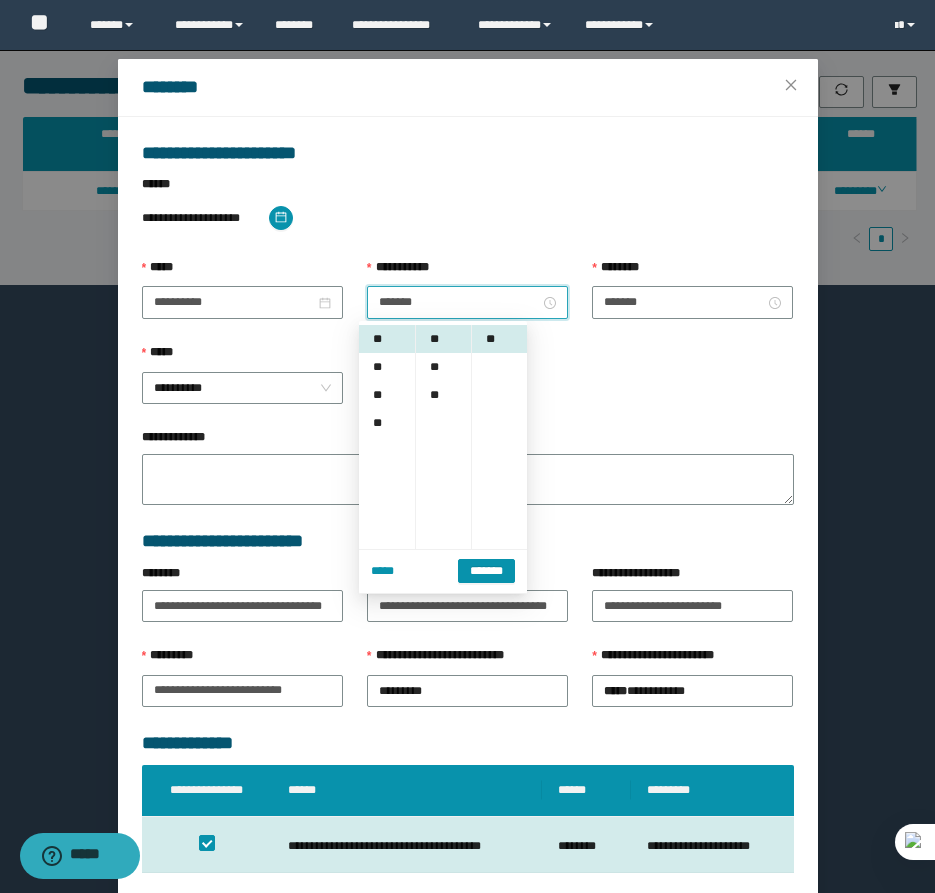 scroll, scrollTop: 141, scrollLeft: 0, axis: vertical 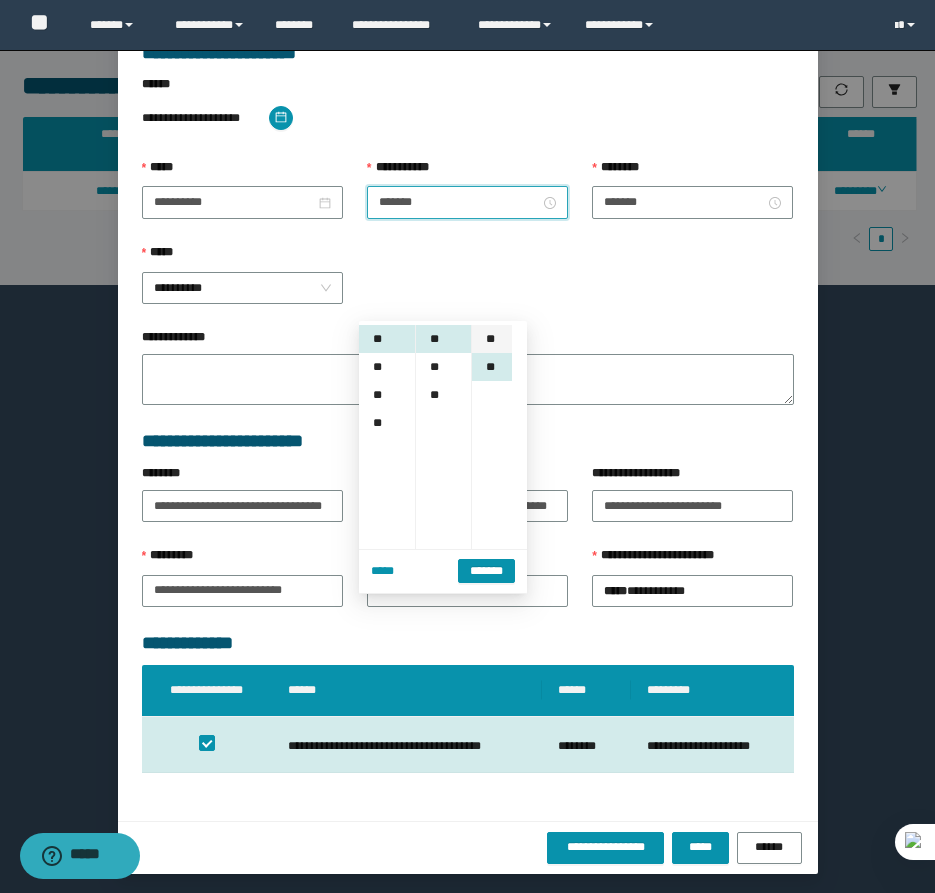 click on "**" at bounding box center [492, 339] 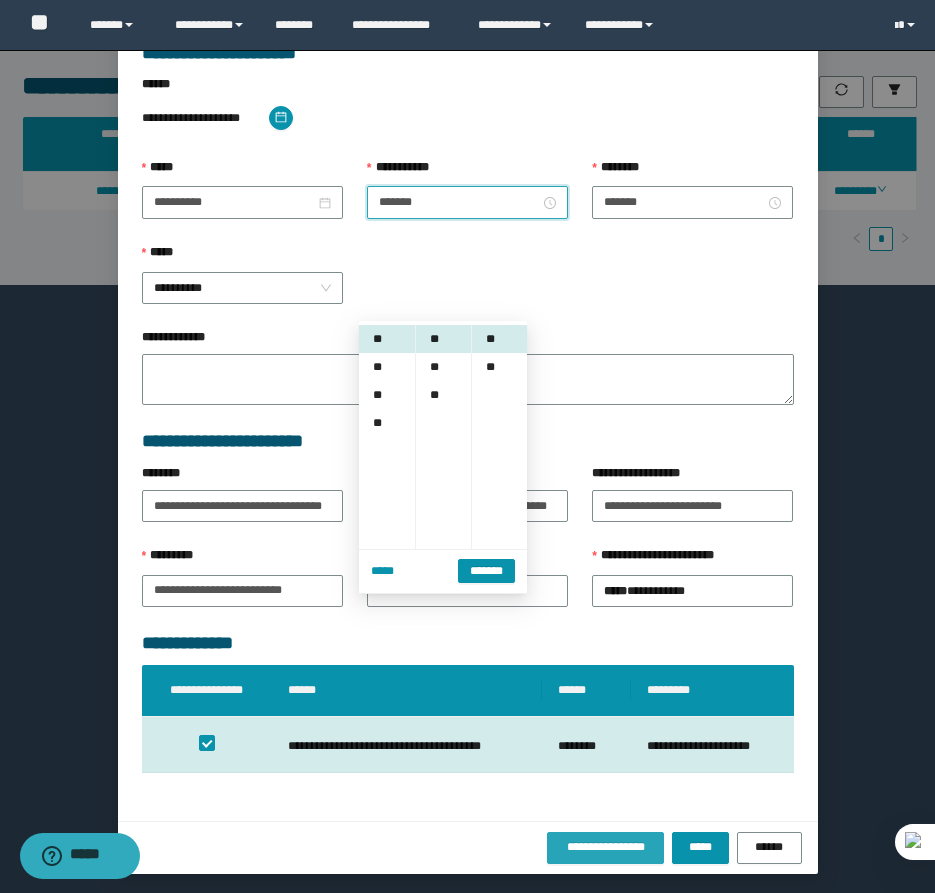 click on "**********" at bounding box center [606, 847] 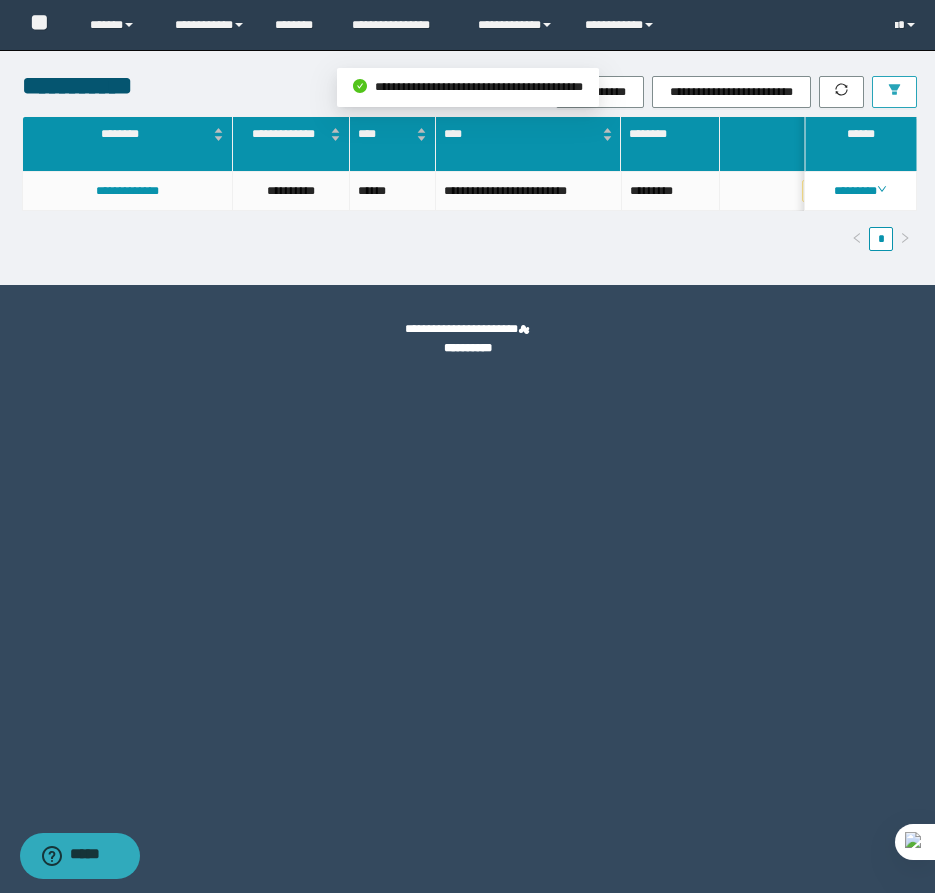click at bounding box center [894, 92] 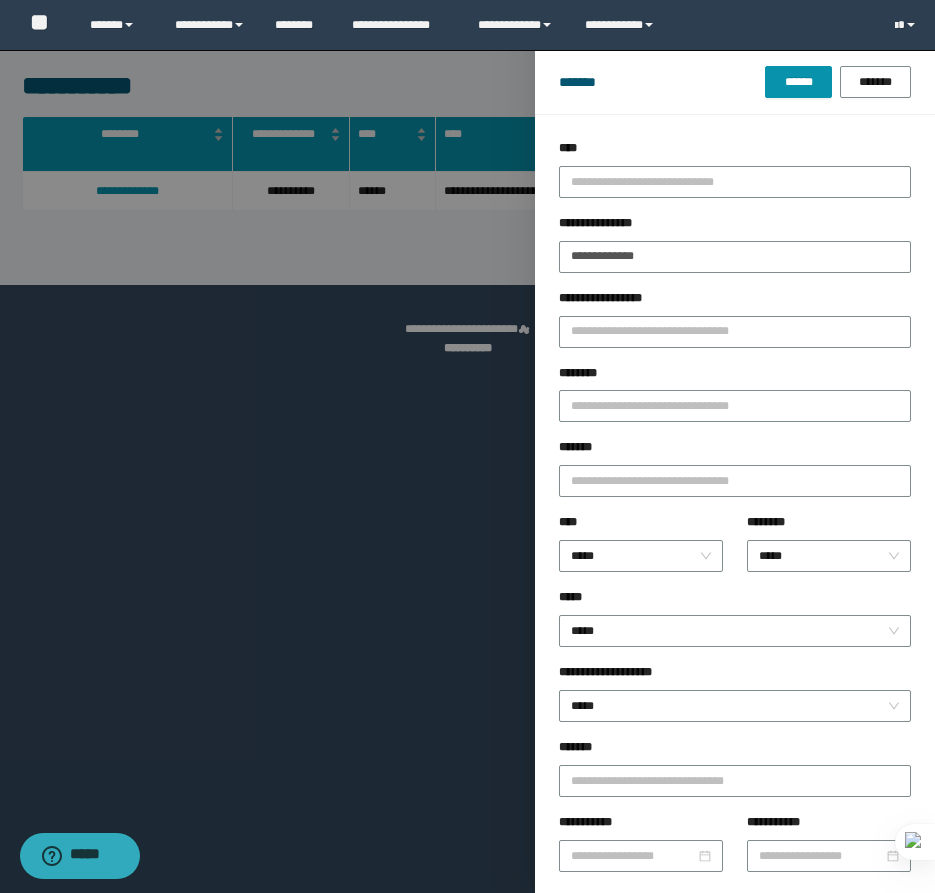 click on "**********" at bounding box center [735, 251] 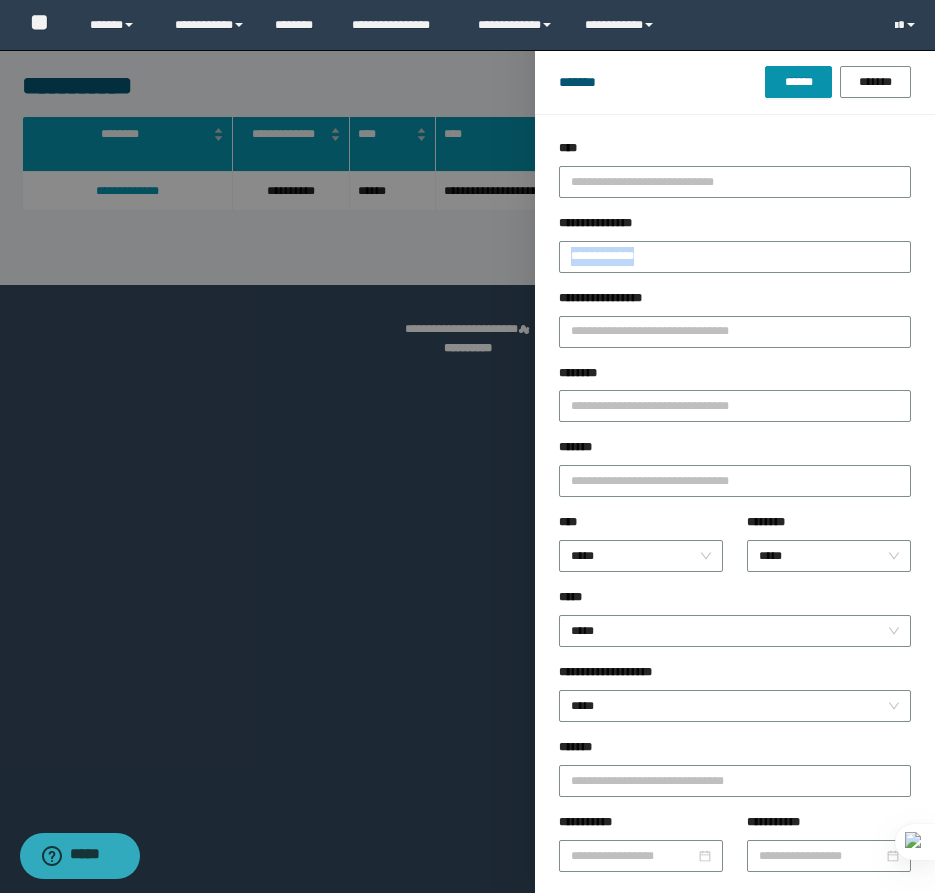 click on "**********" at bounding box center (735, 251) 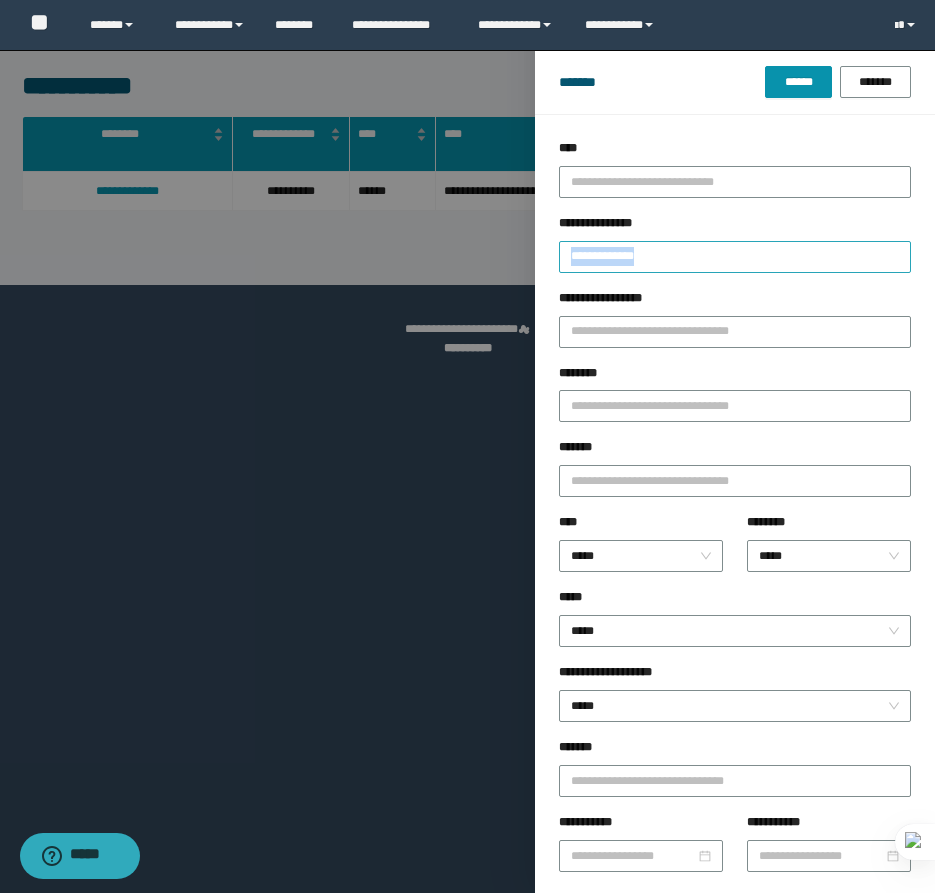 click on "**********" at bounding box center (735, 257) 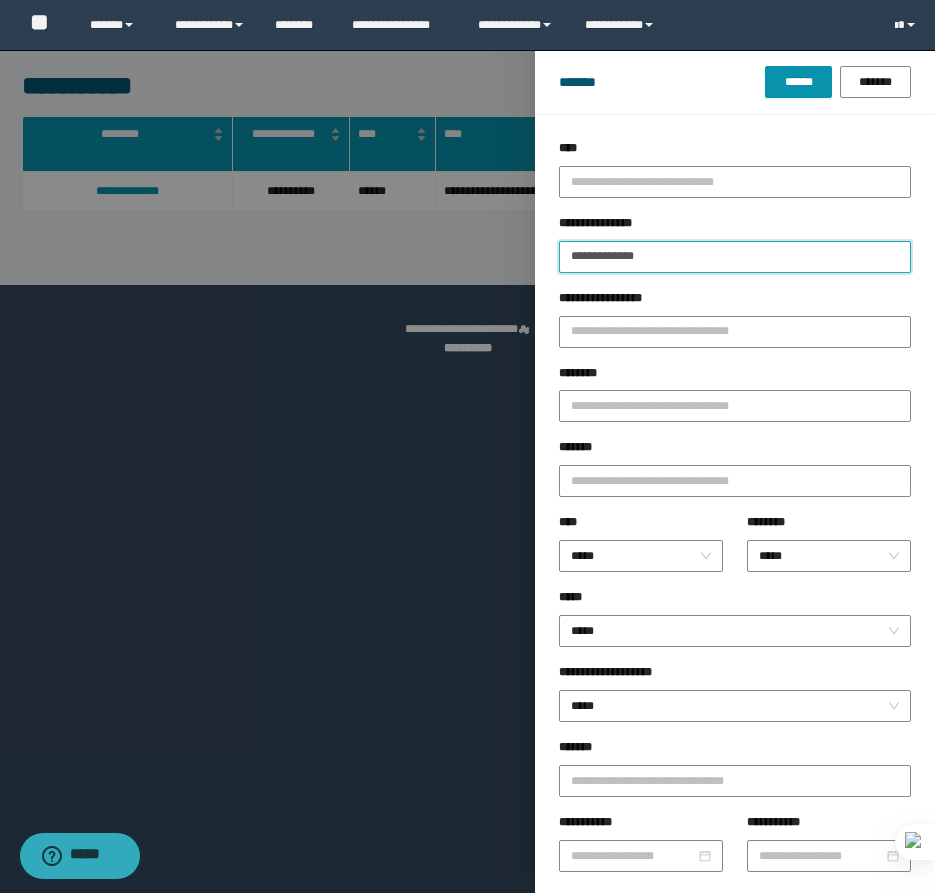 click on "**********" at bounding box center (735, 257) 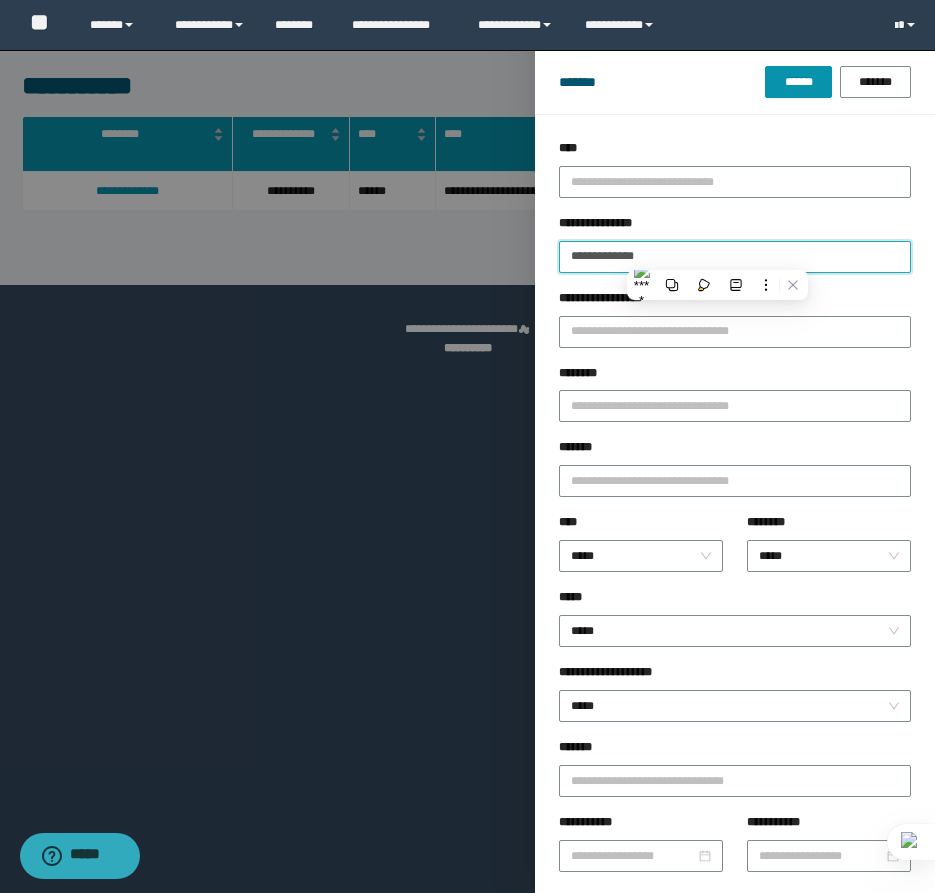 type on "**********" 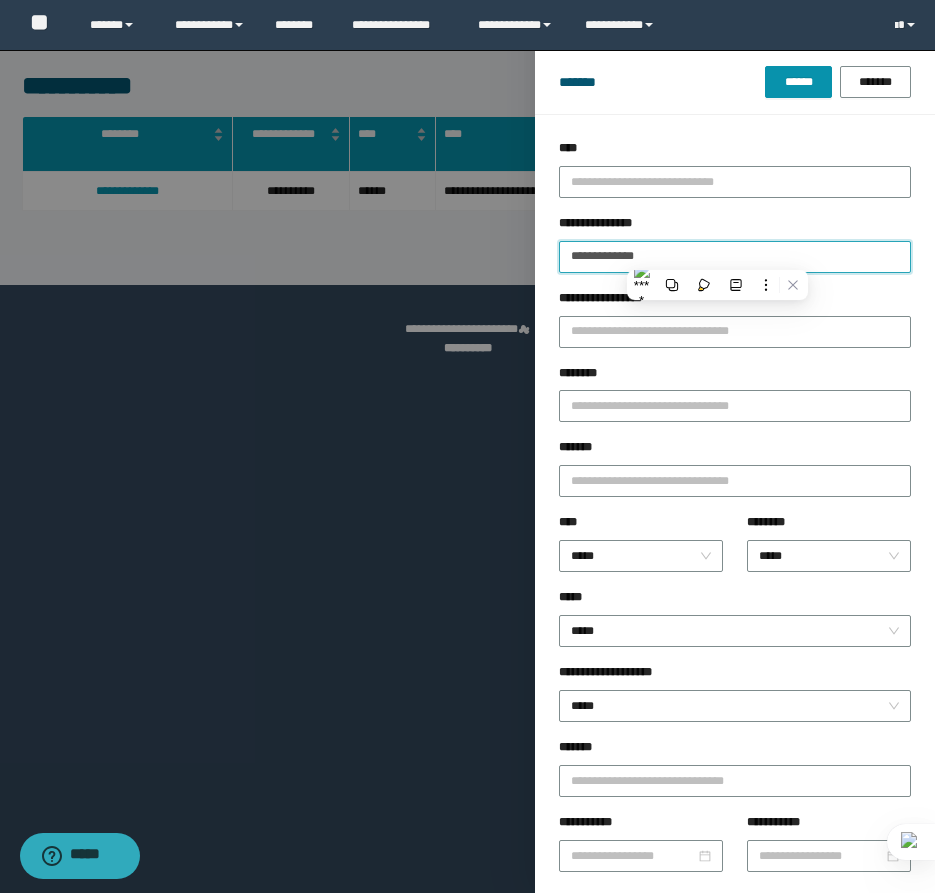 click on "******" at bounding box center (798, 82) 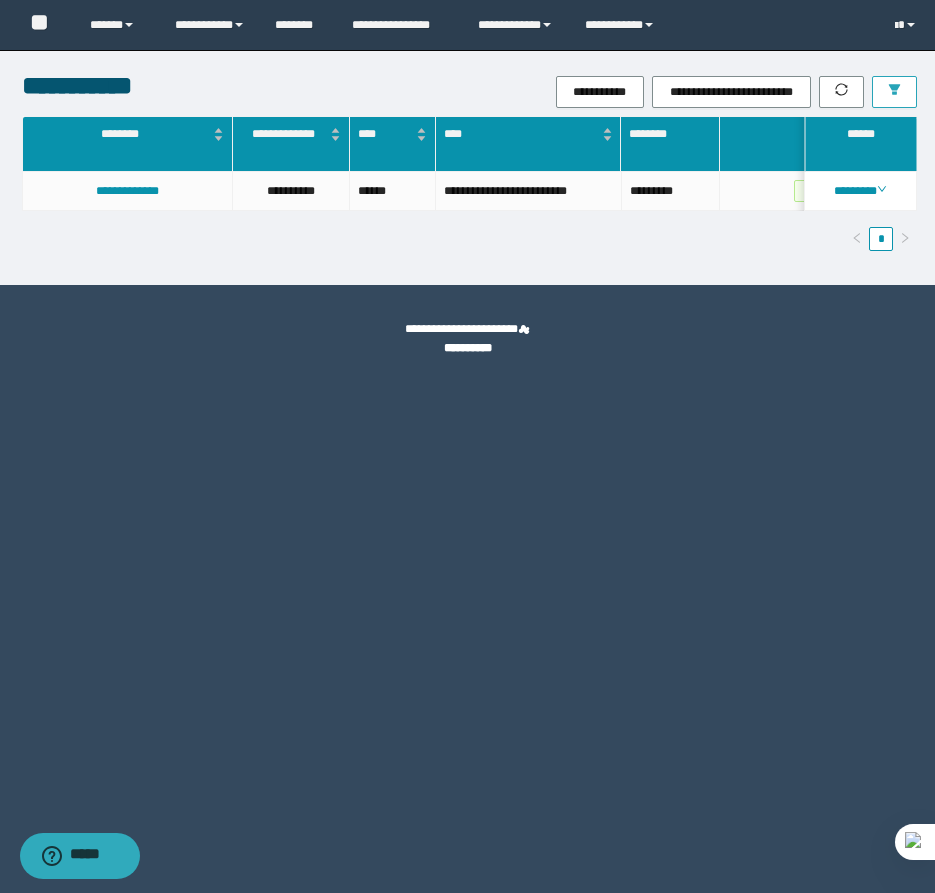 type 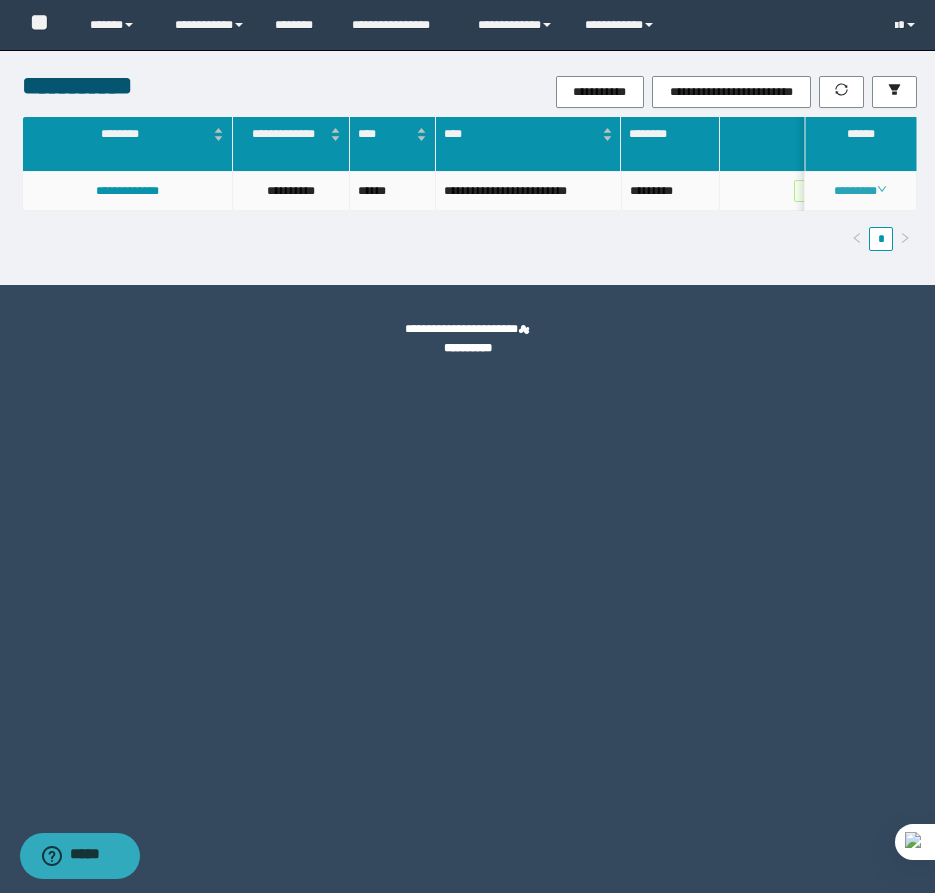 click on "********" at bounding box center (860, 191) 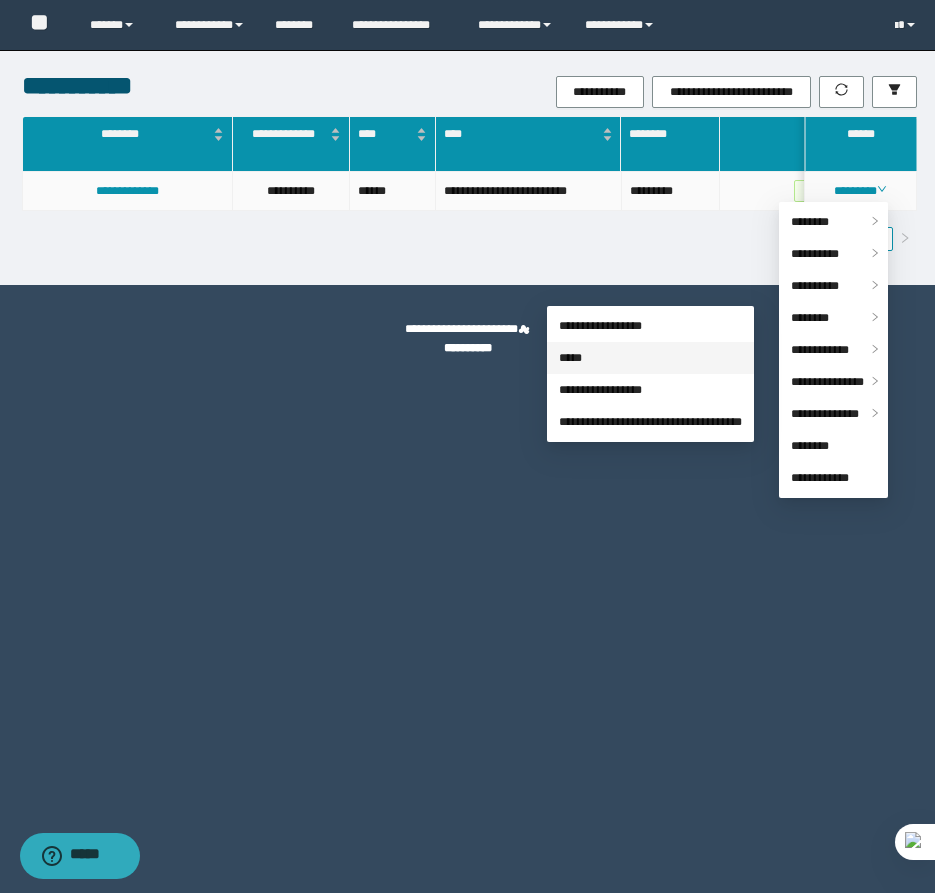 click on "*****" at bounding box center (570, 358) 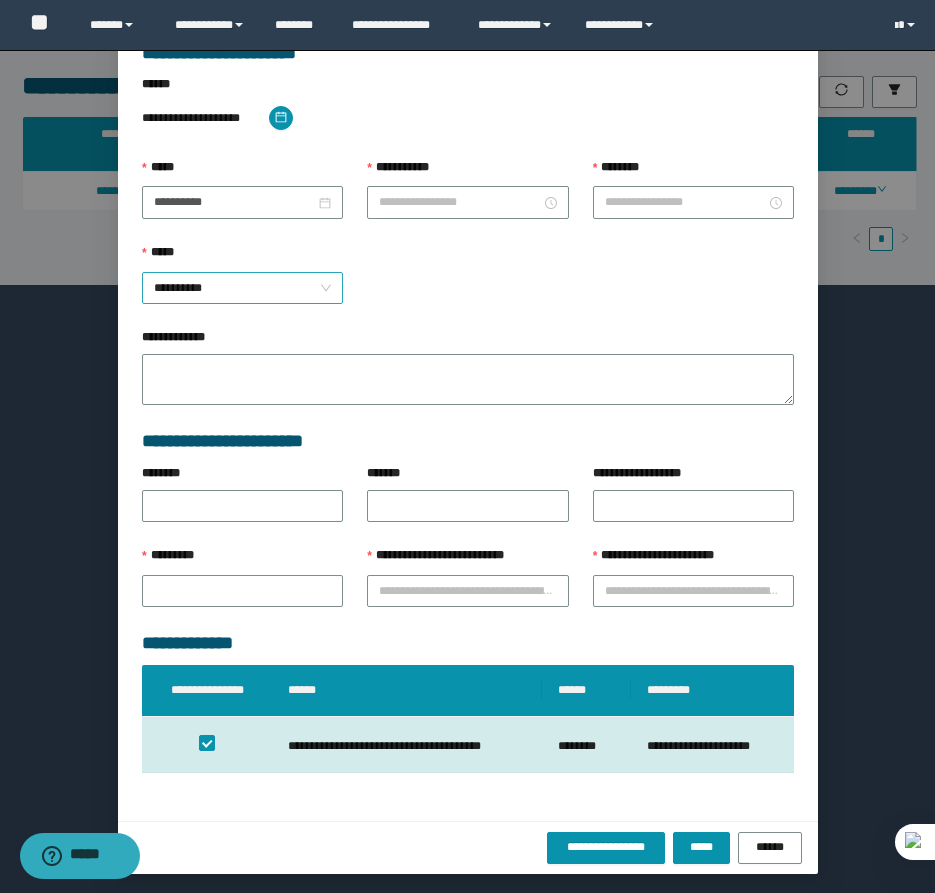 type on "**********" 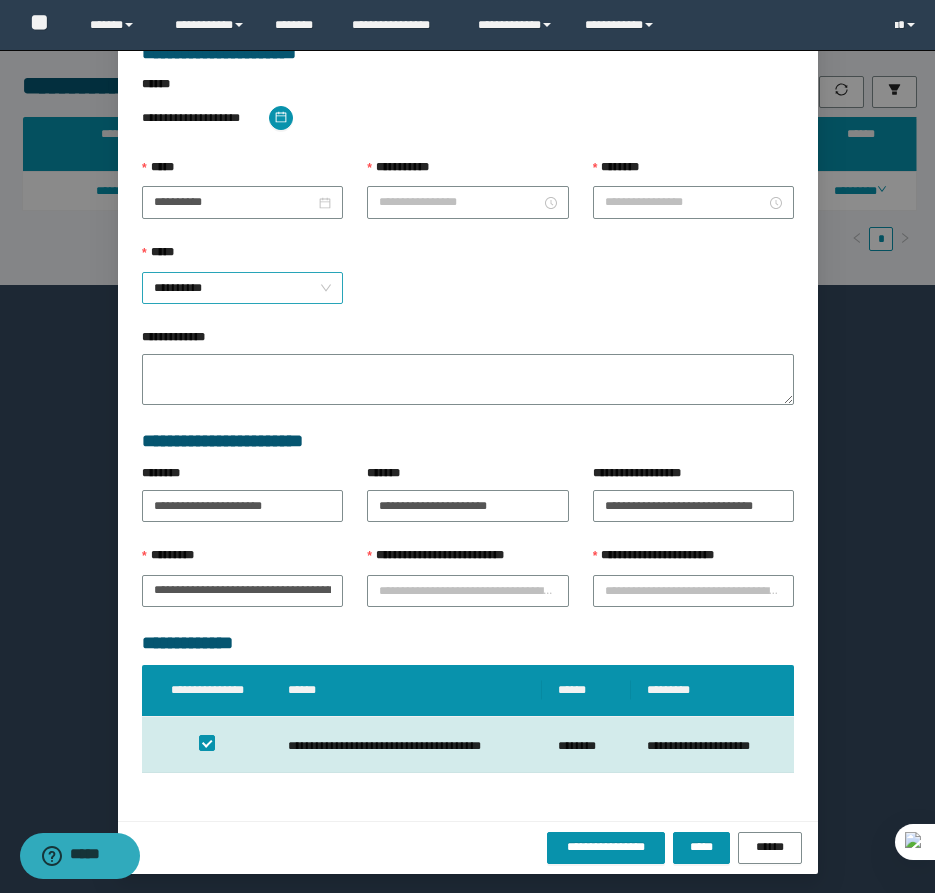 scroll, scrollTop: 41, scrollLeft: 0, axis: vertical 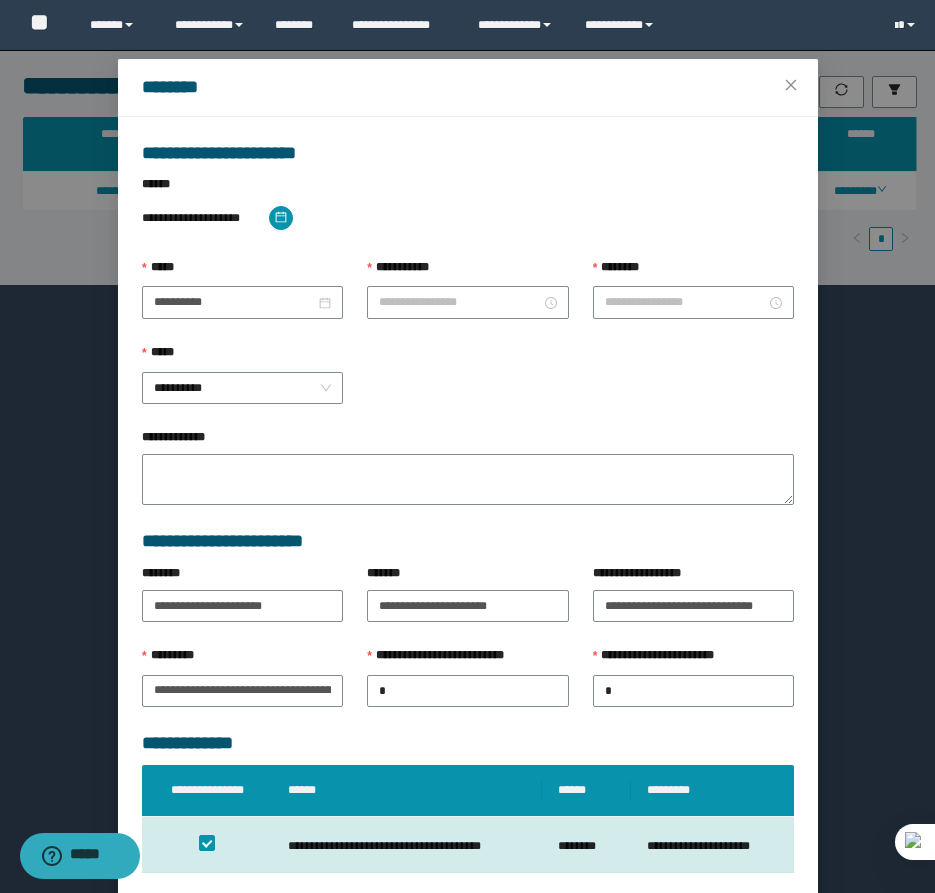 type on "********" 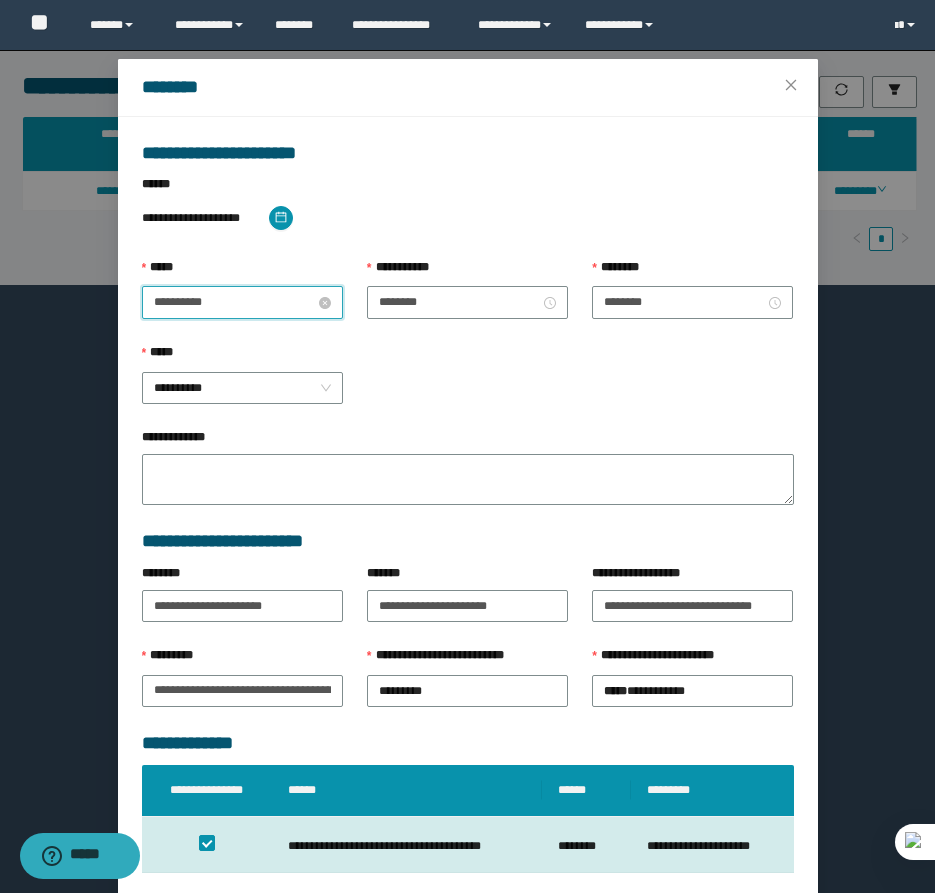 click on "**********" at bounding box center [234, 302] 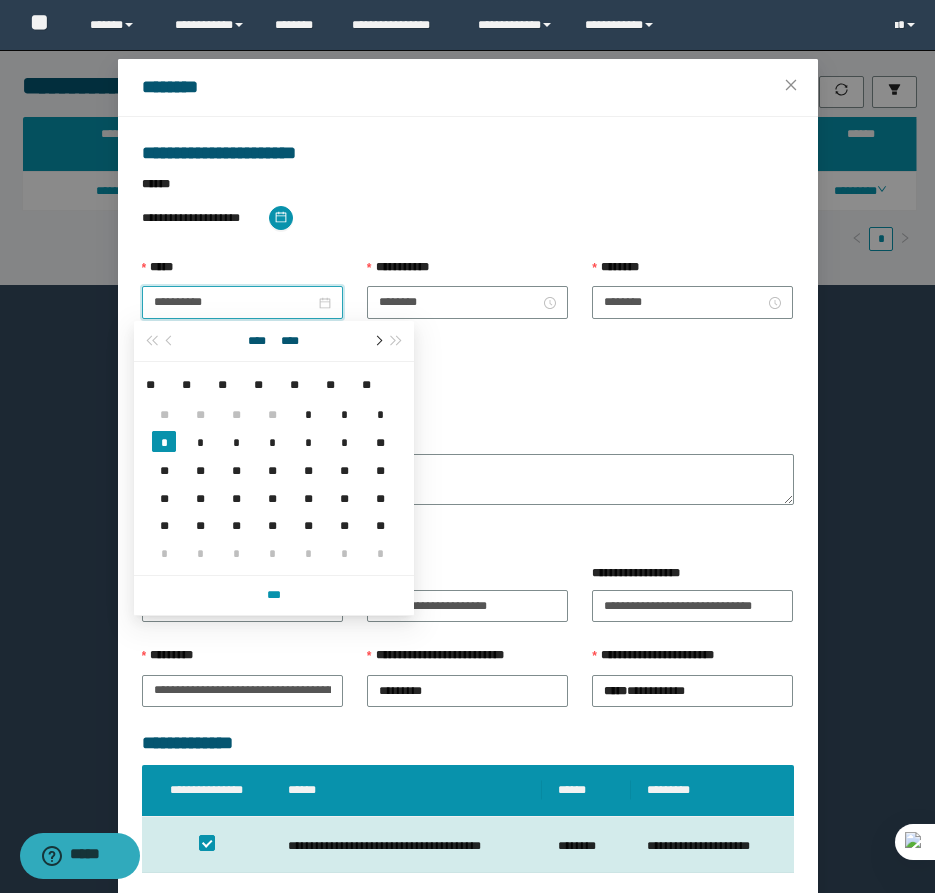 click at bounding box center (377, 341) 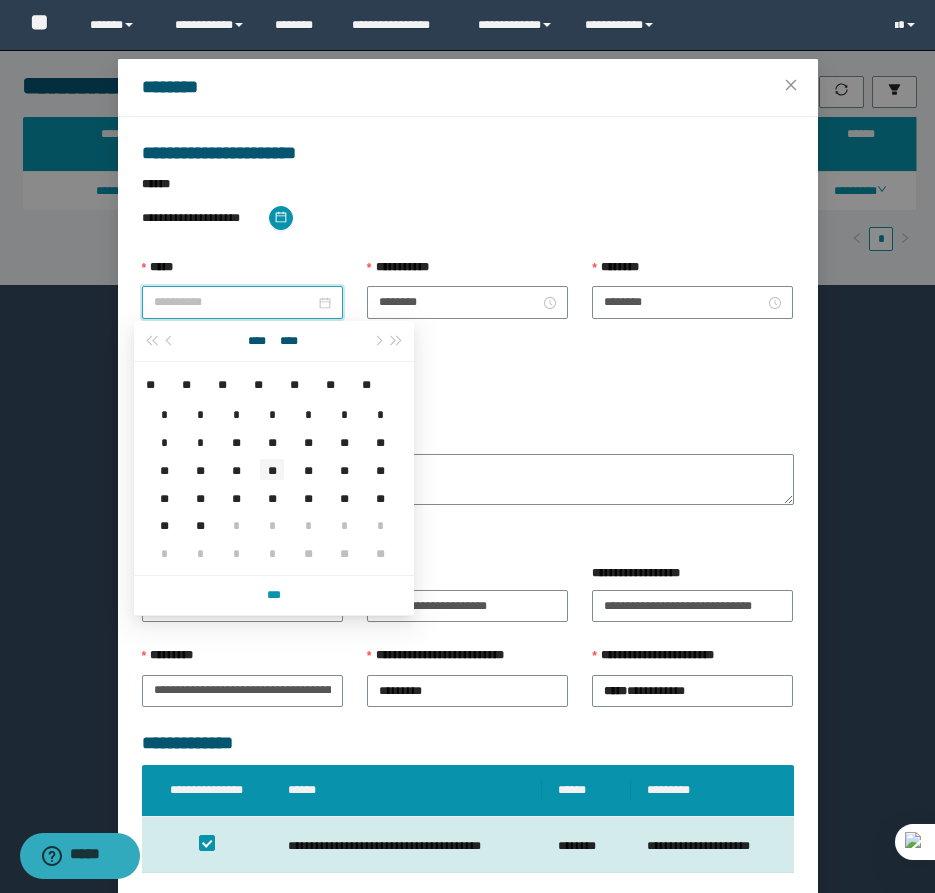type on "**********" 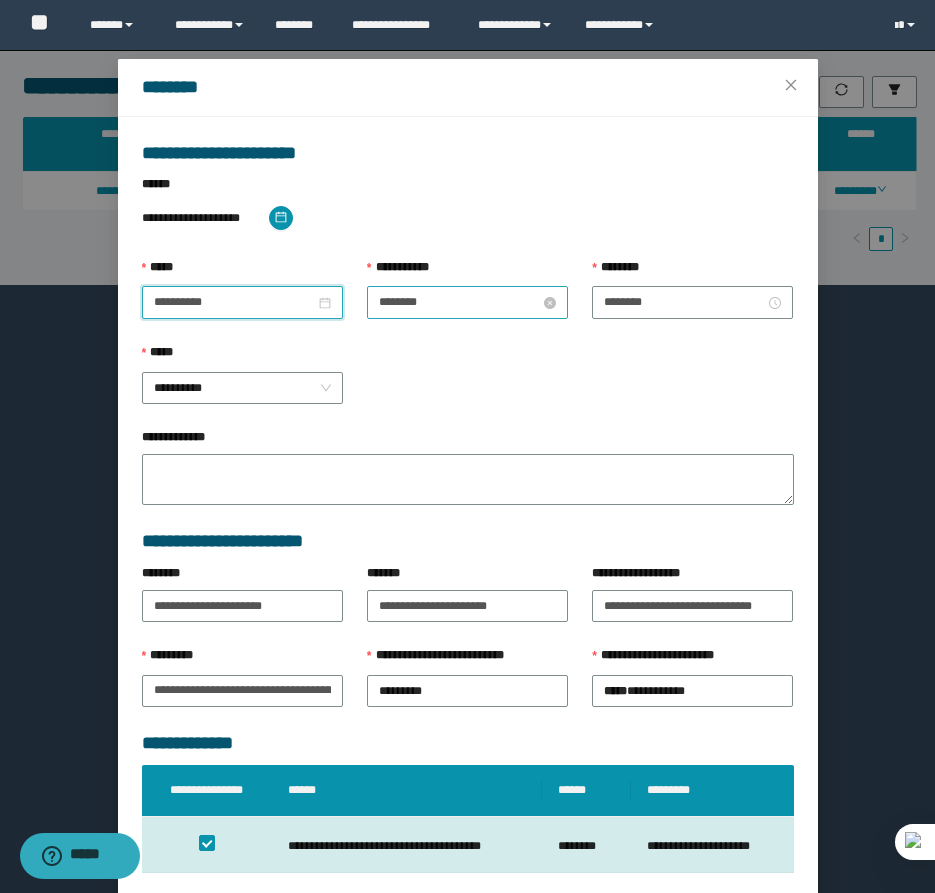 click on "********" at bounding box center [459, 302] 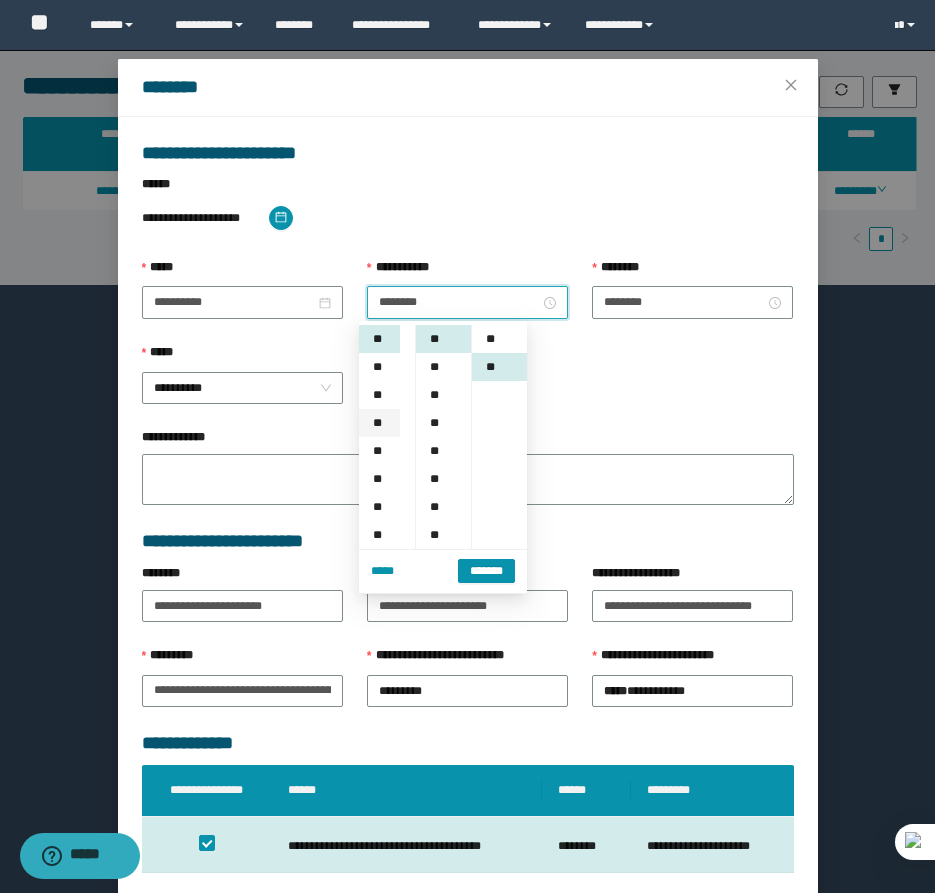 scroll, scrollTop: 28, scrollLeft: 0, axis: vertical 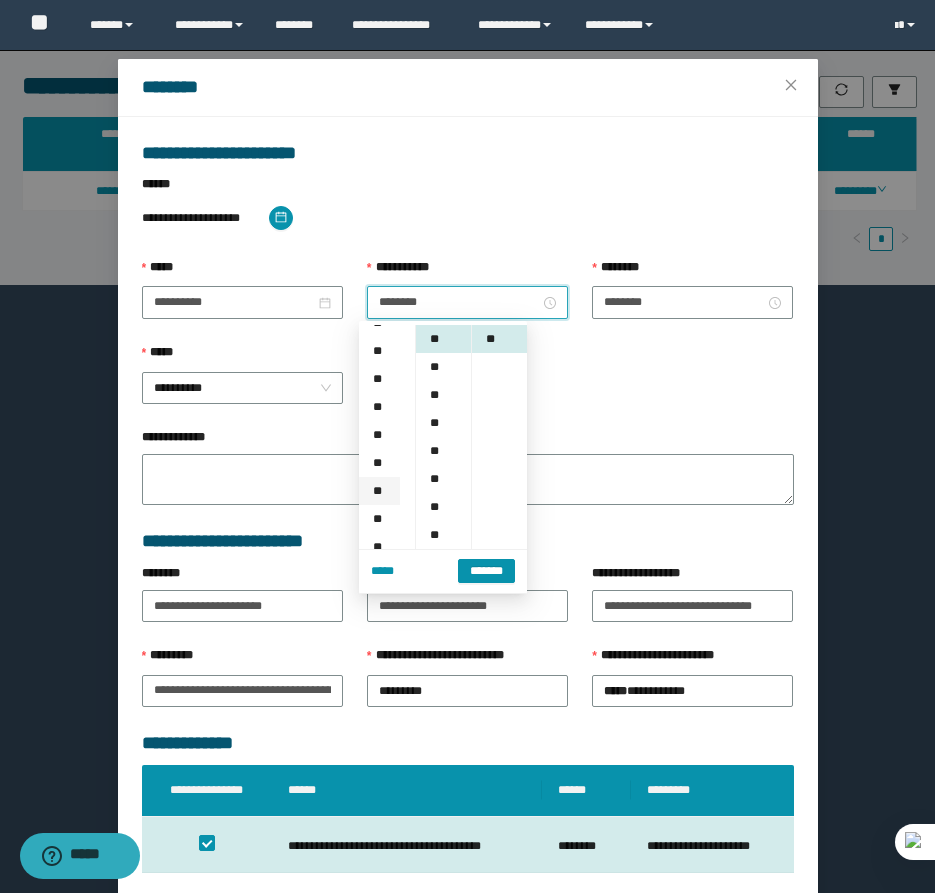 click on "**" at bounding box center (379, 491) 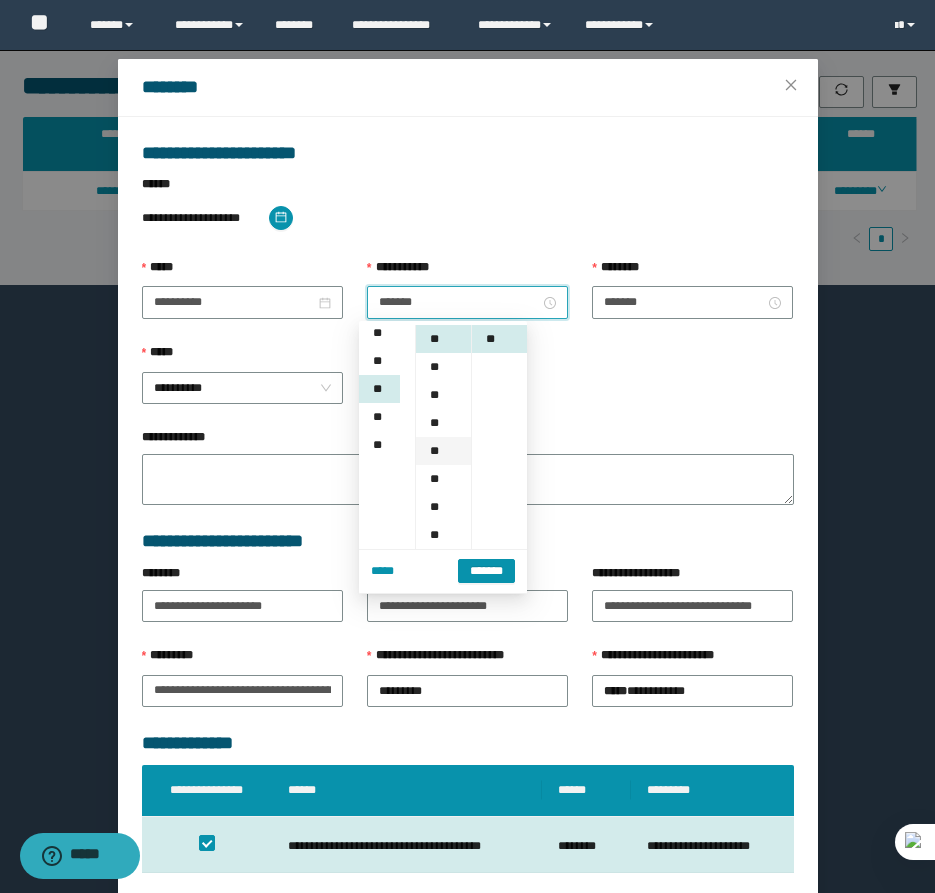 scroll, scrollTop: 252, scrollLeft: 0, axis: vertical 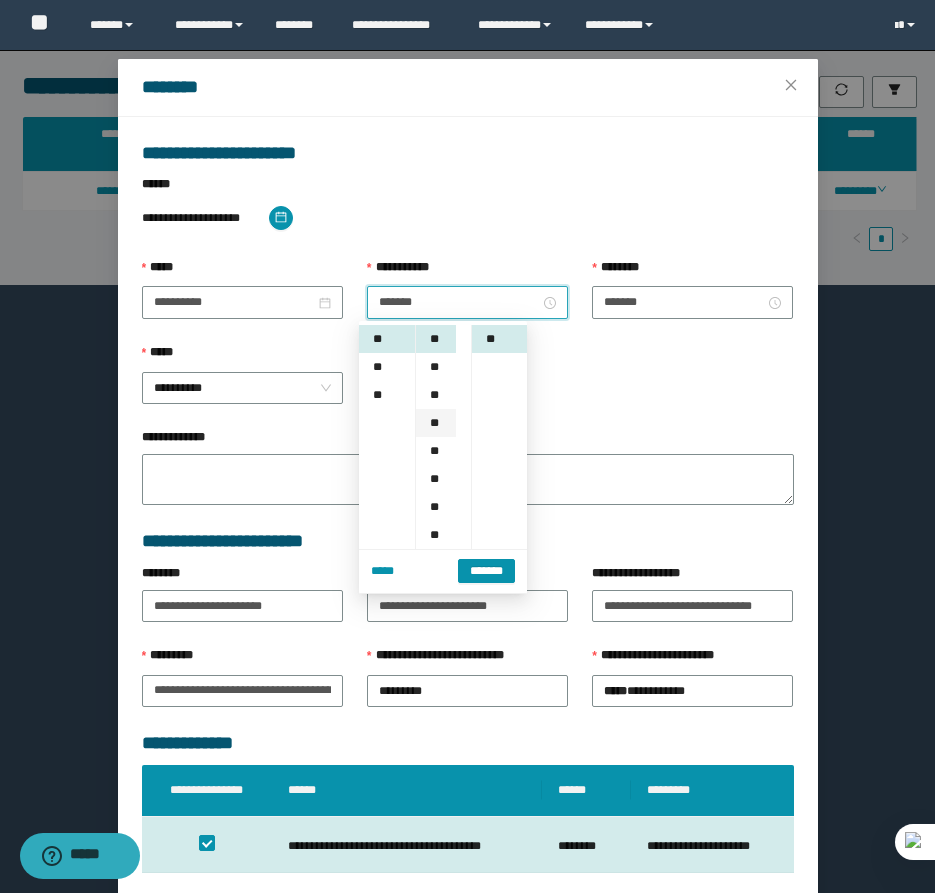 click on "**" at bounding box center [436, 423] 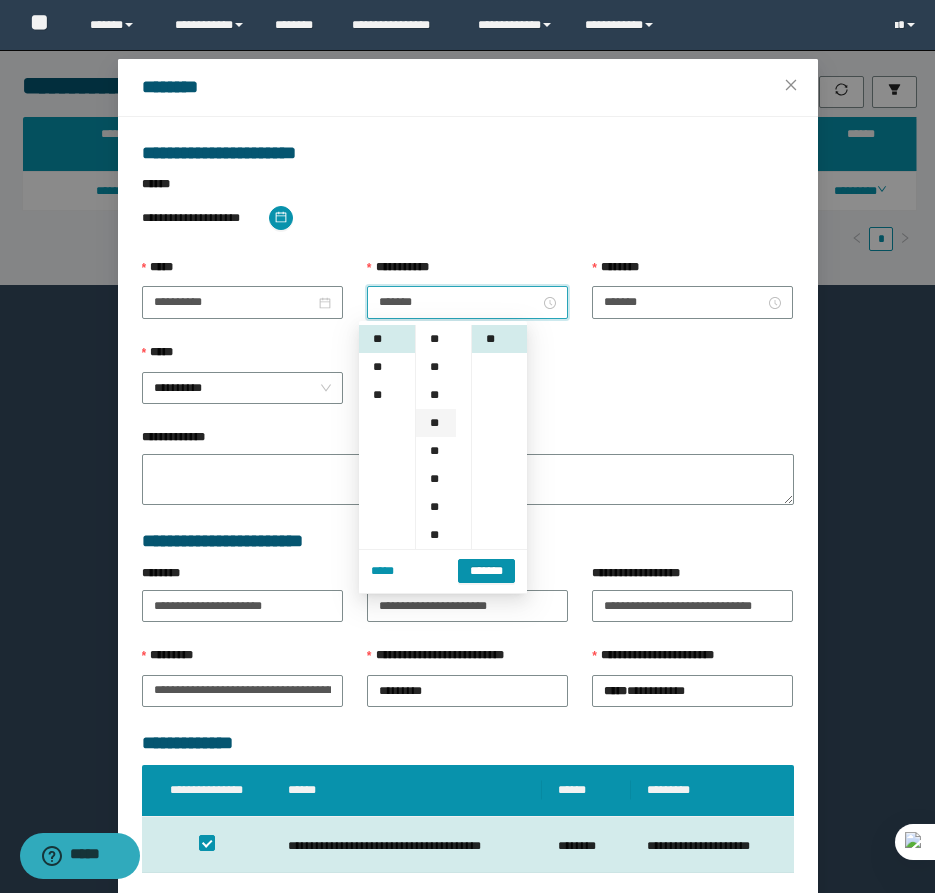 scroll, scrollTop: 84, scrollLeft: 0, axis: vertical 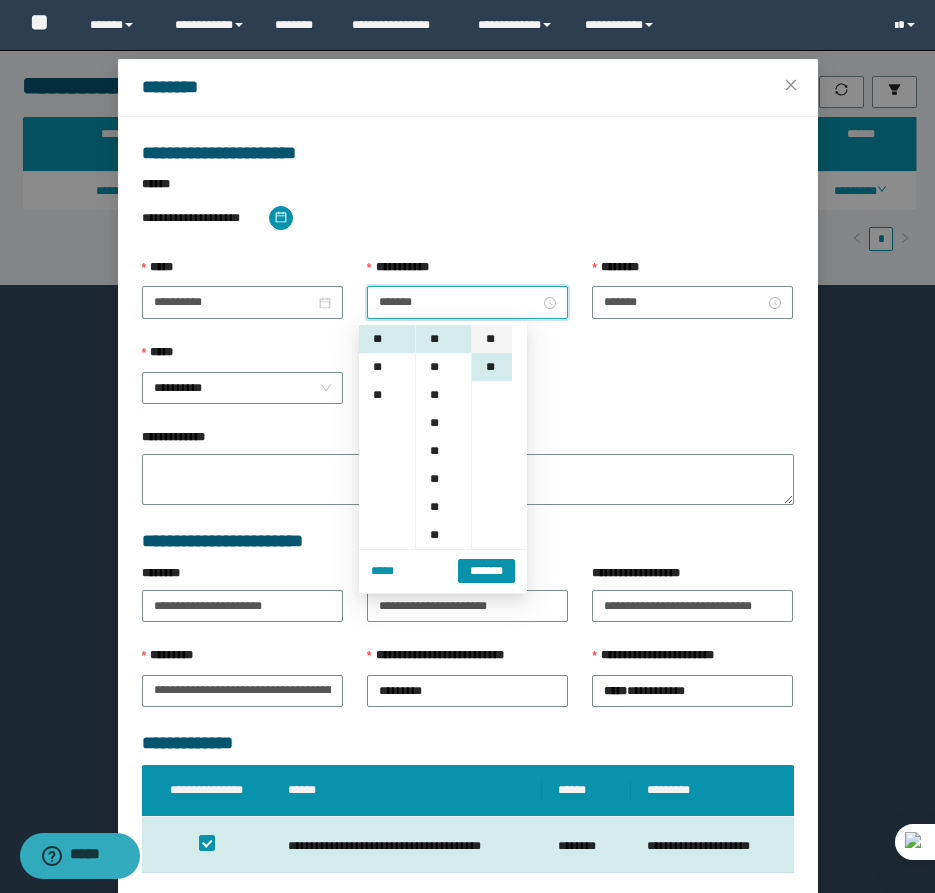 click on "**" at bounding box center (492, 339) 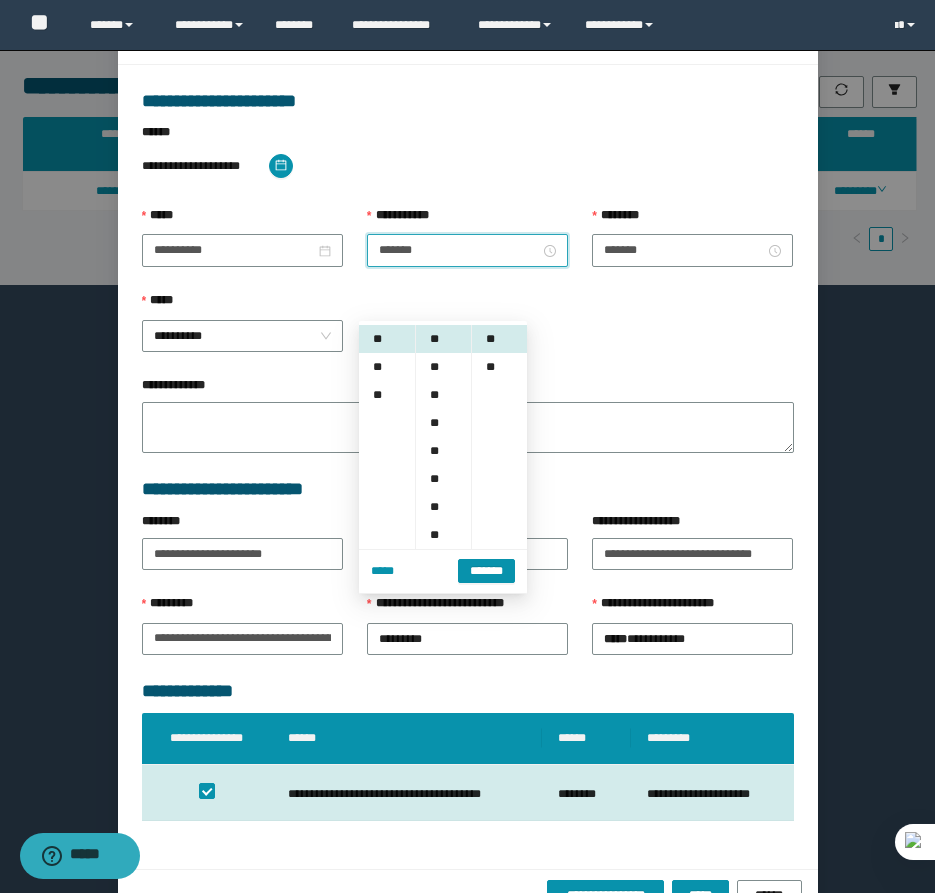 scroll, scrollTop: 141, scrollLeft: 0, axis: vertical 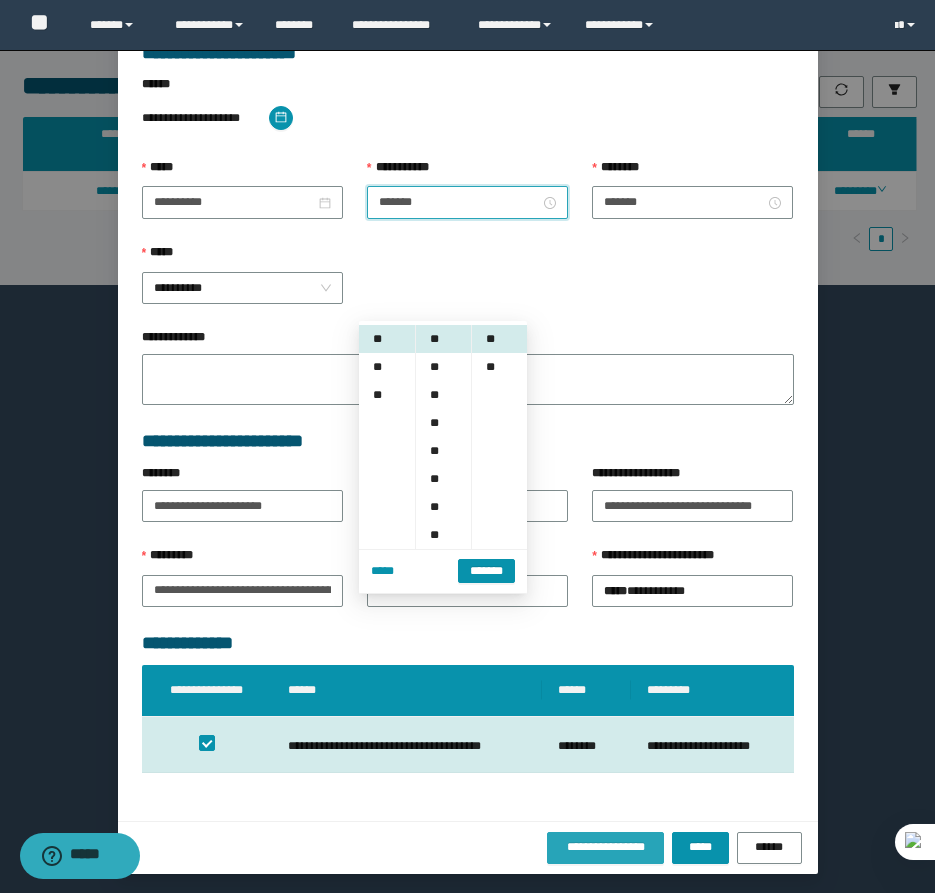 click on "**********" at bounding box center (606, 847) 